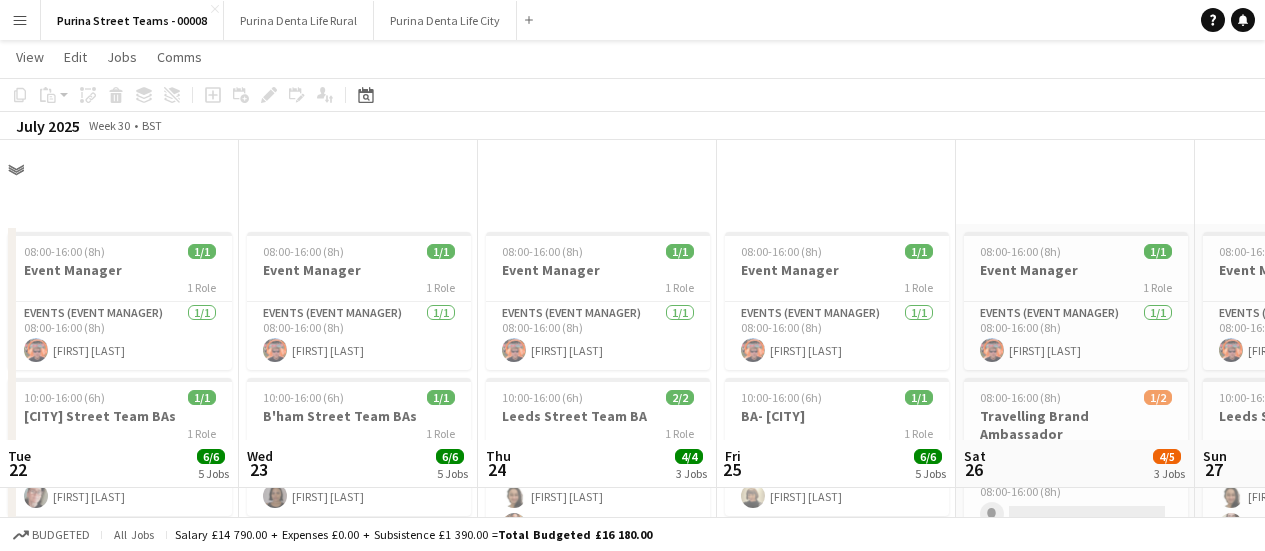 scroll, scrollTop: 300, scrollLeft: 0, axis: vertical 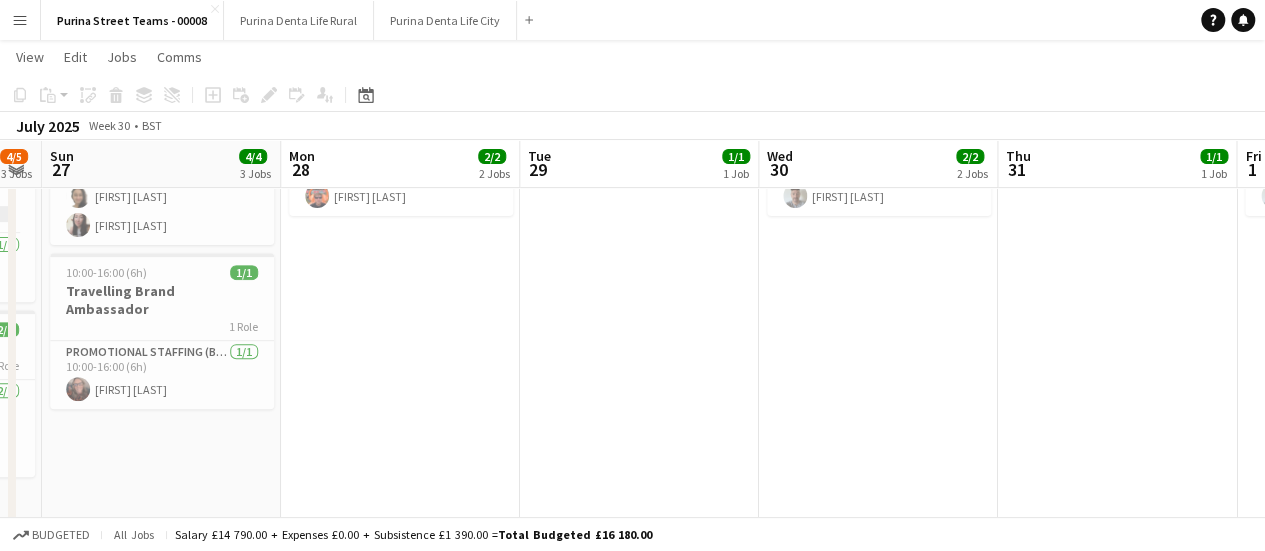drag, startPoint x: 520, startPoint y: 392, endPoint x: 216, endPoint y: 355, distance: 306.24338 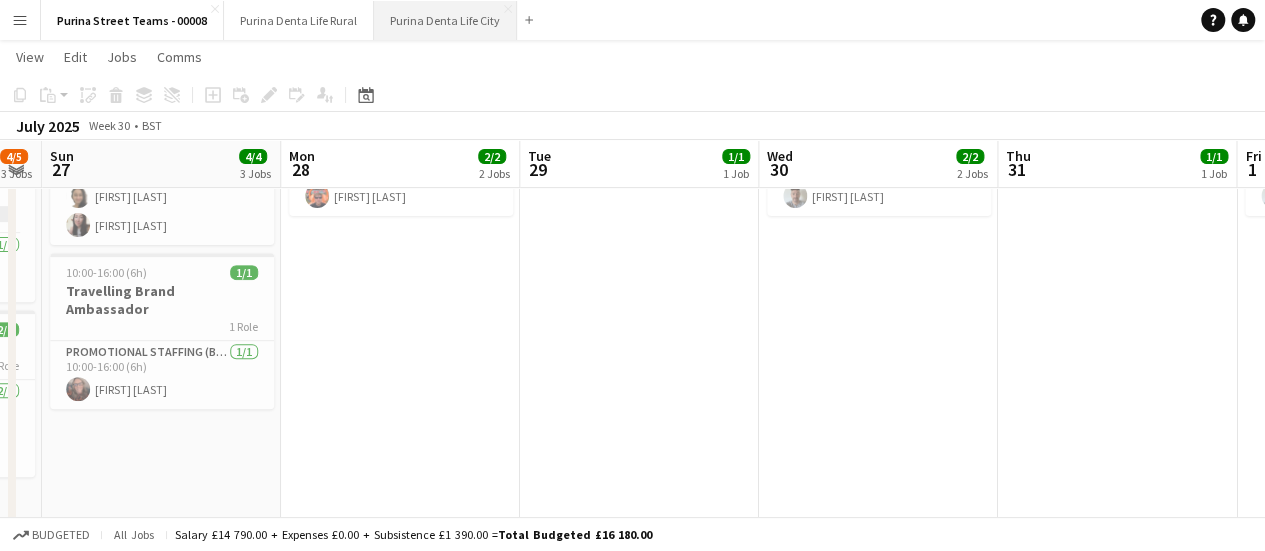 click on "[BRAND] [BRAND] [BRAND]
Close" at bounding box center (445, 20) 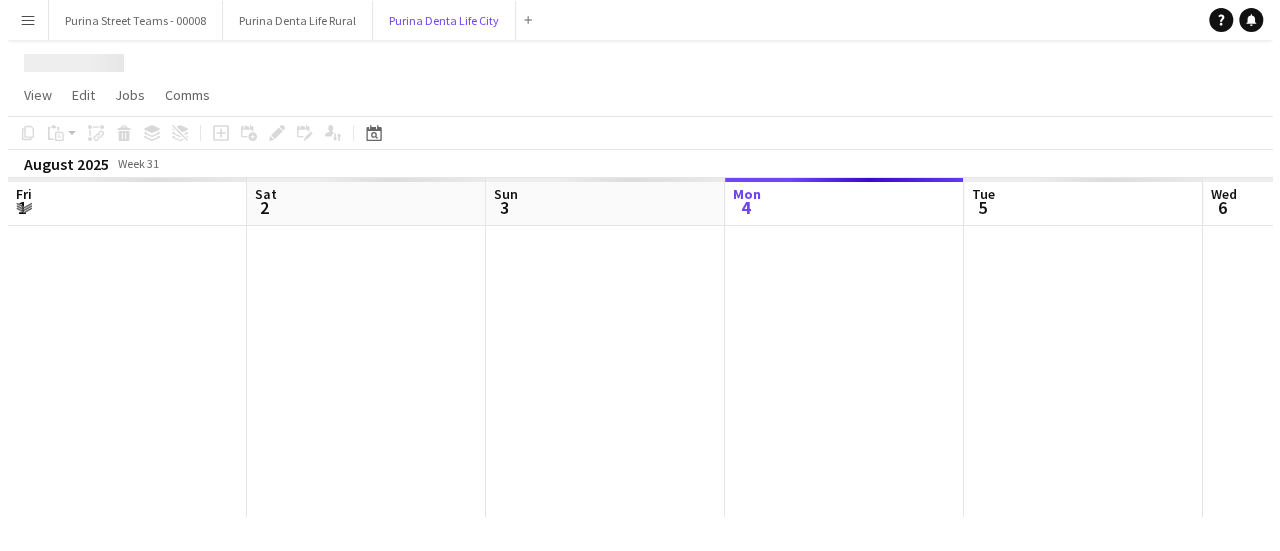 scroll, scrollTop: 0, scrollLeft: 0, axis: both 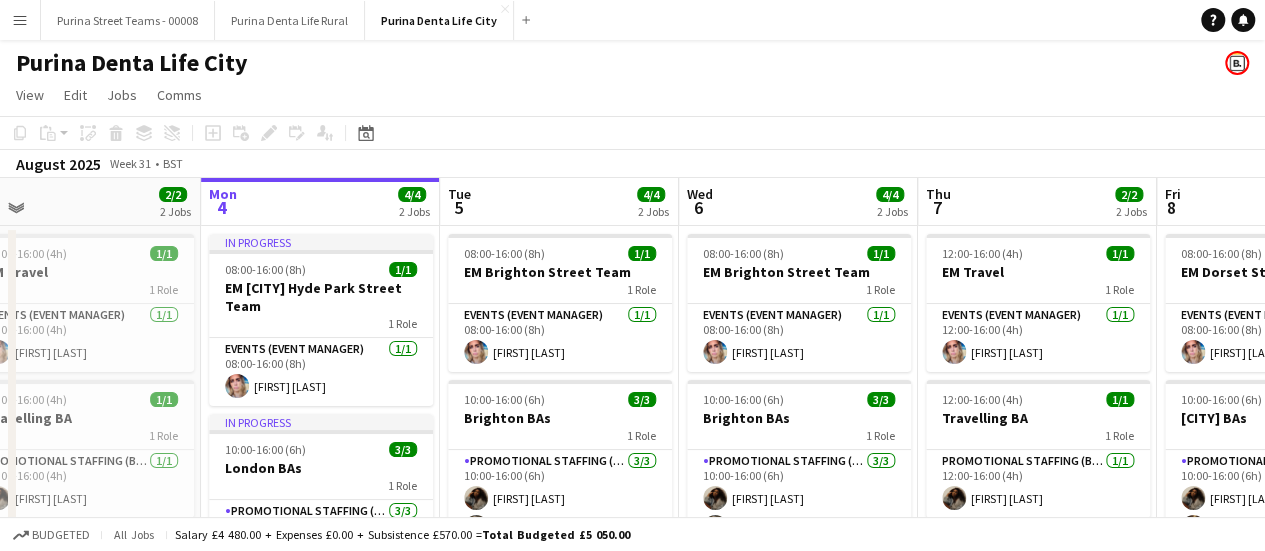 drag, startPoint x: 920, startPoint y: 375, endPoint x: 884, endPoint y: 186, distance: 192.39803 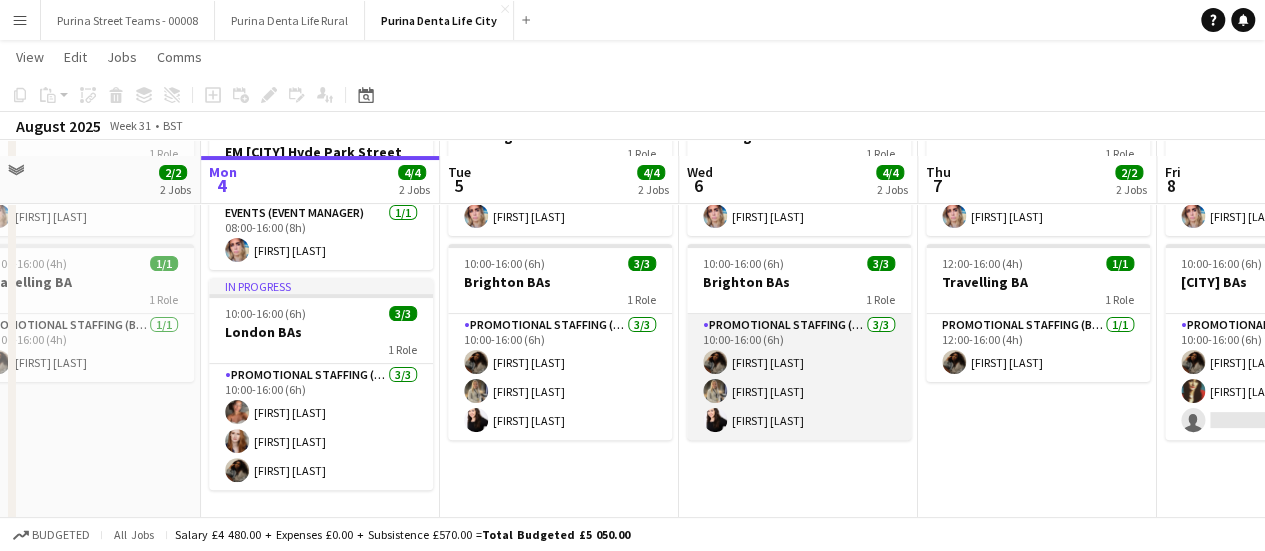 scroll, scrollTop: 150, scrollLeft: 0, axis: vertical 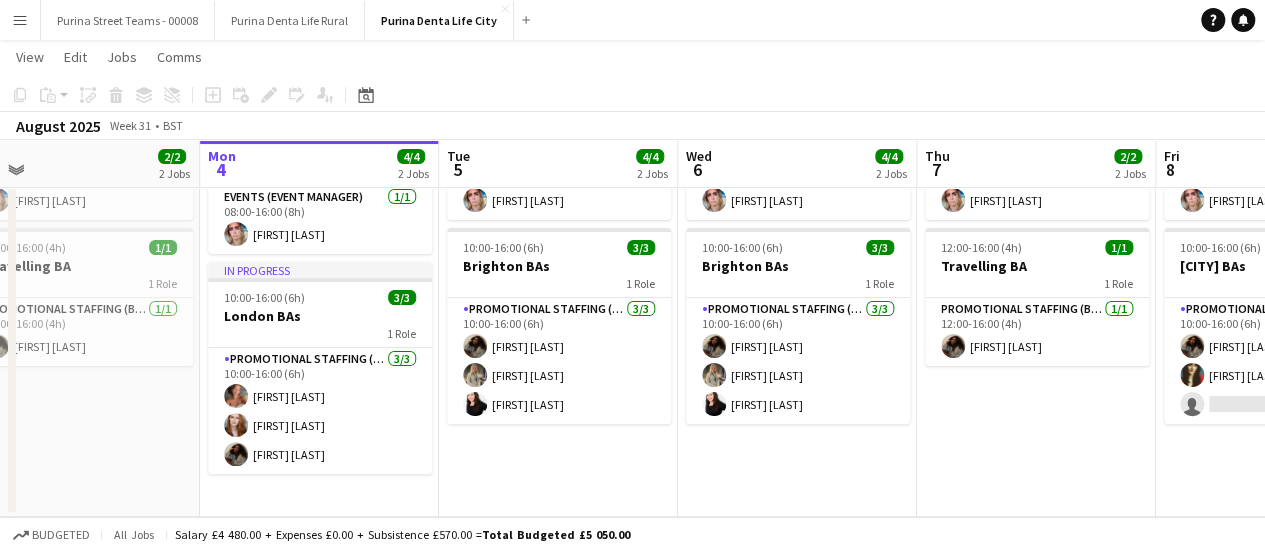 drag, startPoint x: 312, startPoint y: 322, endPoint x: 170, endPoint y: 264, distance: 153.3884 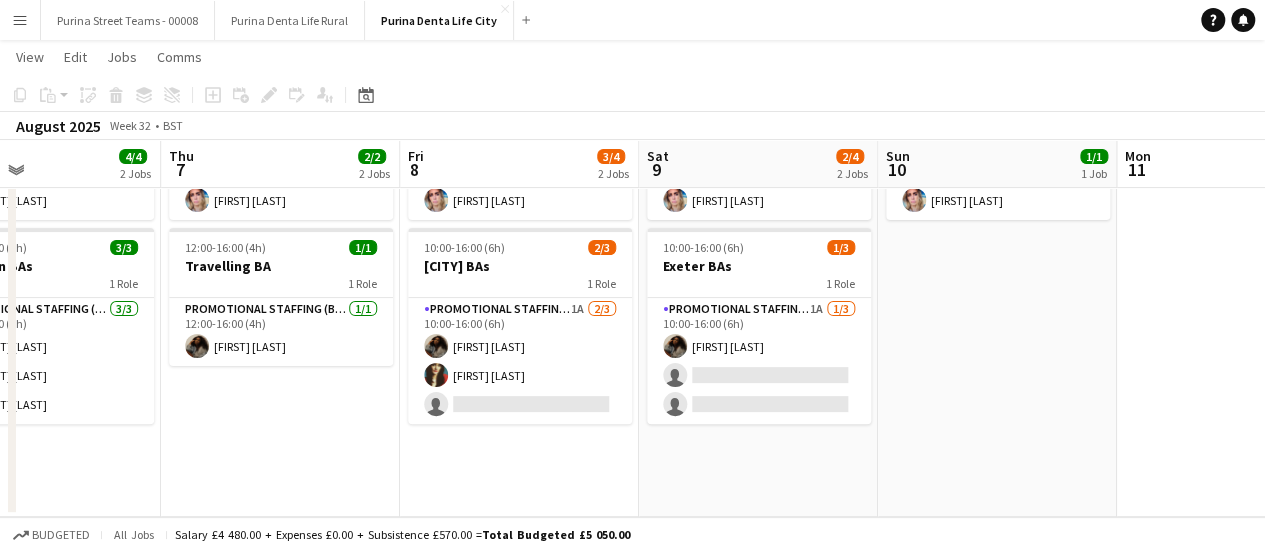 scroll, scrollTop: 0, scrollLeft: 560, axis: horizontal 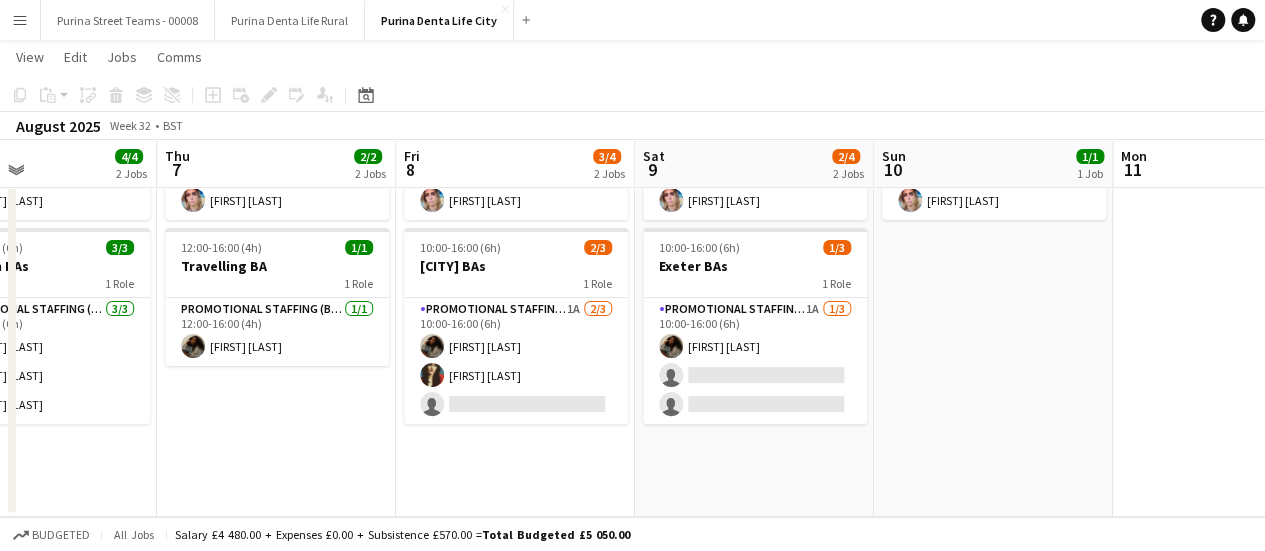 drag, startPoint x: 968, startPoint y: 433, endPoint x: 208, endPoint y: 392, distance: 761.1051 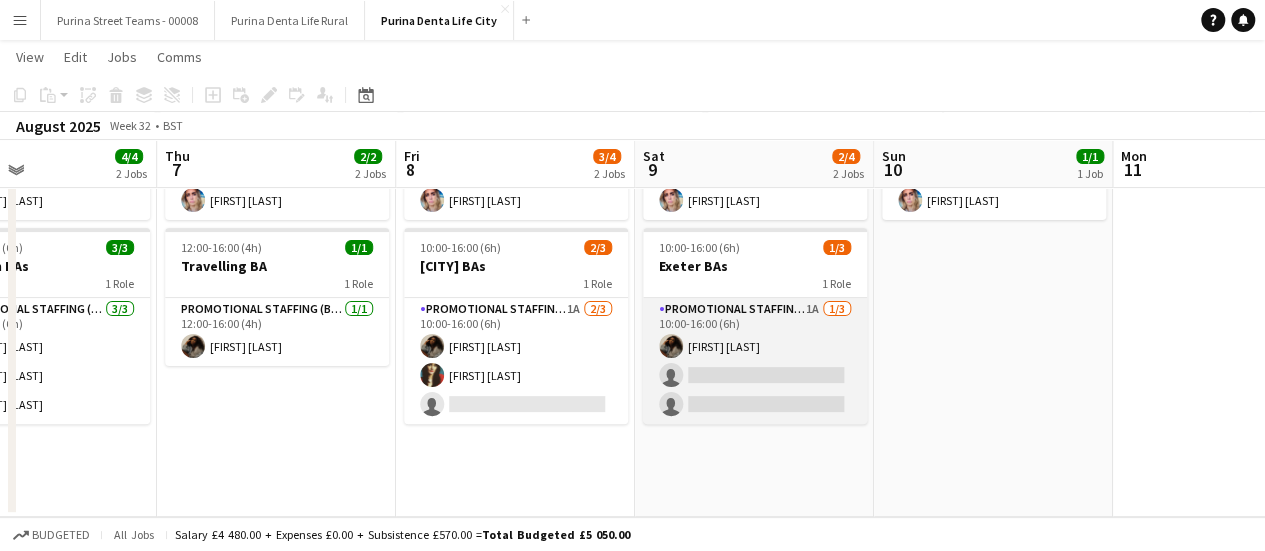 click on "Promotional Staffing (Brand Ambassadors)   1A   1/3   10:00-16:00 (6h)
[FIRST] [LAST]
single-neutral-actions
single-neutral-actions" at bounding box center (755, 361) 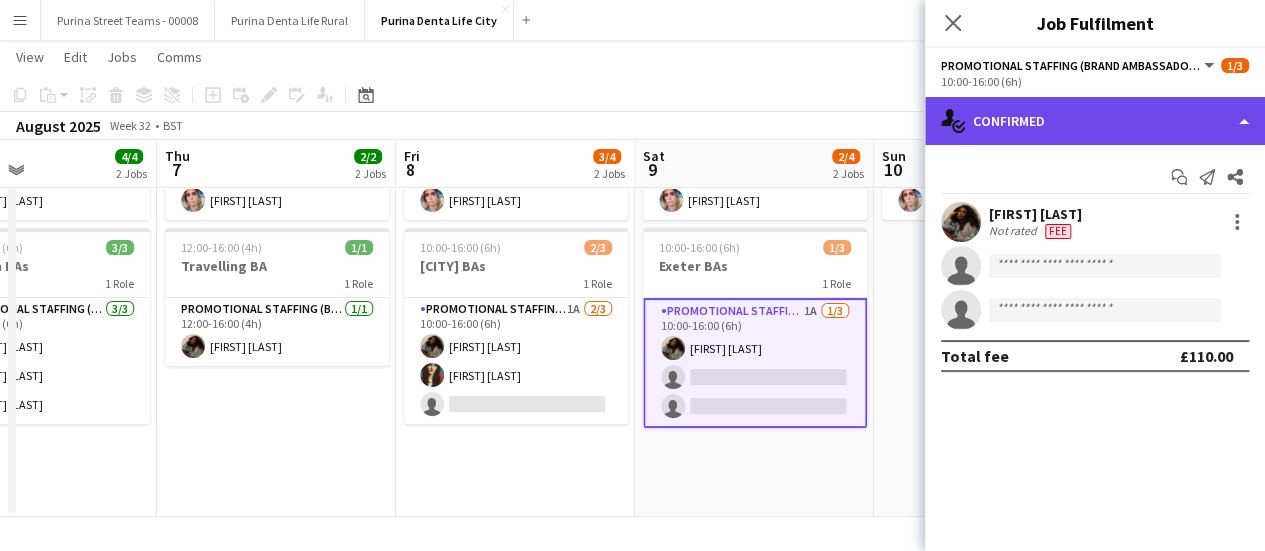 click on "single-neutral-actions-check-2
Confirmed" 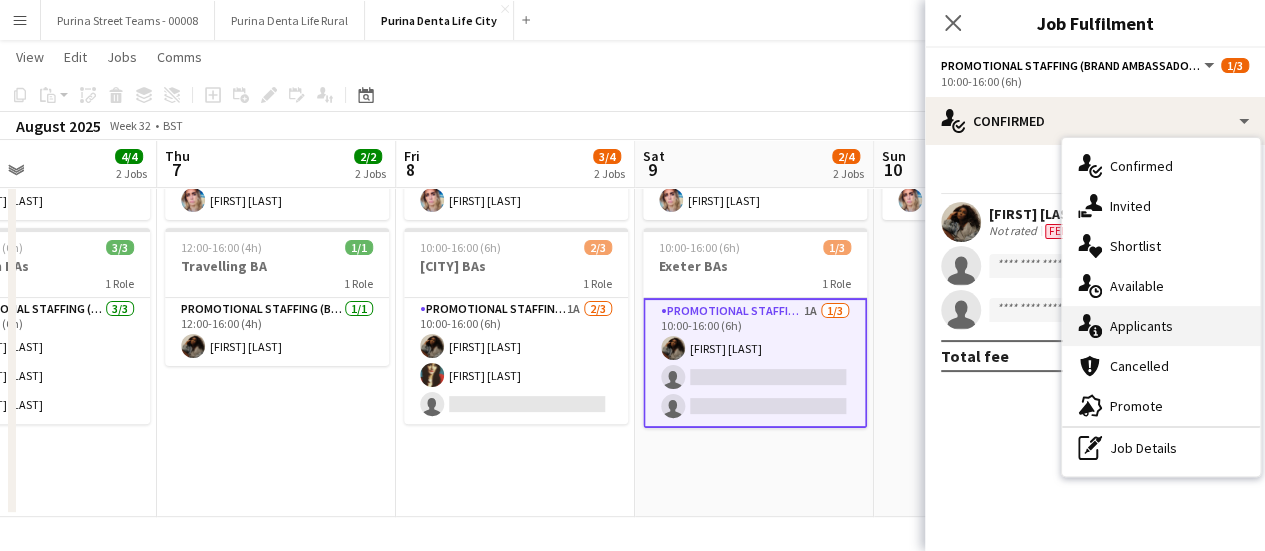 click on "single-neutral-actions-information
Applicants" at bounding box center (1161, 326) 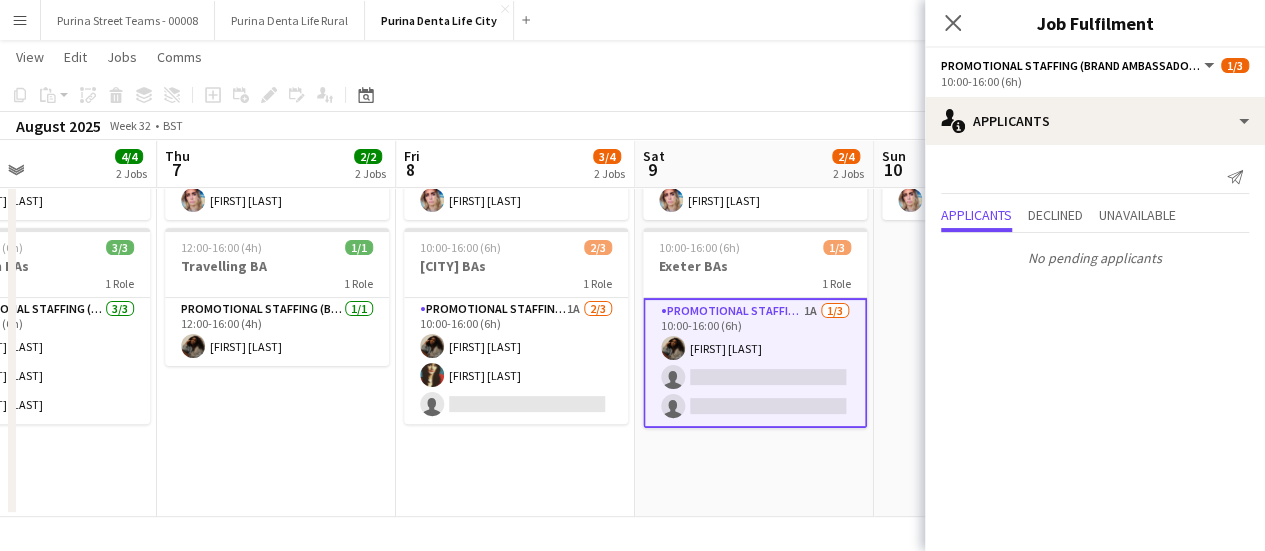click on "Promotional Staffing (Brand Ambassadors)   1A   1/3   10:00-16:00 (6h)
[FIRST] [LAST]
single-neutral-actions
single-neutral-actions" at bounding box center (755, 363) 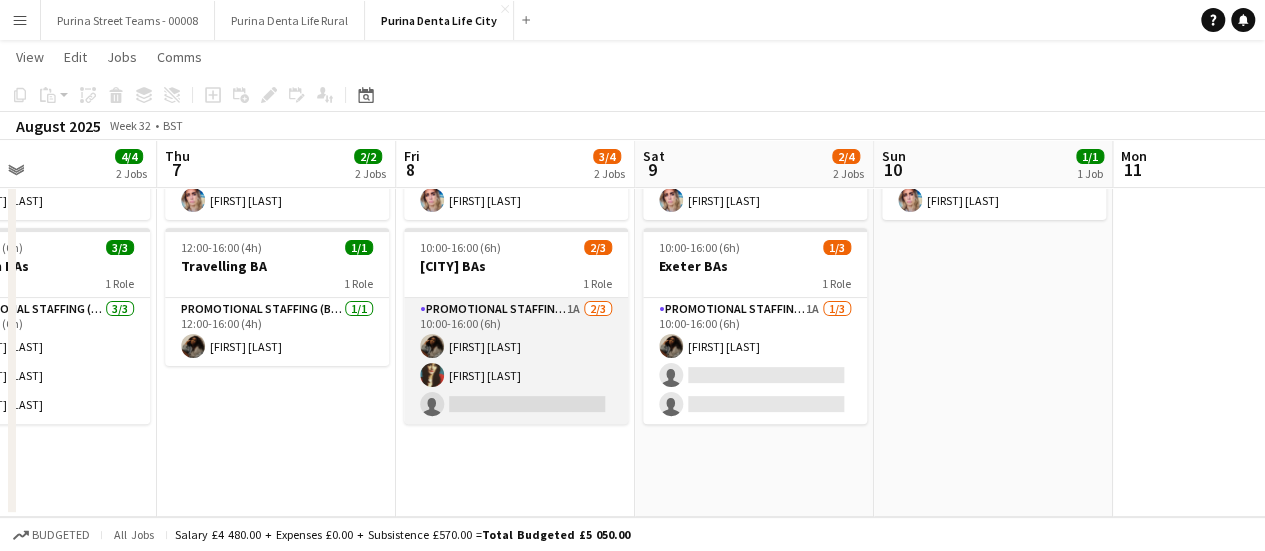 click on "Promotional Staffing (Brand Ambassadors)   1A   2/3   10:00-16:00 (6h)
[FIRST] [LAST] [FIRST] [LAST]
single-neutral-actions" at bounding box center [516, 361] 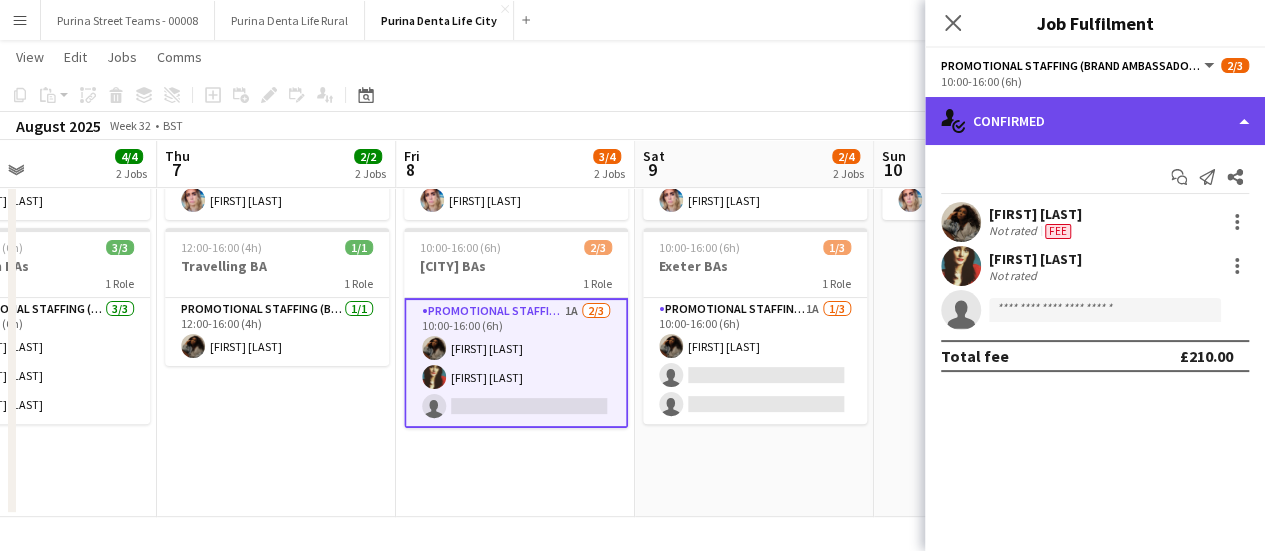 click on "single-neutral-actions-check-2
Confirmed" 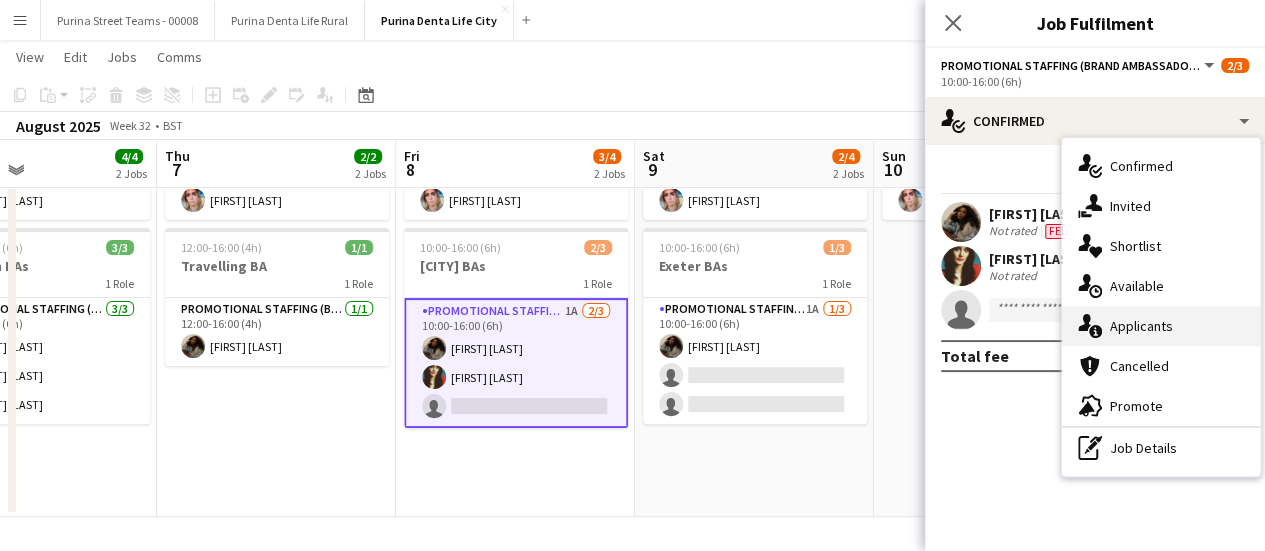click on "single-neutral-actions-information
Applicants" at bounding box center (1161, 326) 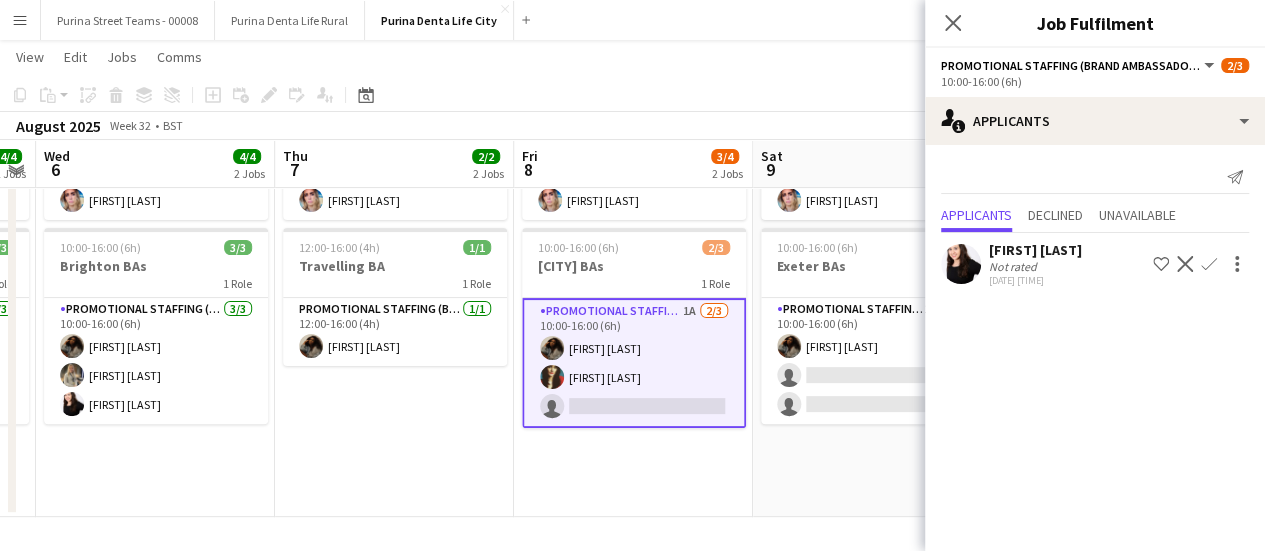 scroll, scrollTop: 0, scrollLeft: 490, axis: horizontal 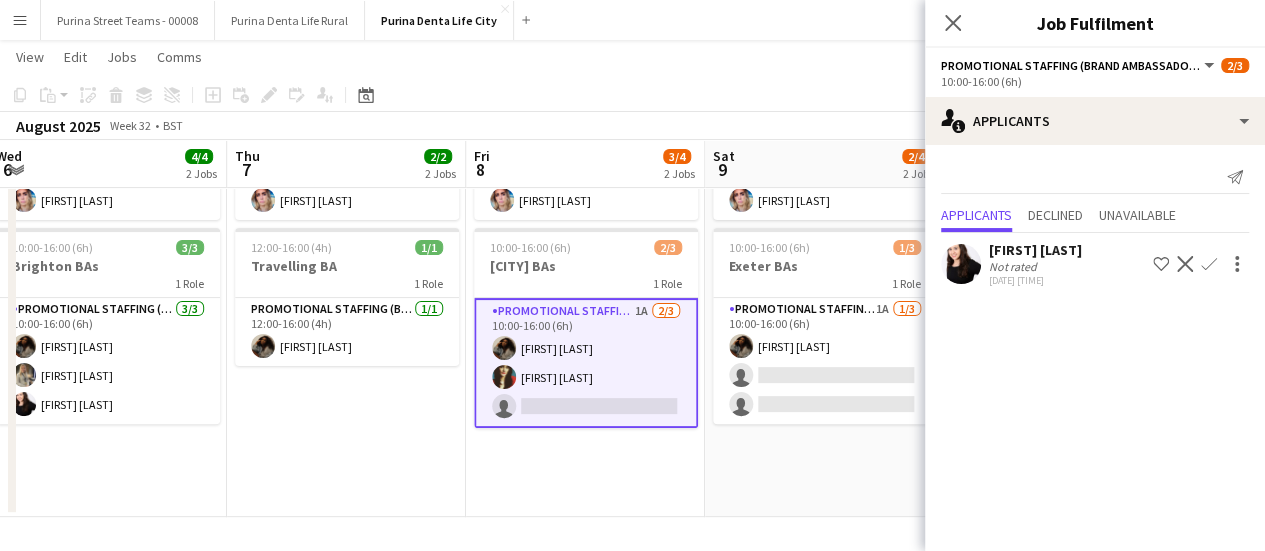 drag, startPoint x: 804, startPoint y: 459, endPoint x: 874, endPoint y: 464, distance: 70.178345 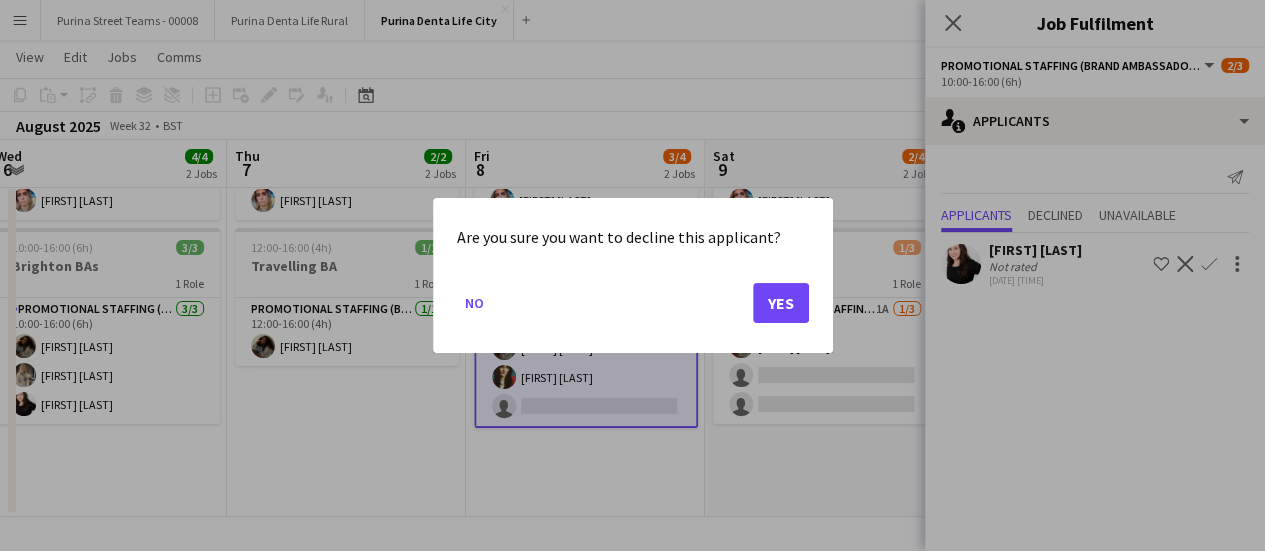 scroll, scrollTop: 0, scrollLeft: 0, axis: both 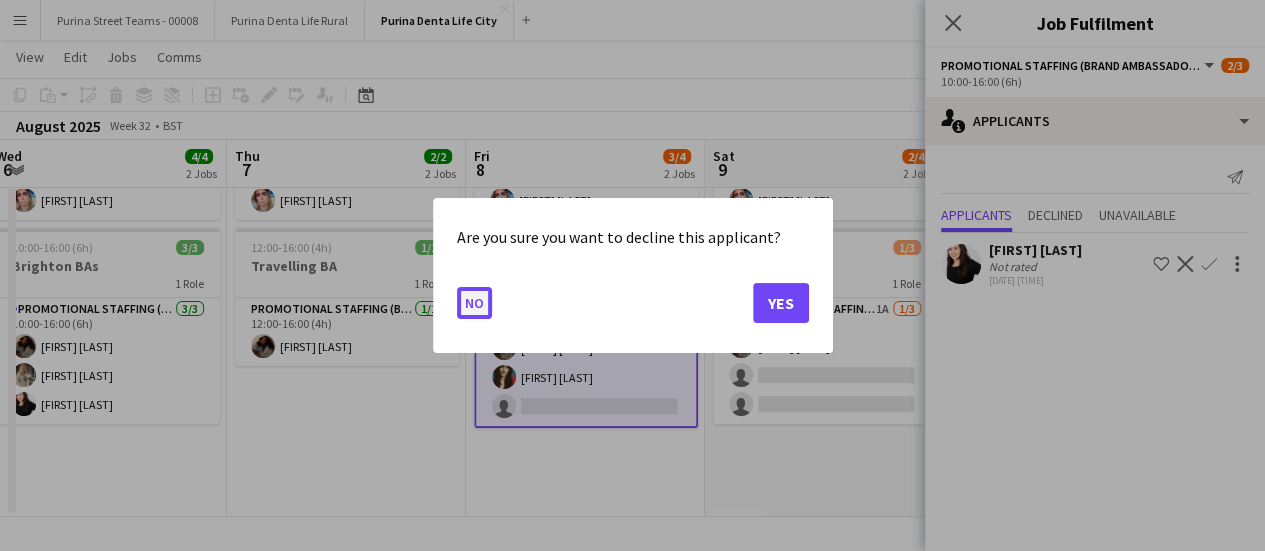 click on "No" 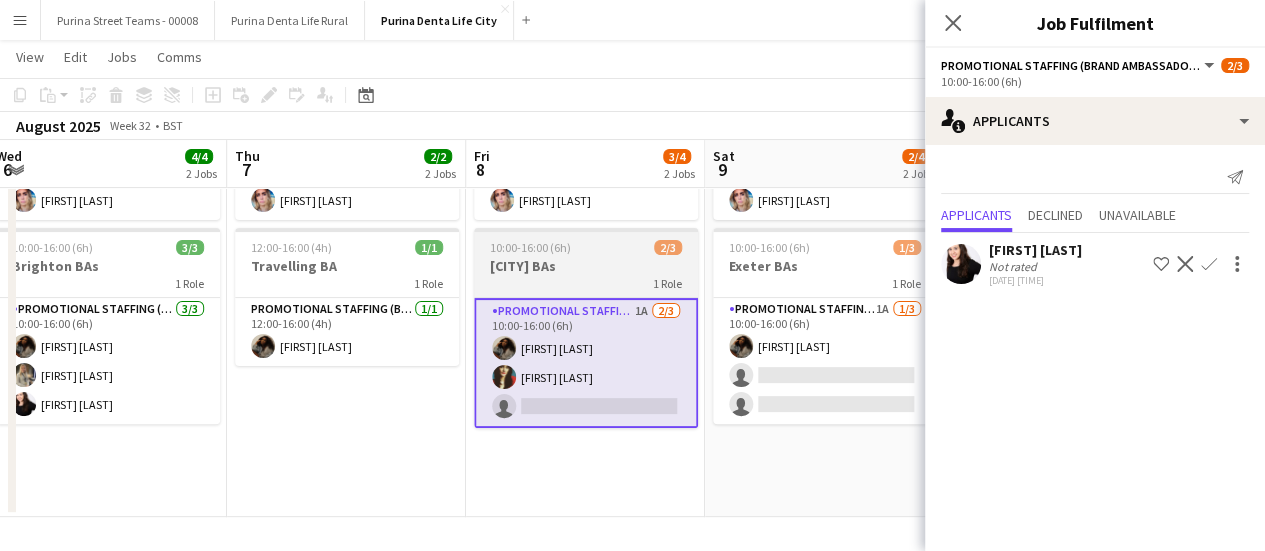 scroll, scrollTop: 150, scrollLeft: 0, axis: vertical 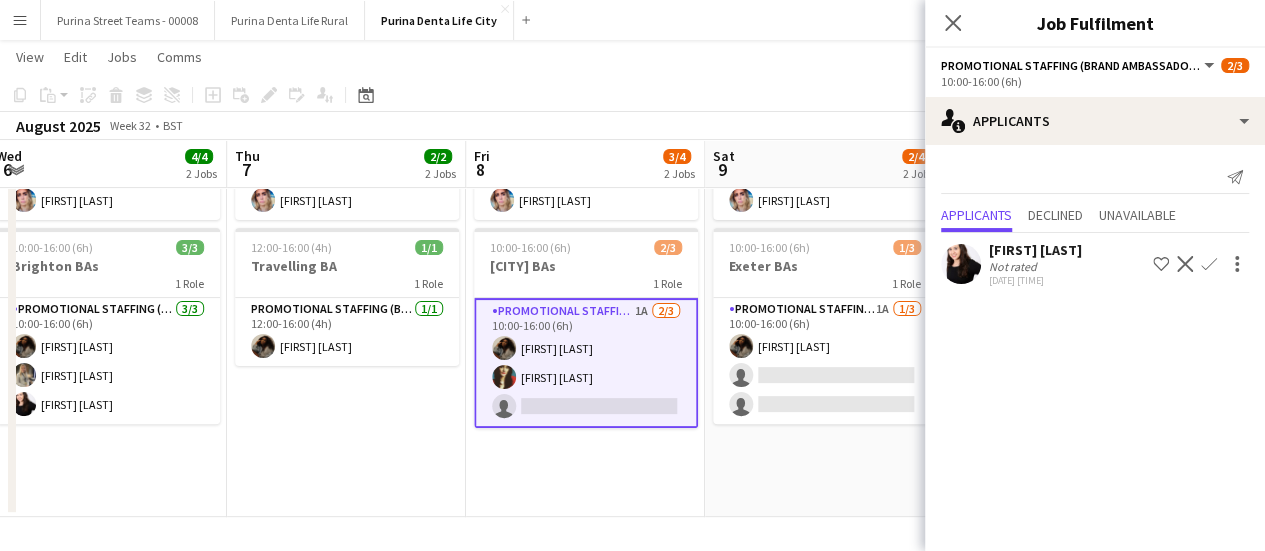 click on "Close pop-in" 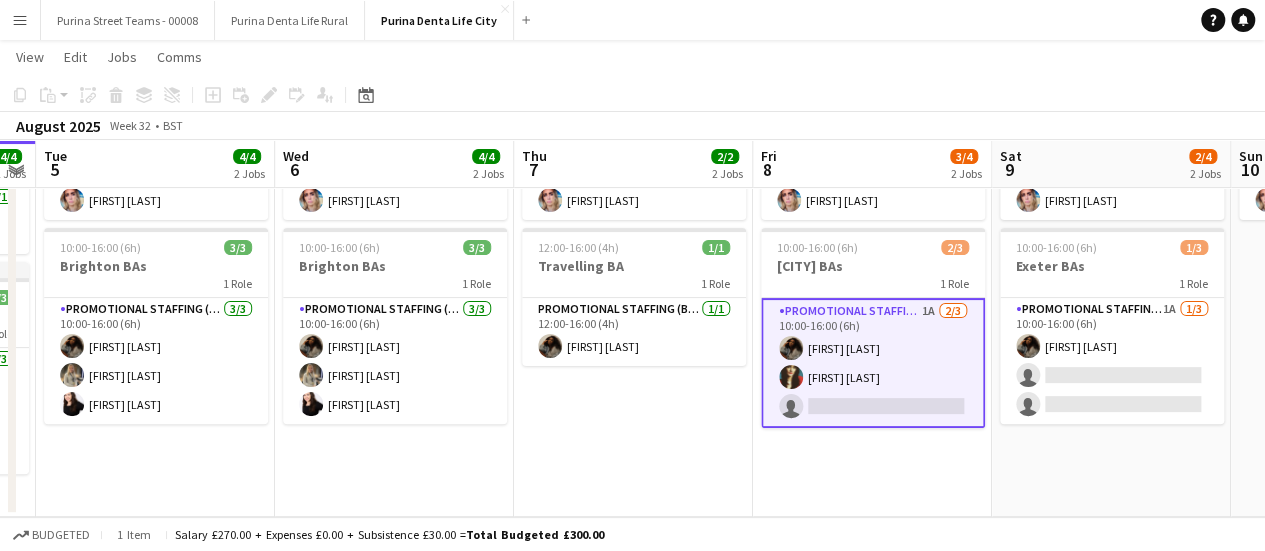 drag, startPoint x: 314, startPoint y: 467, endPoint x: 547, endPoint y: 460, distance: 233.10513 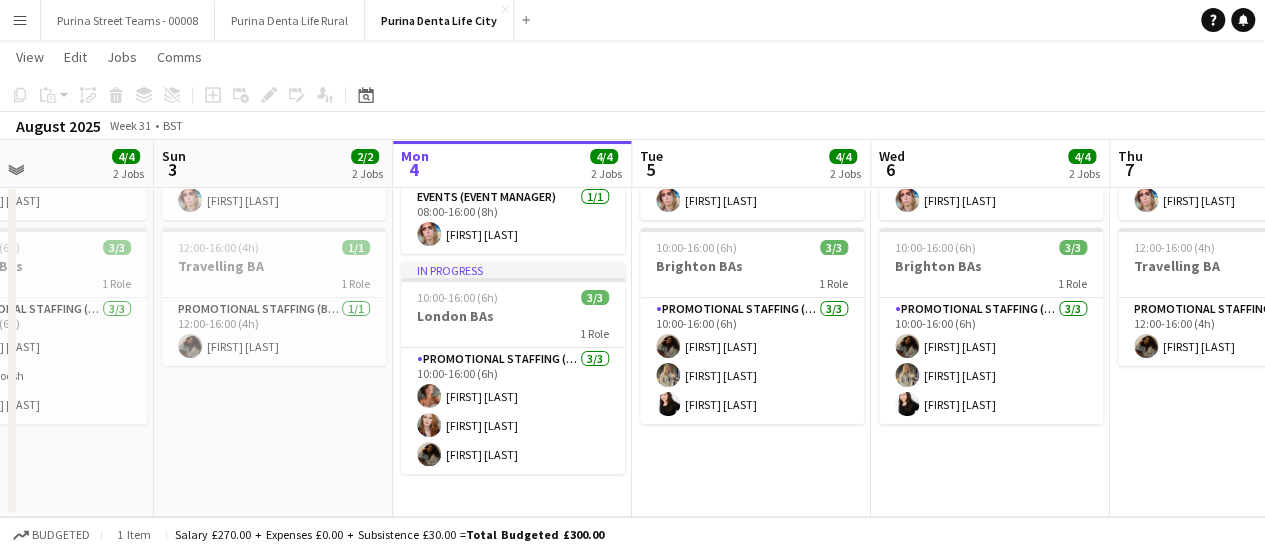 drag, startPoint x: 474, startPoint y: 456, endPoint x: 896, endPoint y: 406, distance: 424.95175 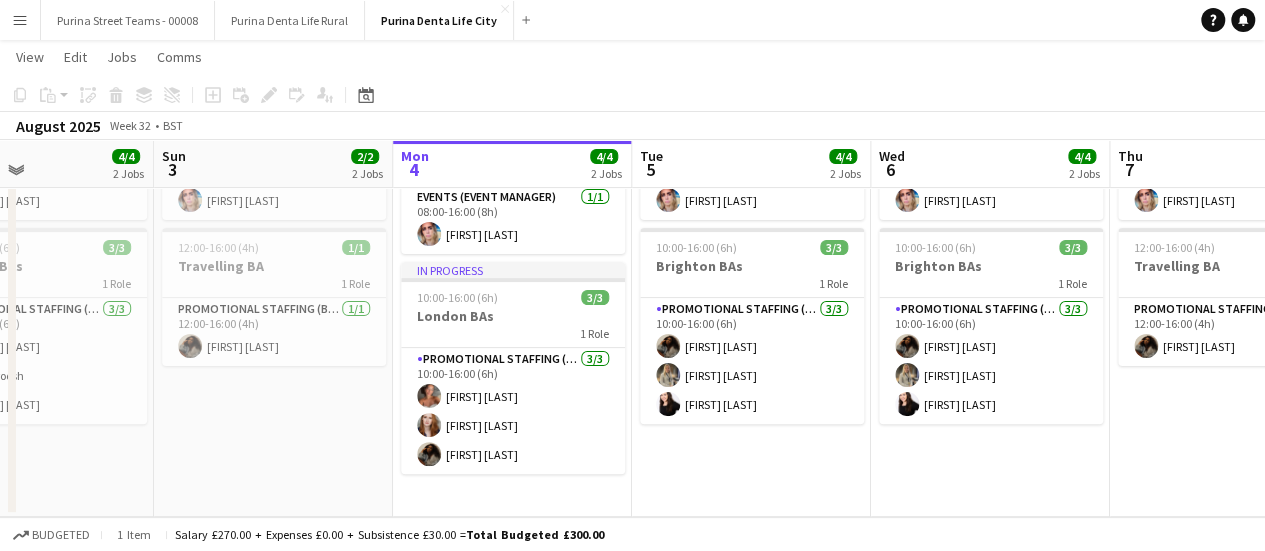 scroll, scrollTop: 0, scrollLeft: 469, axis: horizontal 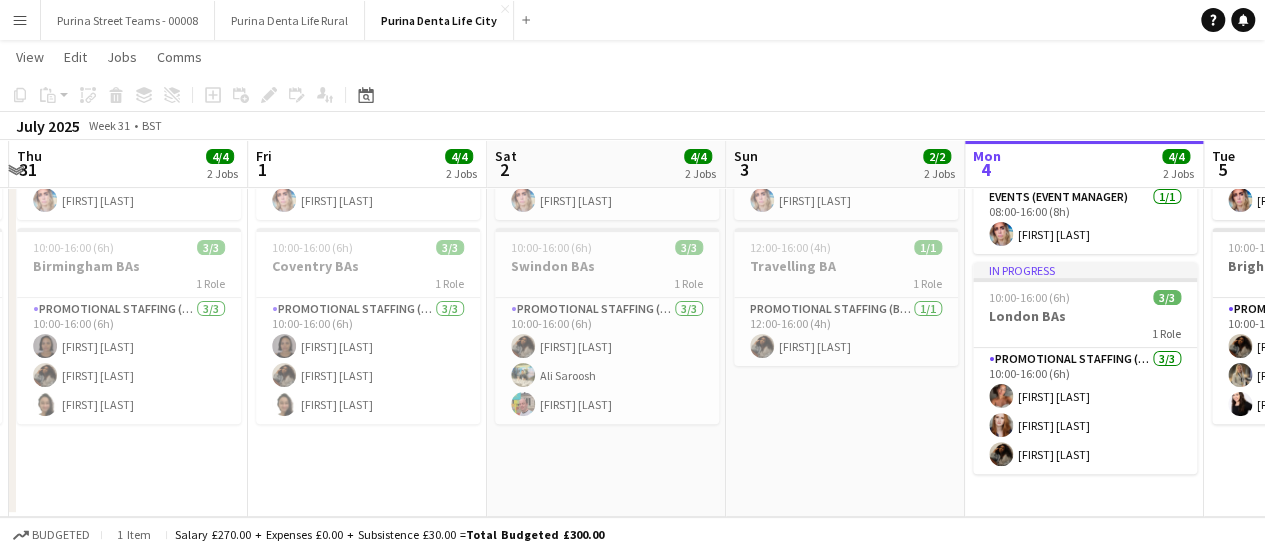 drag, startPoint x: 130, startPoint y: 396, endPoint x: 702, endPoint y: 377, distance: 572.3155 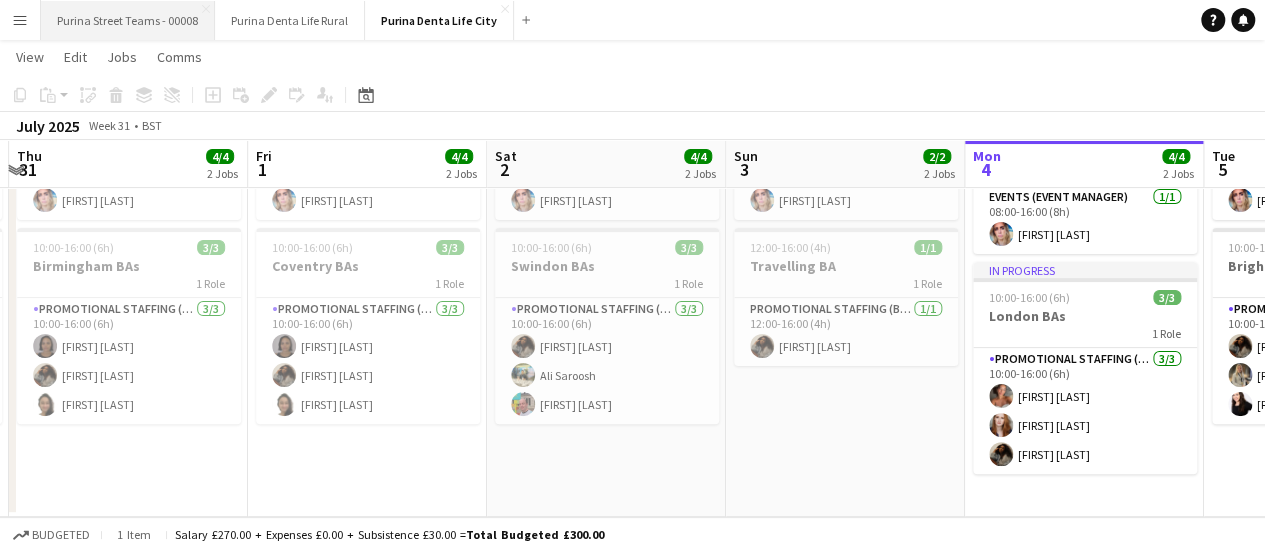 click on "Purina Street Teams - 00008
Close" at bounding box center (128, 20) 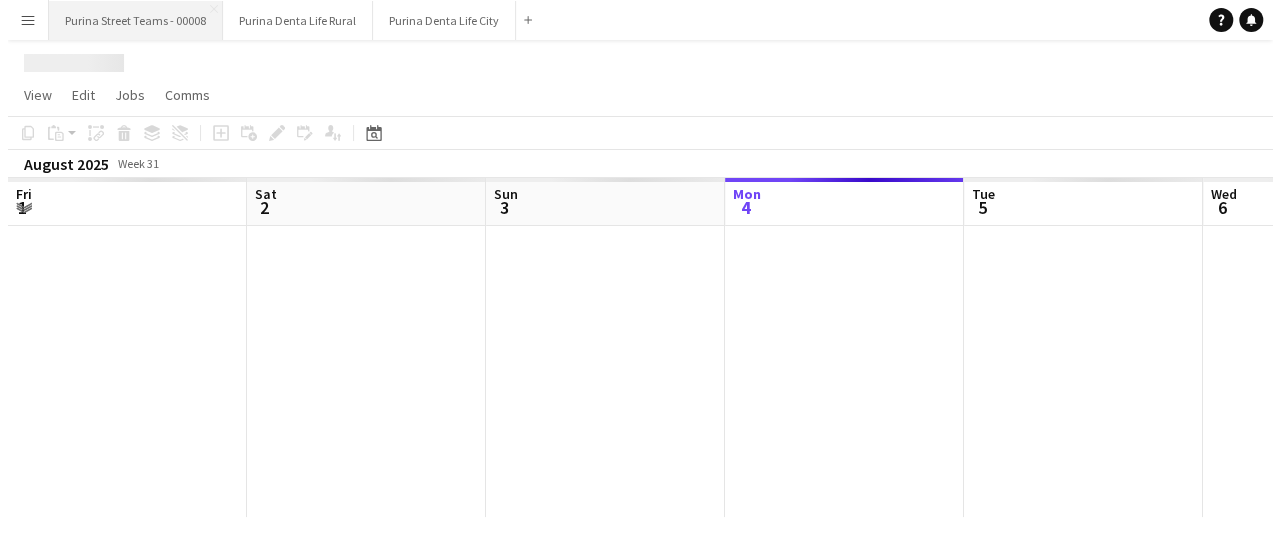 scroll, scrollTop: 0, scrollLeft: 0, axis: both 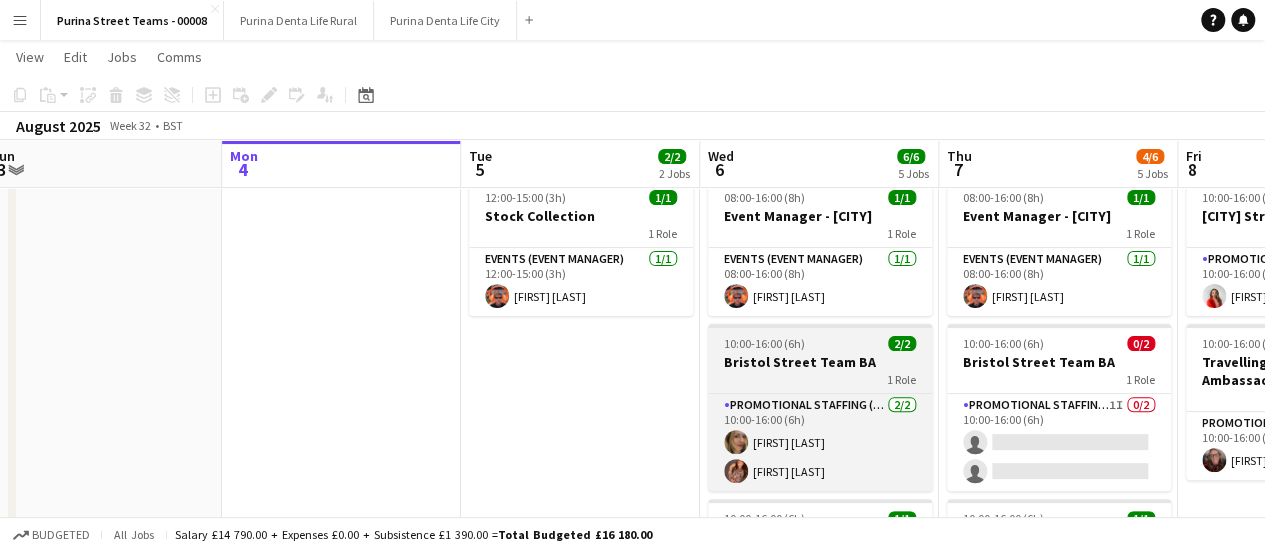 drag, startPoint x: 881, startPoint y: 378, endPoint x: 440, endPoint y: 358, distance: 441.45328 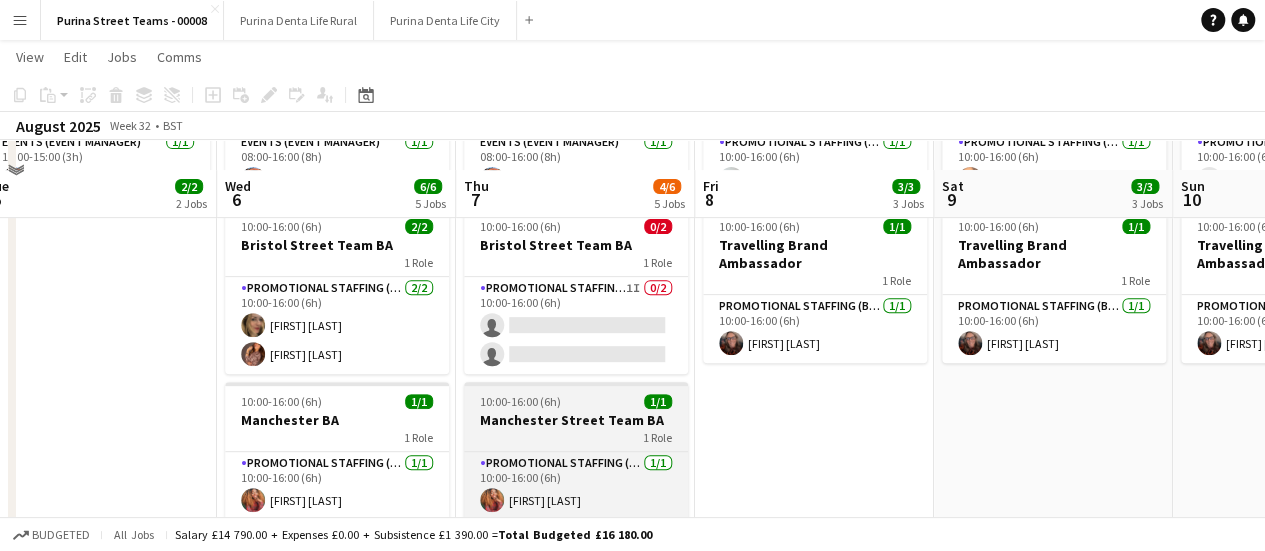 scroll, scrollTop: 400, scrollLeft: 0, axis: vertical 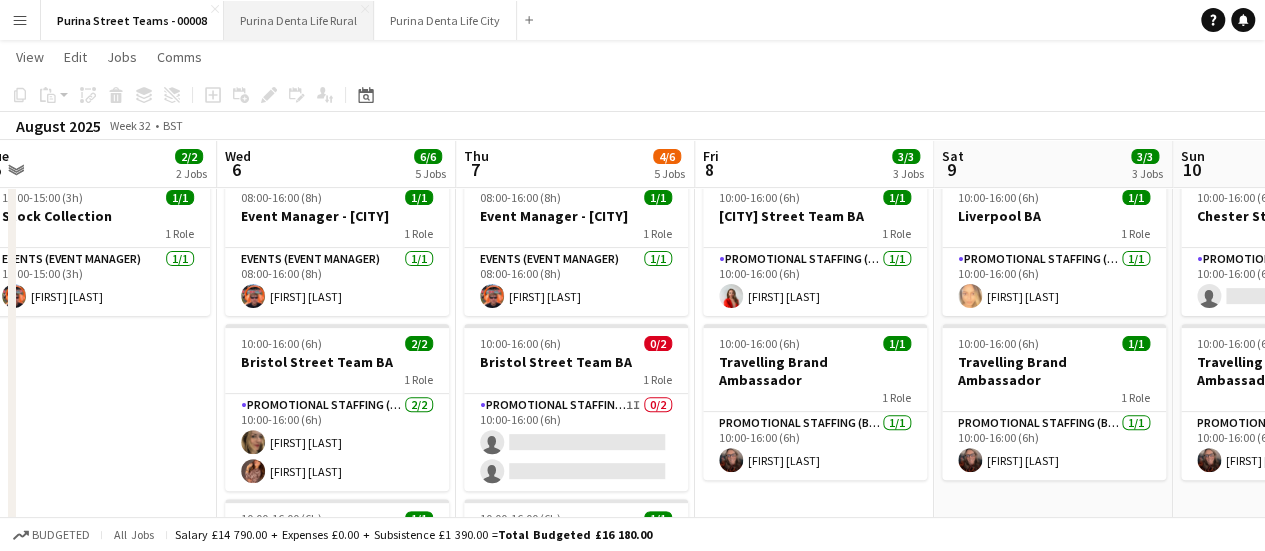 click on "[BRAND] [BRAND] [BRAND]
Close" at bounding box center (299, 20) 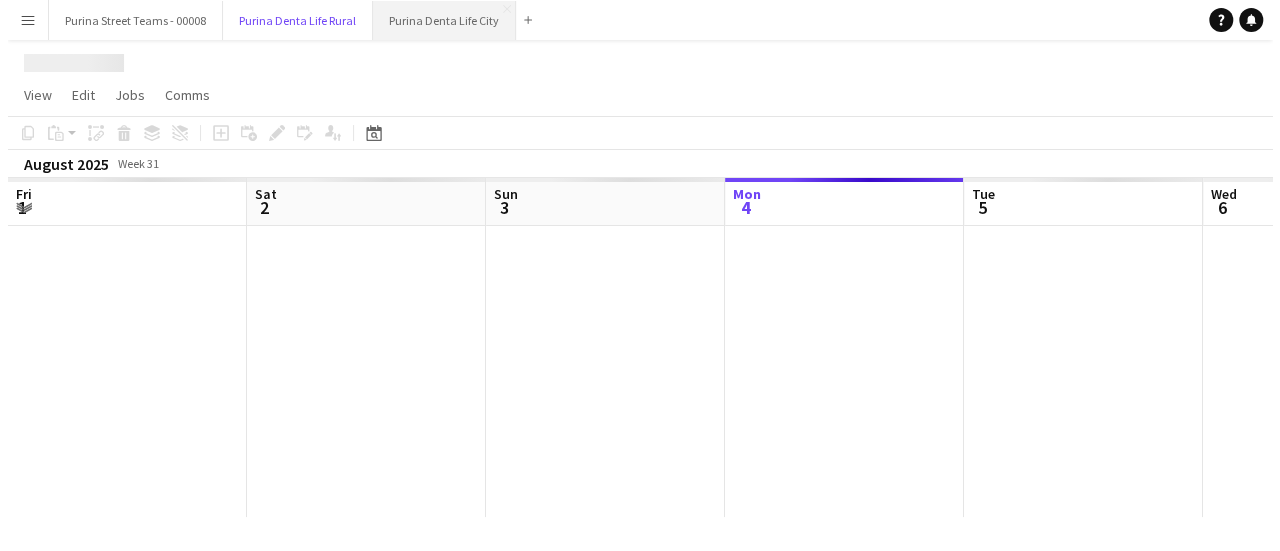 scroll, scrollTop: 0, scrollLeft: 0, axis: both 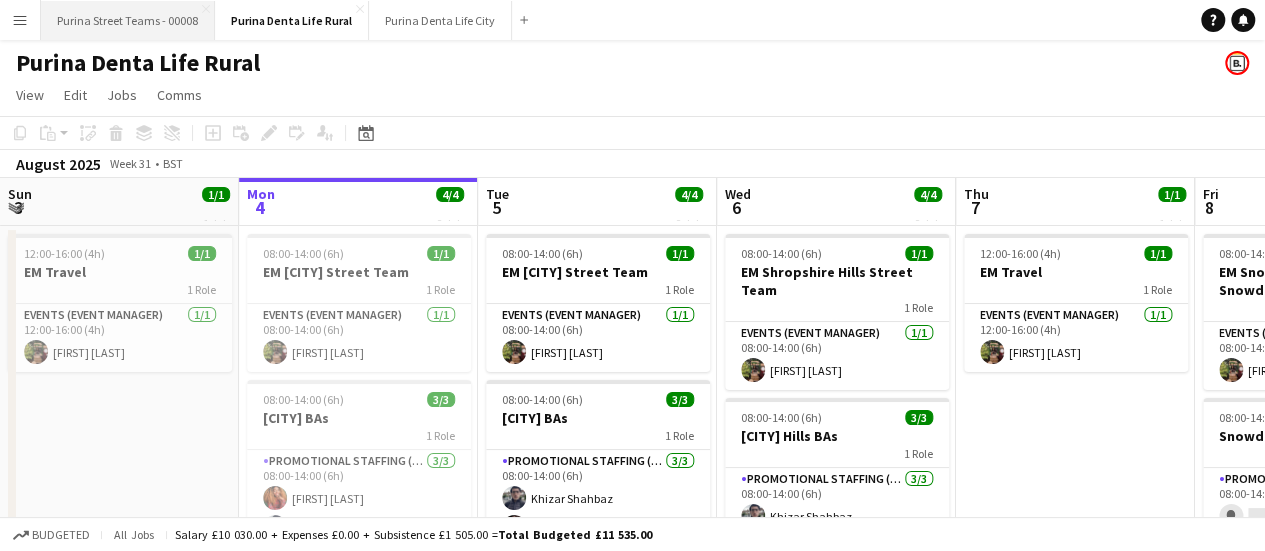 click on "Purina Street Teams - 00008
Close" at bounding box center [128, 20] 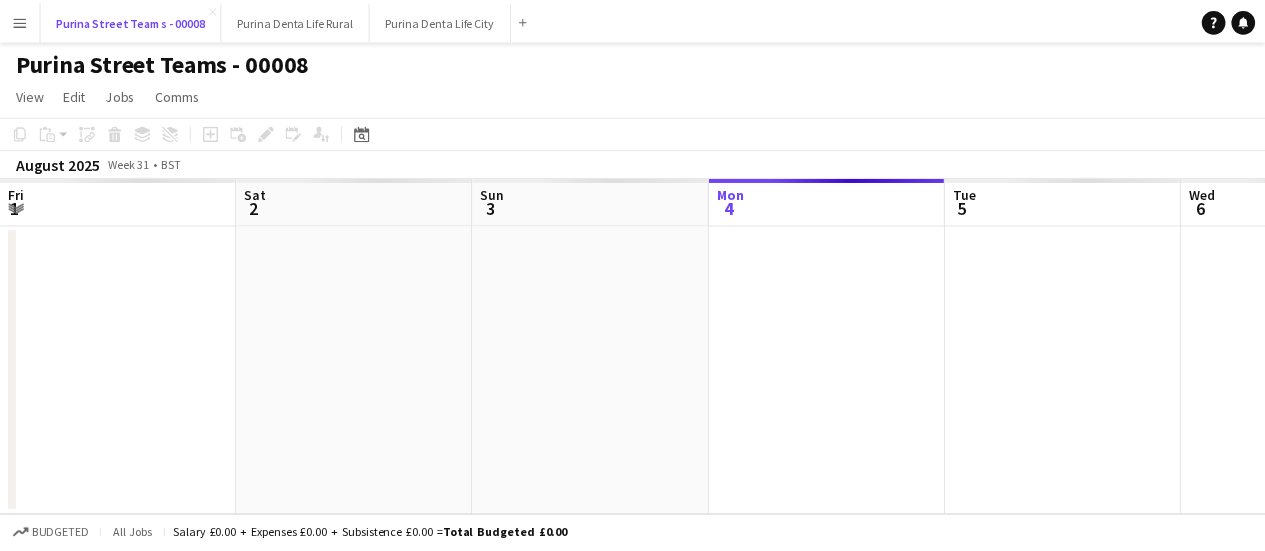 scroll, scrollTop: 0, scrollLeft: 478, axis: horizontal 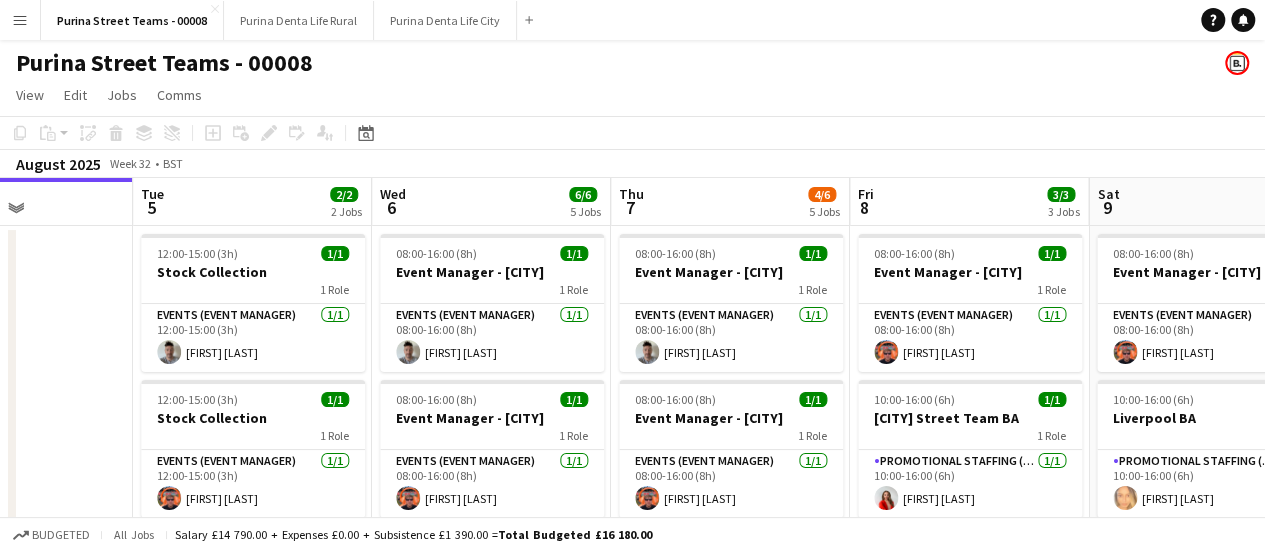 drag, startPoint x: 751, startPoint y: 337, endPoint x: 405, endPoint y: 337, distance: 346 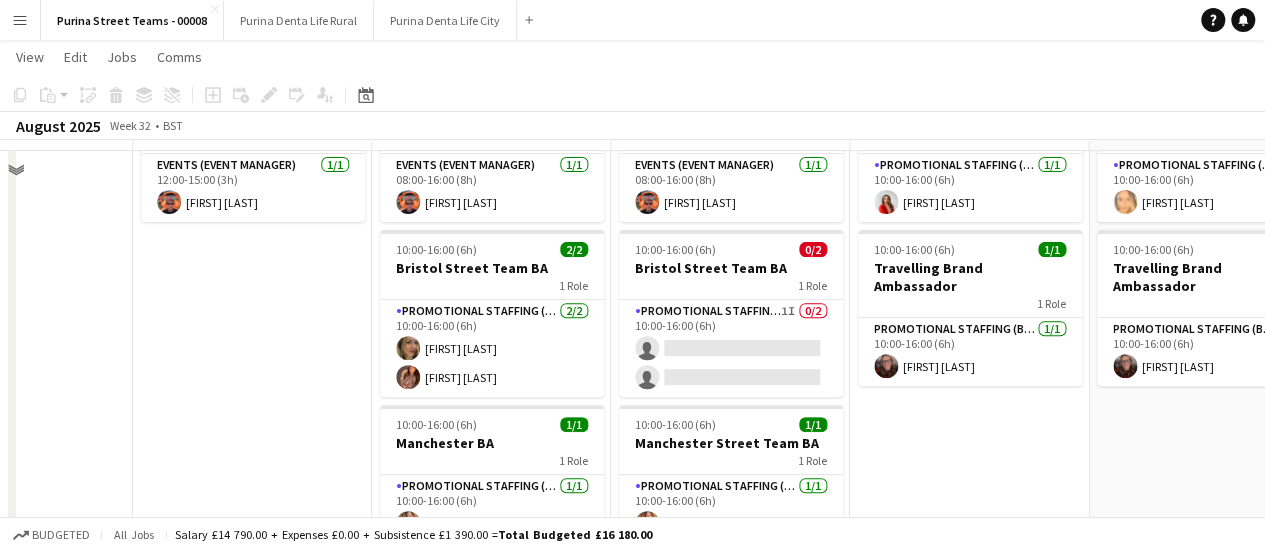 scroll, scrollTop: 300, scrollLeft: 0, axis: vertical 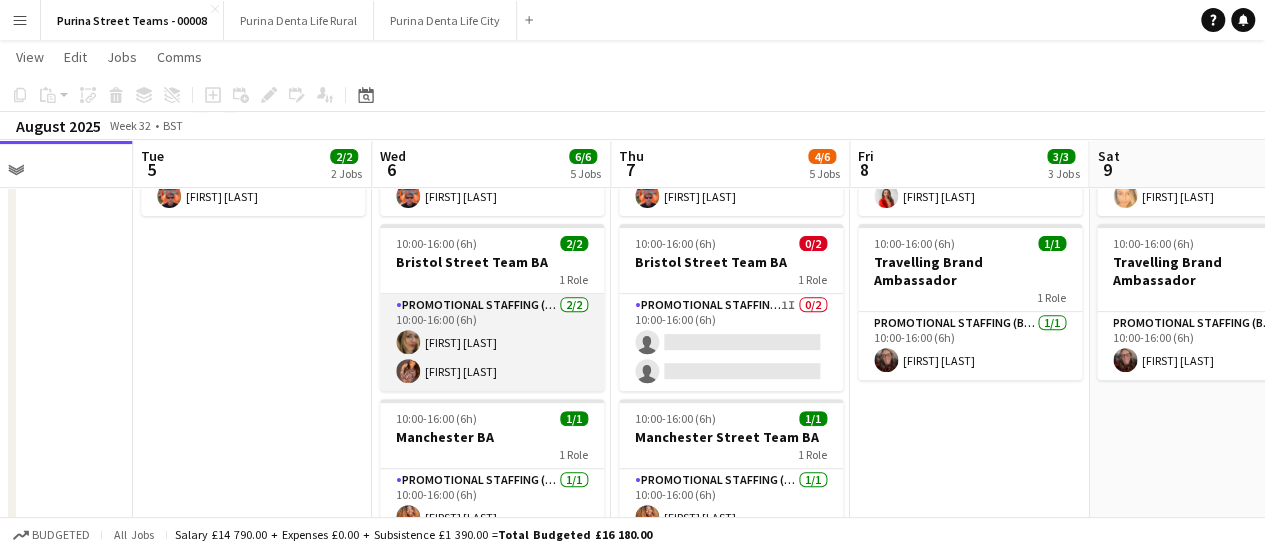 click on "Promotional Staffing (Brand Ambassadors)   2/2   10:00-16:00 (6h)
[FIRST] [LAST] [FIRST] [LAST]" at bounding box center (492, 342) 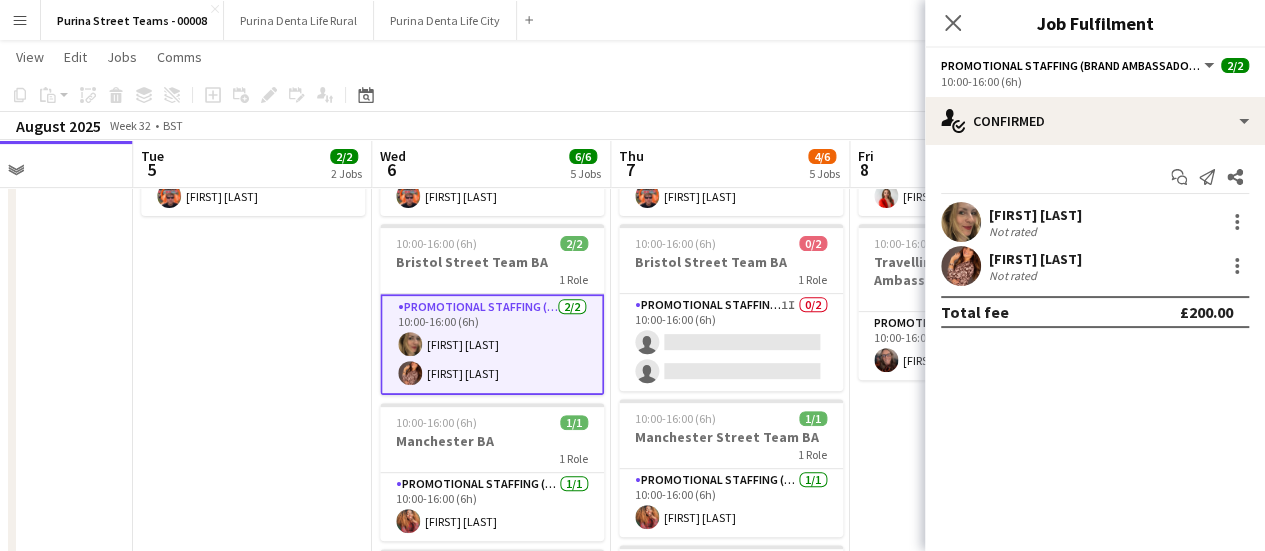 click on "[FIRST] [LAST]" at bounding box center [1035, 215] 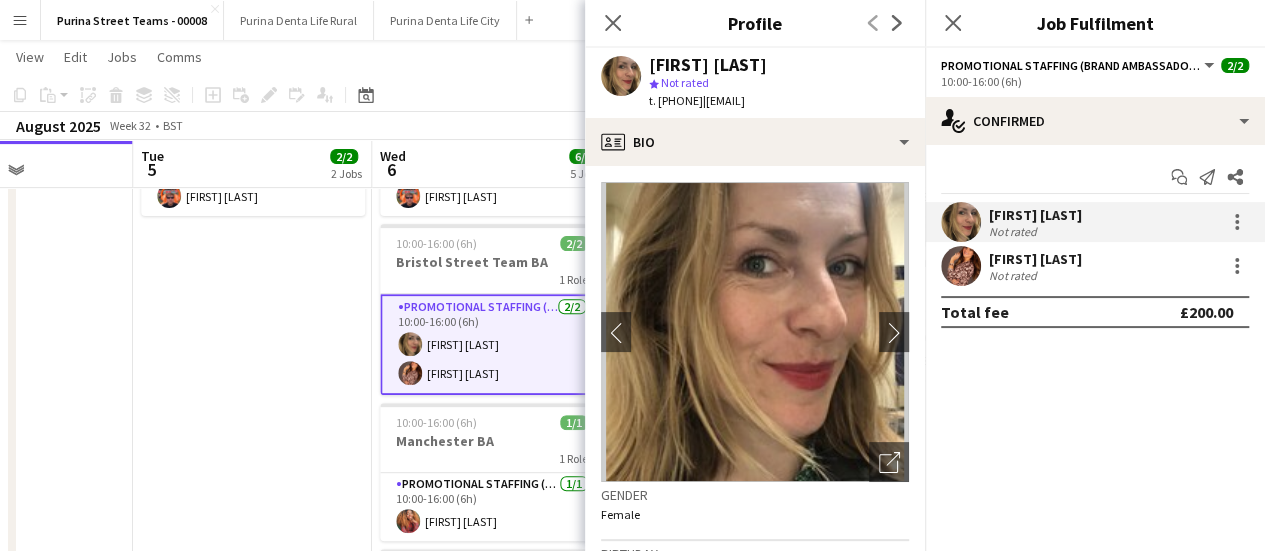 drag, startPoint x: 738, startPoint y: 101, endPoint x: 864, endPoint y: 101, distance: 126 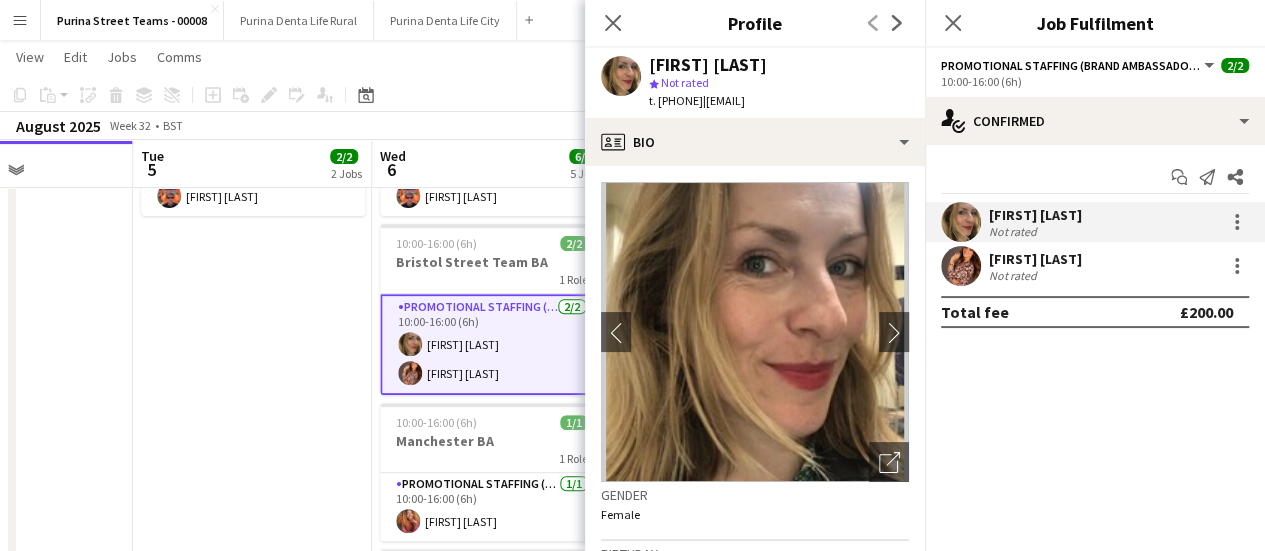 drag, startPoint x: 883, startPoint y: 103, endPoint x: 650, endPoint y: 68, distance: 235.61409 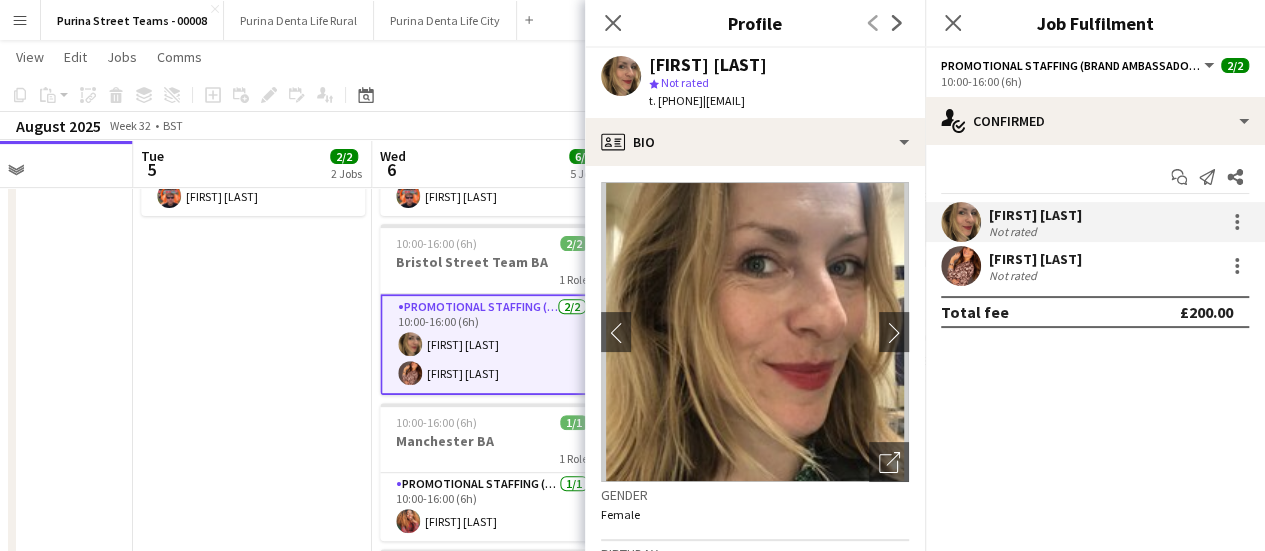 click on "[FIRST] [LAST]" at bounding box center (1035, 259) 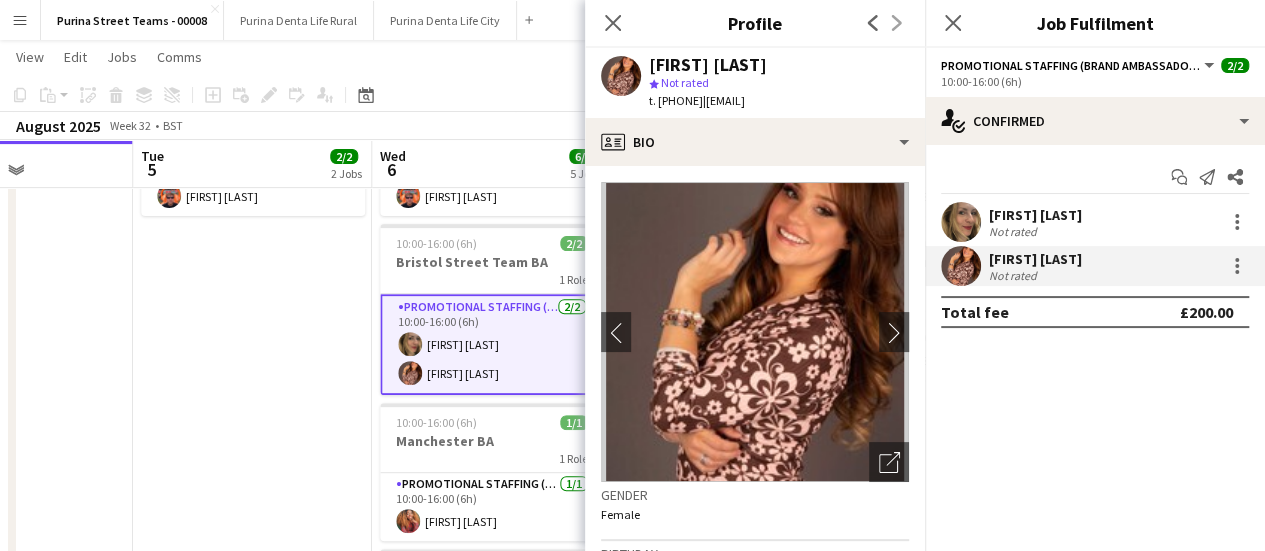 drag, startPoint x: 896, startPoint y: 101, endPoint x: 640, endPoint y: 63, distance: 258.80493 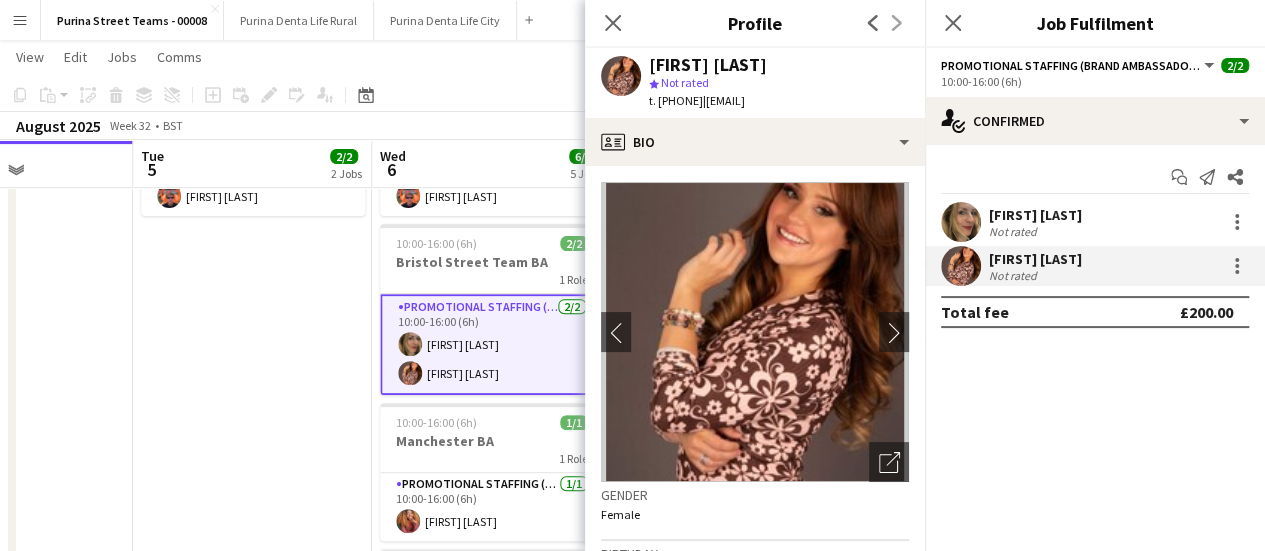 click on "12:00-15:00 (3h)    1/1   Stock Collection    1 Role   Events (Event Manager)   1/1   12:00-15:00 (3h)
[FIRST] [LAST]     12:00-15:00 (3h)    1/1   Stock Collection   1 Role   Events (Event Manager)   1/1   12:00-15:00 (3h)
[FIRST] [LAST]" at bounding box center (252, 372) 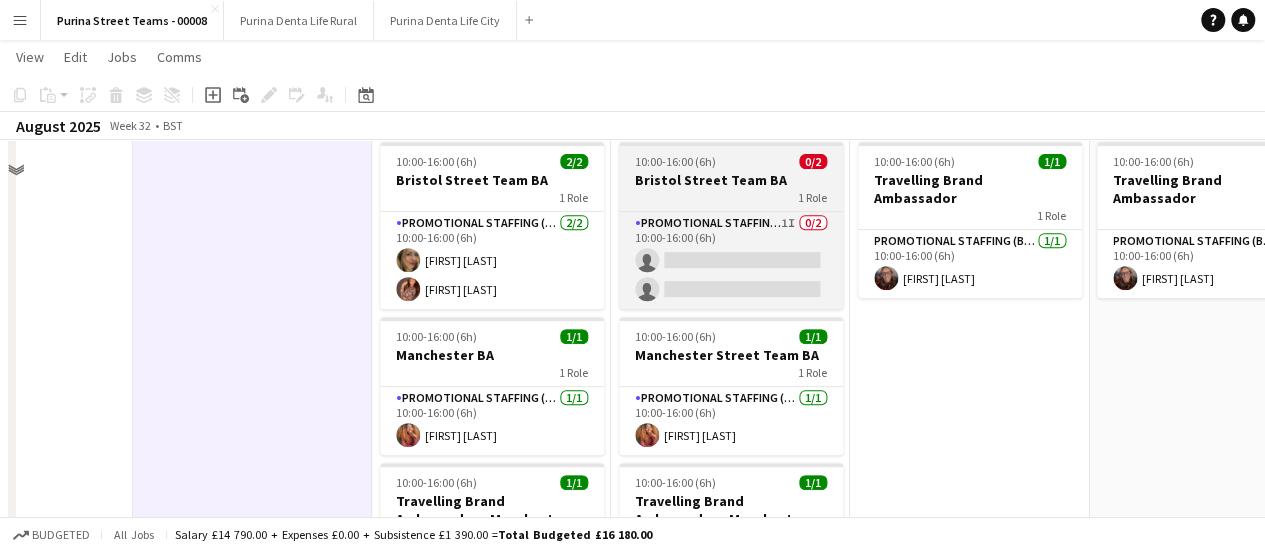 scroll, scrollTop: 200, scrollLeft: 0, axis: vertical 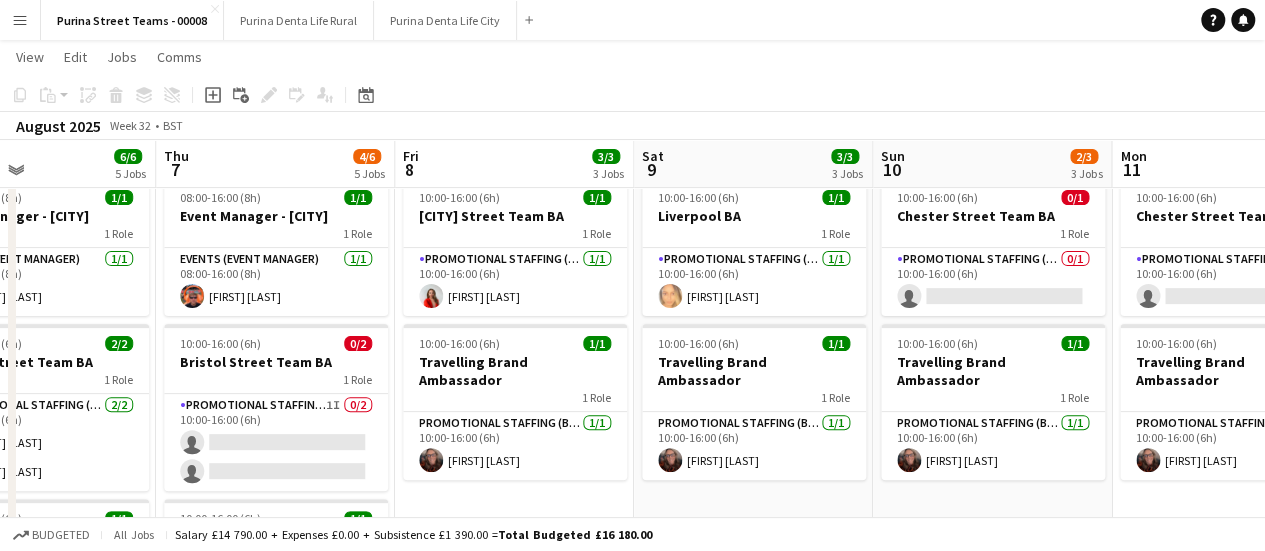 drag, startPoint x: 918, startPoint y: 493, endPoint x: 463, endPoint y: 499, distance: 455.03955 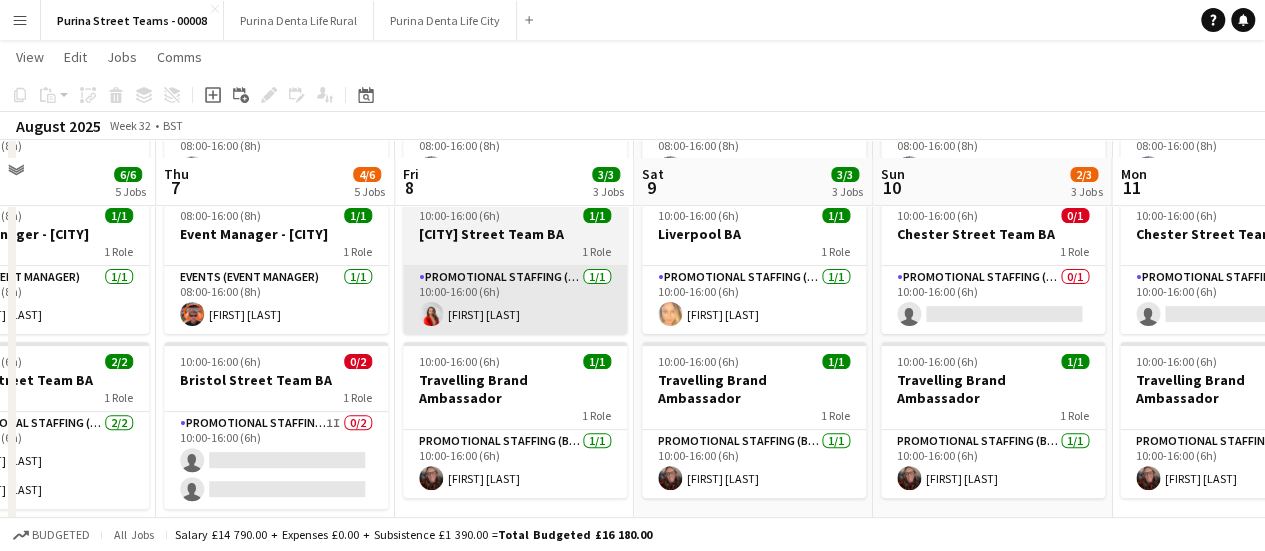 scroll, scrollTop: 200, scrollLeft: 0, axis: vertical 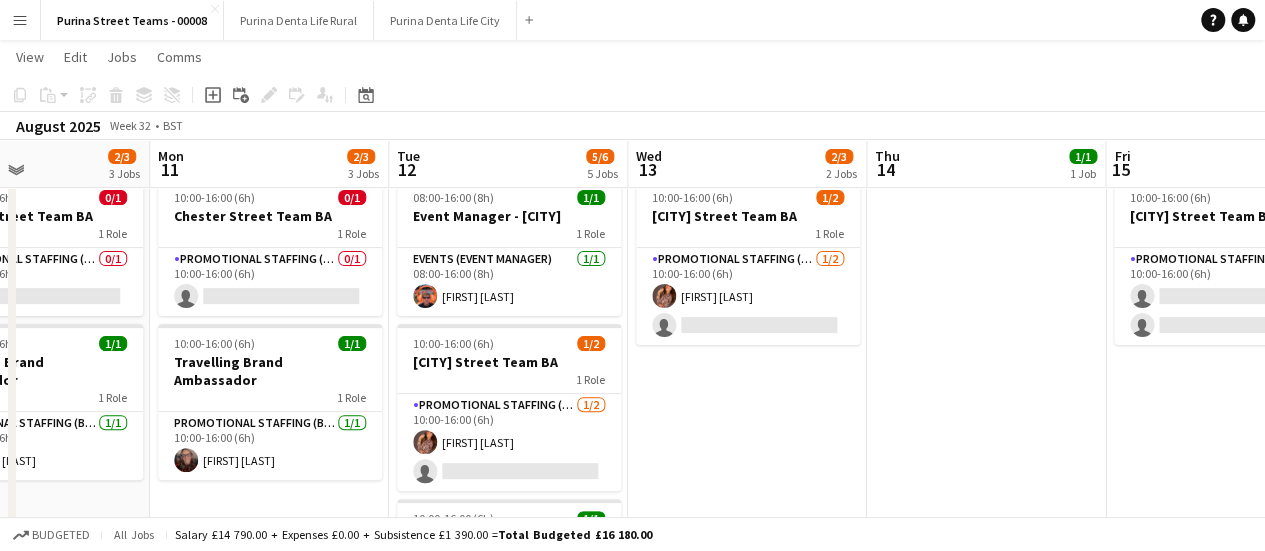 drag, startPoint x: 994, startPoint y: 509, endPoint x: 33, endPoint y: 437, distance: 963.6934 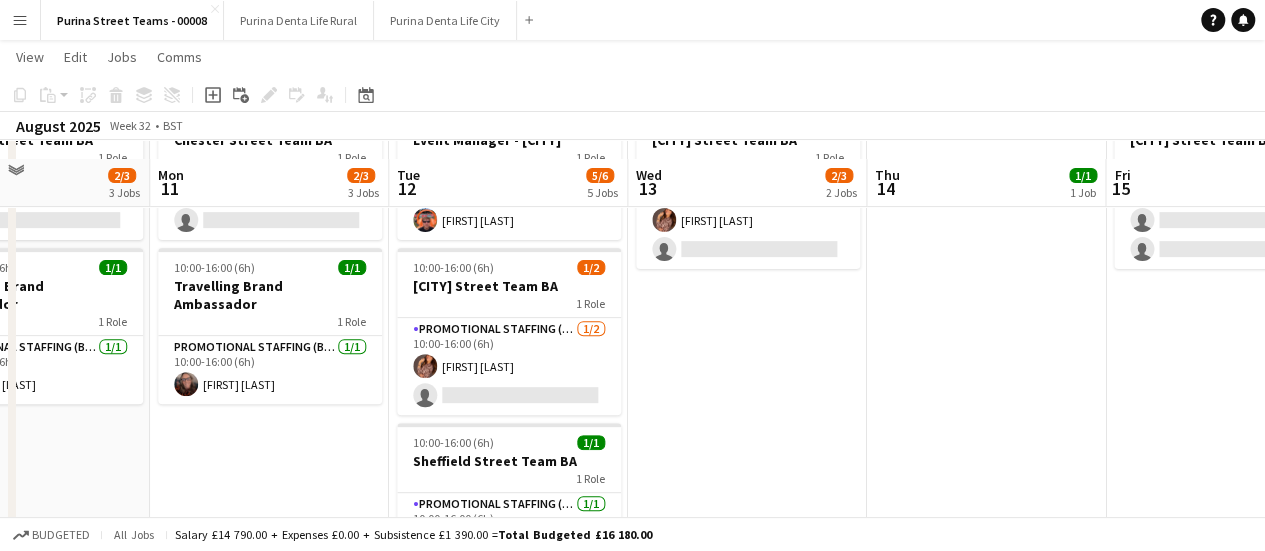 scroll, scrollTop: 300, scrollLeft: 0, axis: vertical 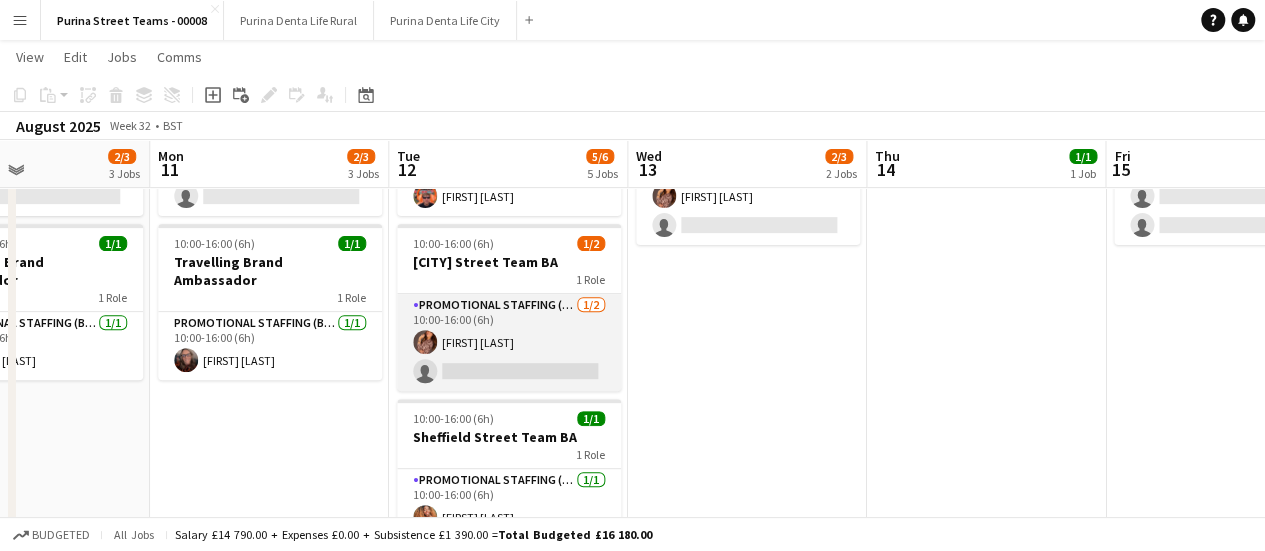 click on "Promotional Staffing (Brand Ambassadors)   1/2   10:00-16:00 (6h)
[FIRST] [LAST]
single-neutral-actions" at bounding box center (509, 342) 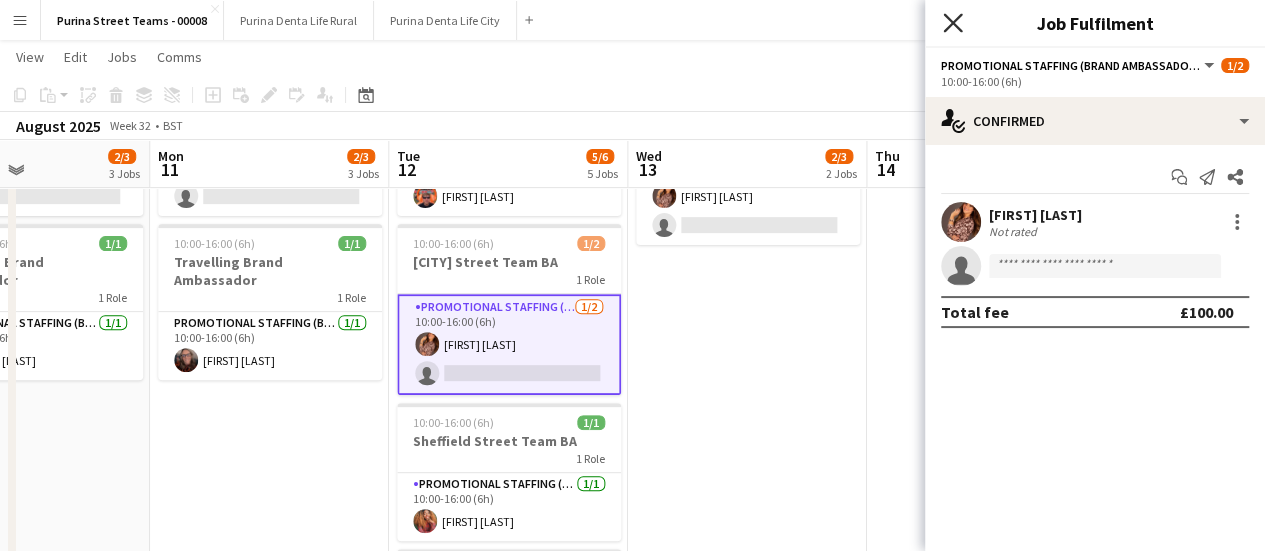click on "Close pop-in" 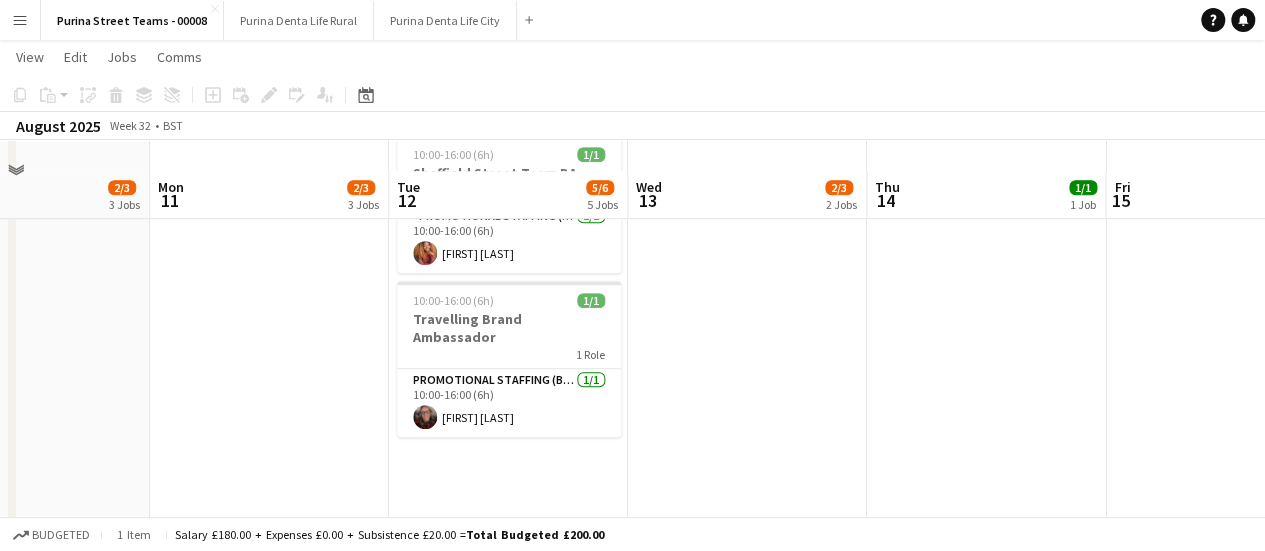 scroll, scrollTop: 603, scrollLeft: 0, axis: vertical 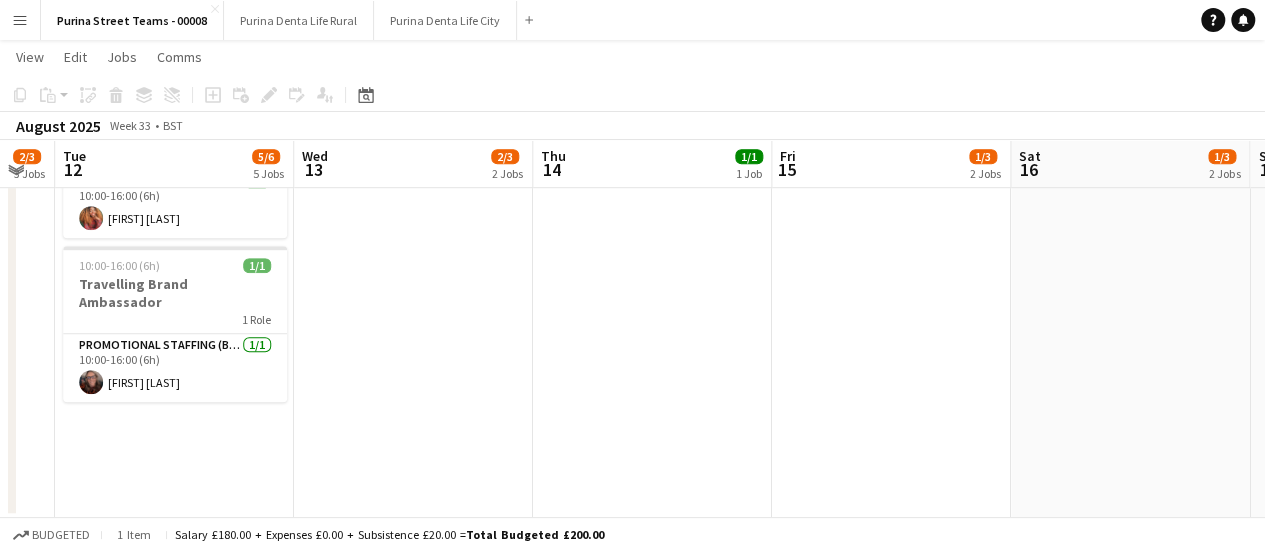 drag, startPoint x: 845, startPoint y: 365, endPoint x: 744, endPoint y: 397, distance: 105.9481 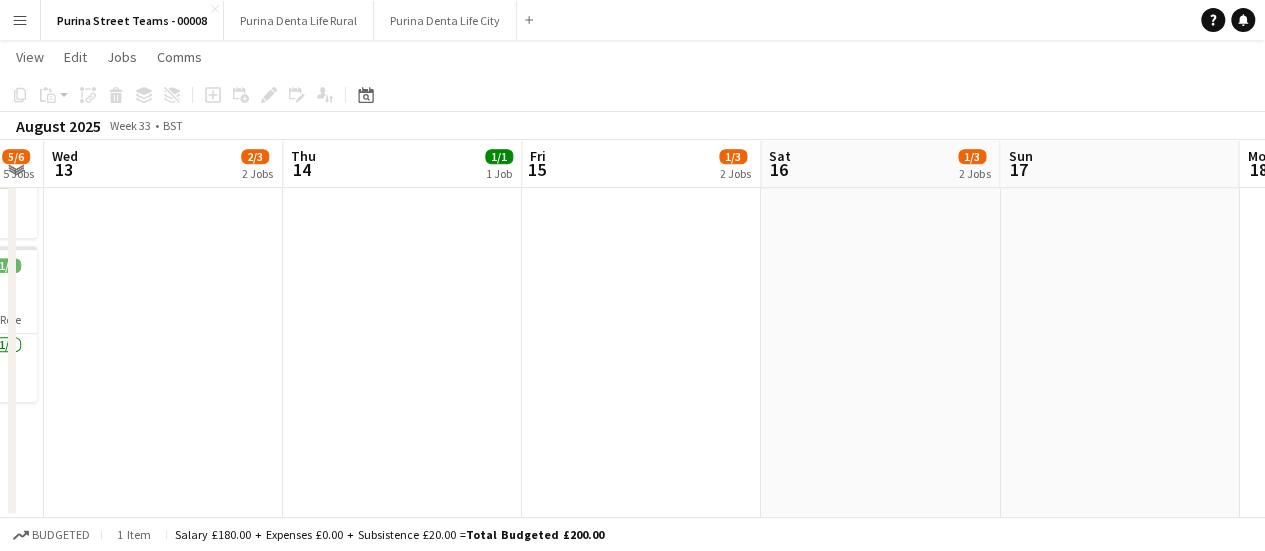 scroll, scrollTop: 0, scrollLeft: 931, axis: horizontal 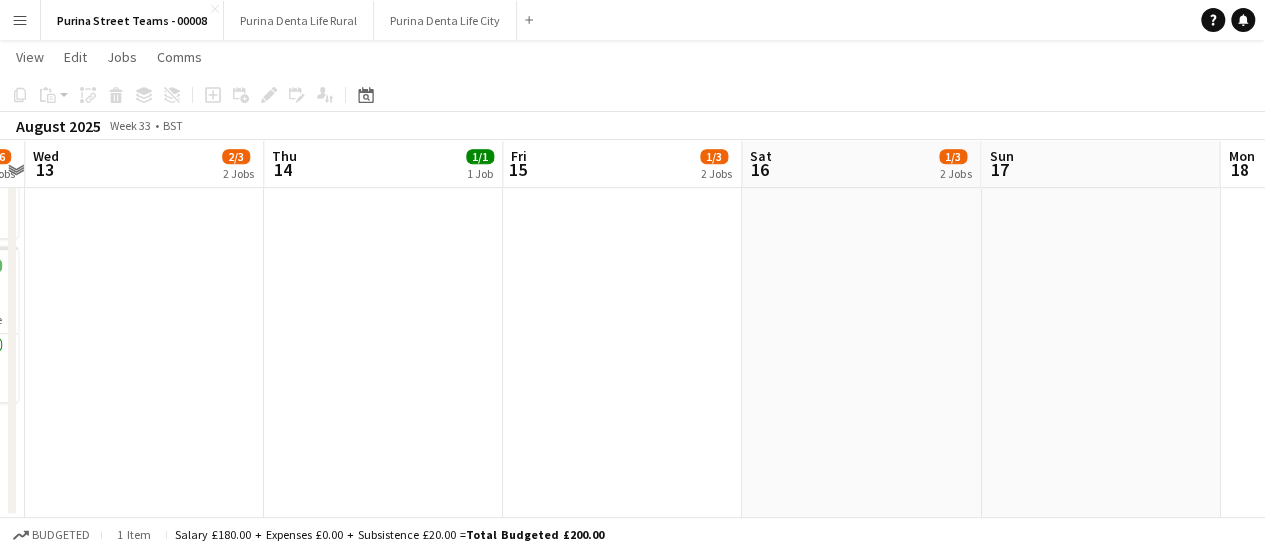 drag, startPoint x: 622, startPoint y: 411, endPoint x: 584, endPoint y: 413, distance: 38.052597 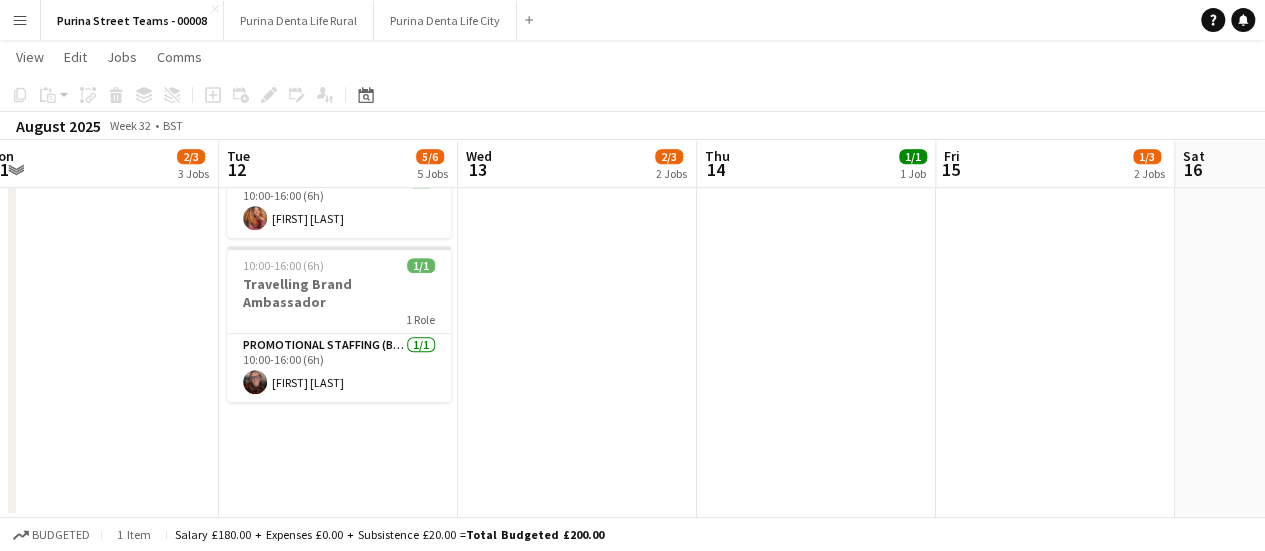 scroll, scrollTop: 0, scrollLeft: 447, axis: horizontal 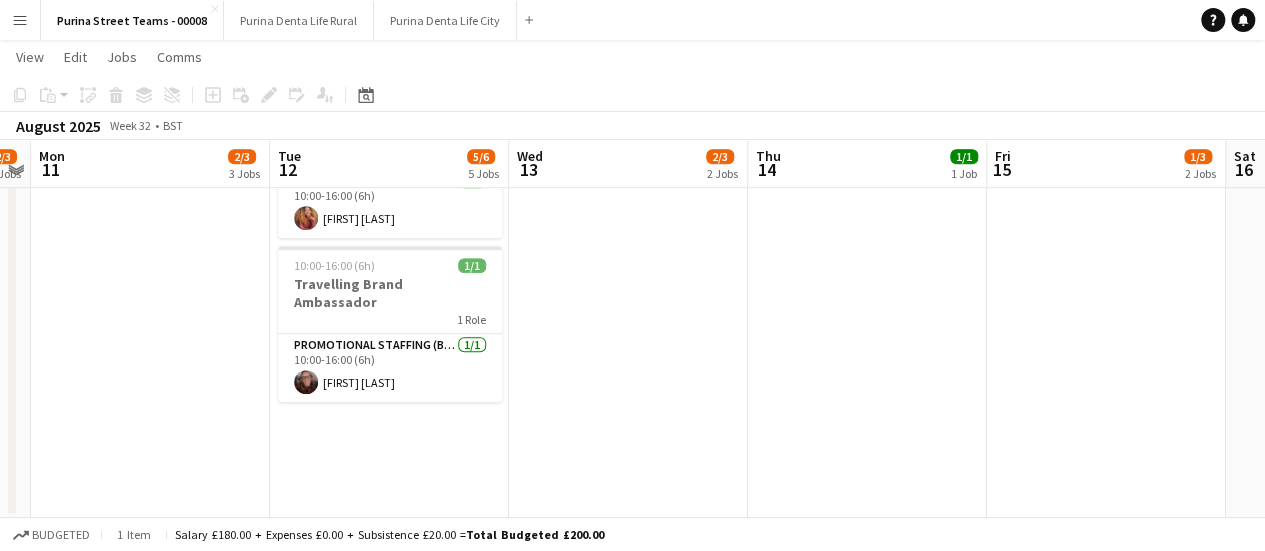 drag, startPoint x: 299, startPoint y: 341, endPoint x: 773, endPoint y: 327, distance: 474.2067 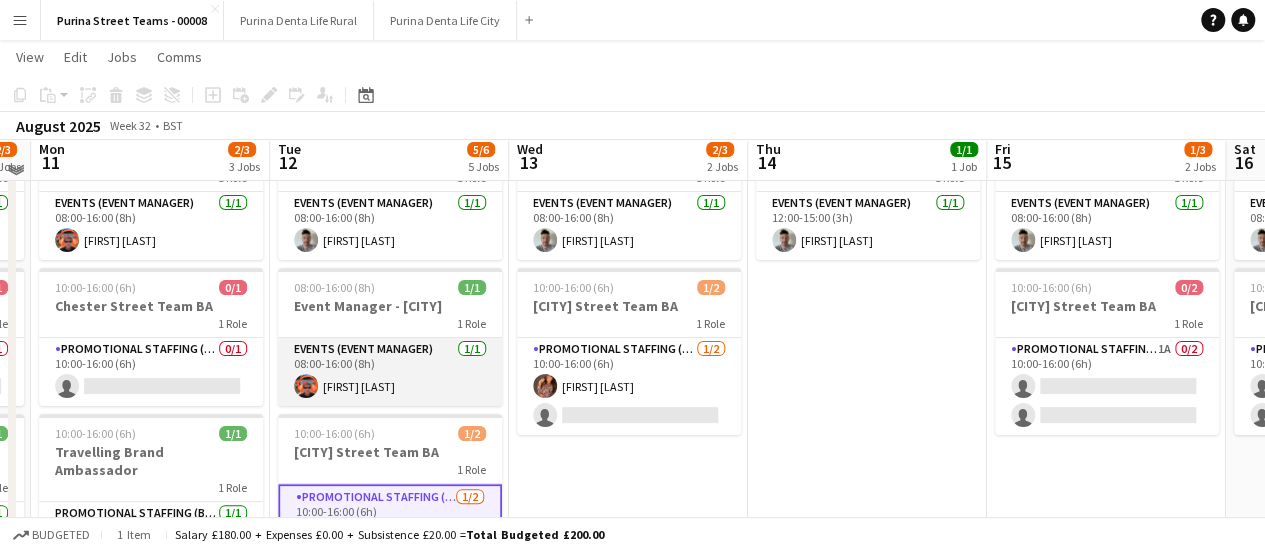 scroll, scrollTop: 103, scrollLeft: 0, axis: vertical 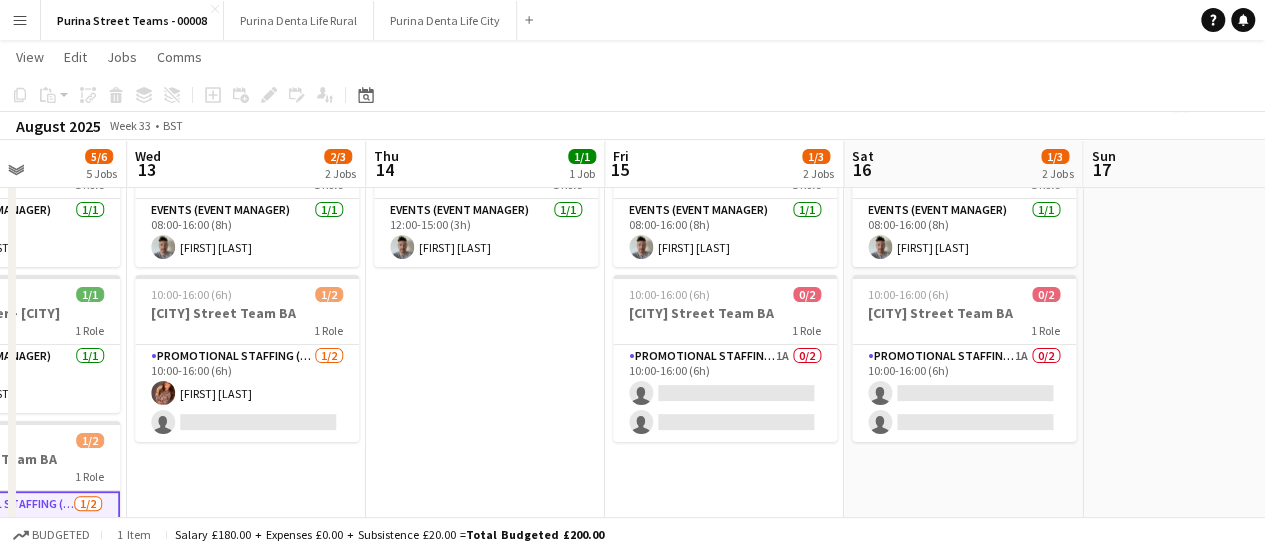 drag, startPoint x: 880, startPoint y: 393, endPoint x: 500, endPoint y: 405, distance: 380.18942 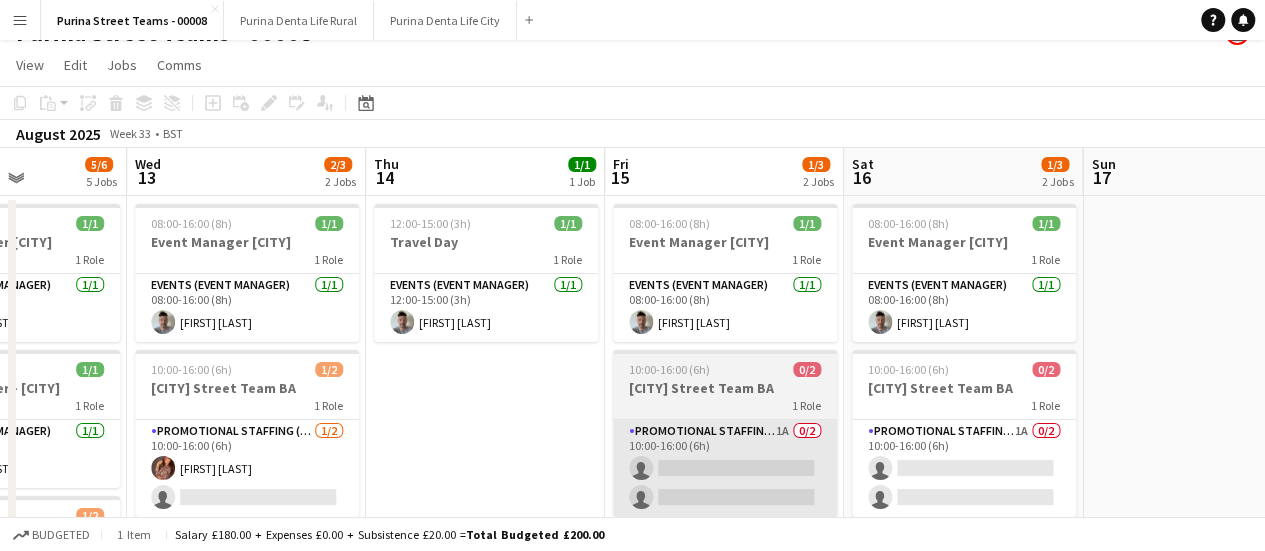 scroll, scrollTop: 0, scrollLeft: 0, axis: both 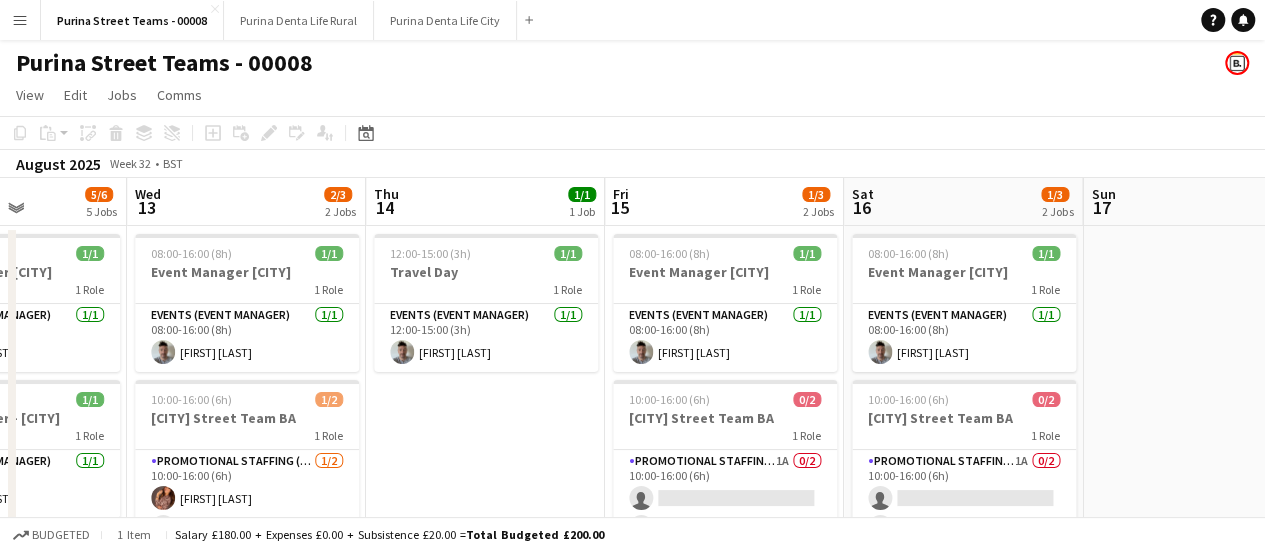 drag, startPoint x: 440, startPoint y: 438, endPoint x: 972, endPoint y: 363, distance: 537.2606 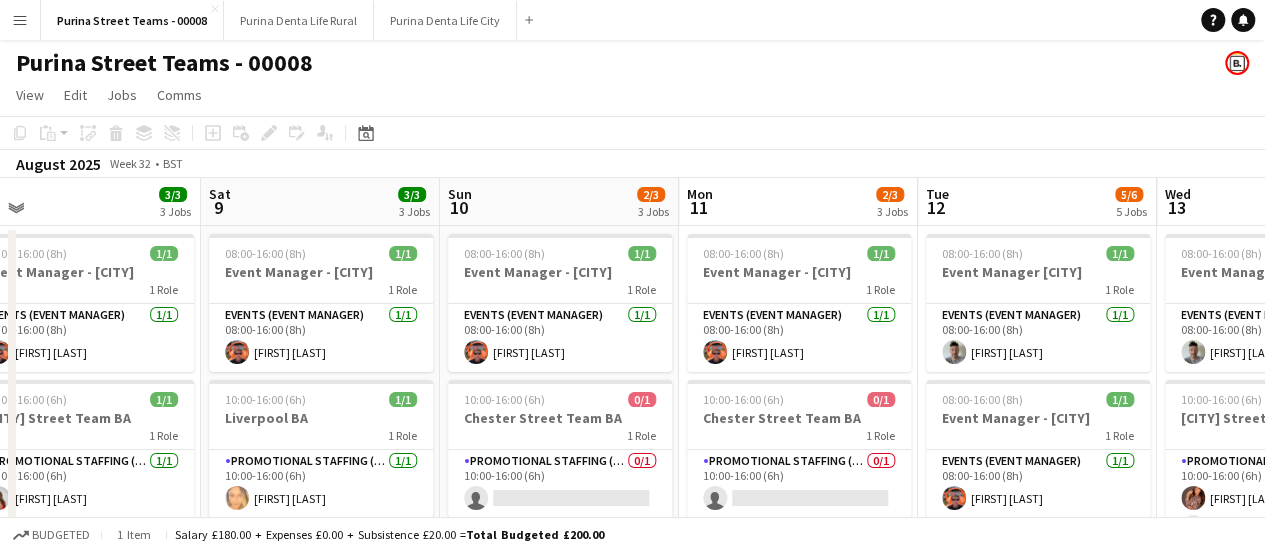 drag, startPoint x: 457, startPoint y: 378, endPoint x: 942, endPoint y: 339, distance: 486.56552 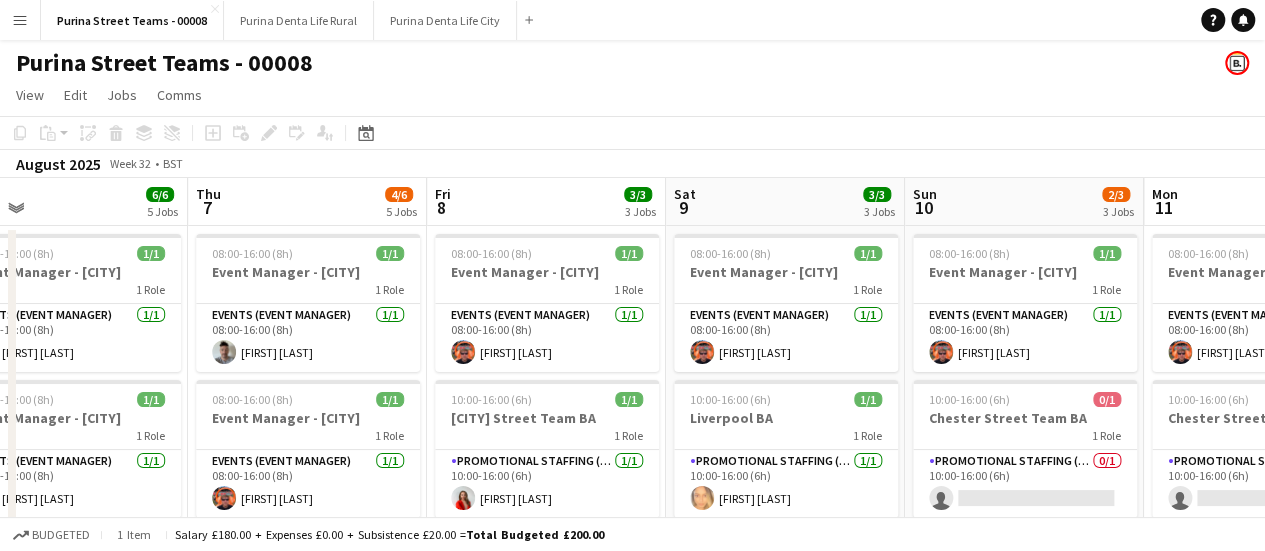 drag, startPoint x: 336, startPoint y: 340, endPoint x: 801, endPoint y: 329, distance: 465.1301 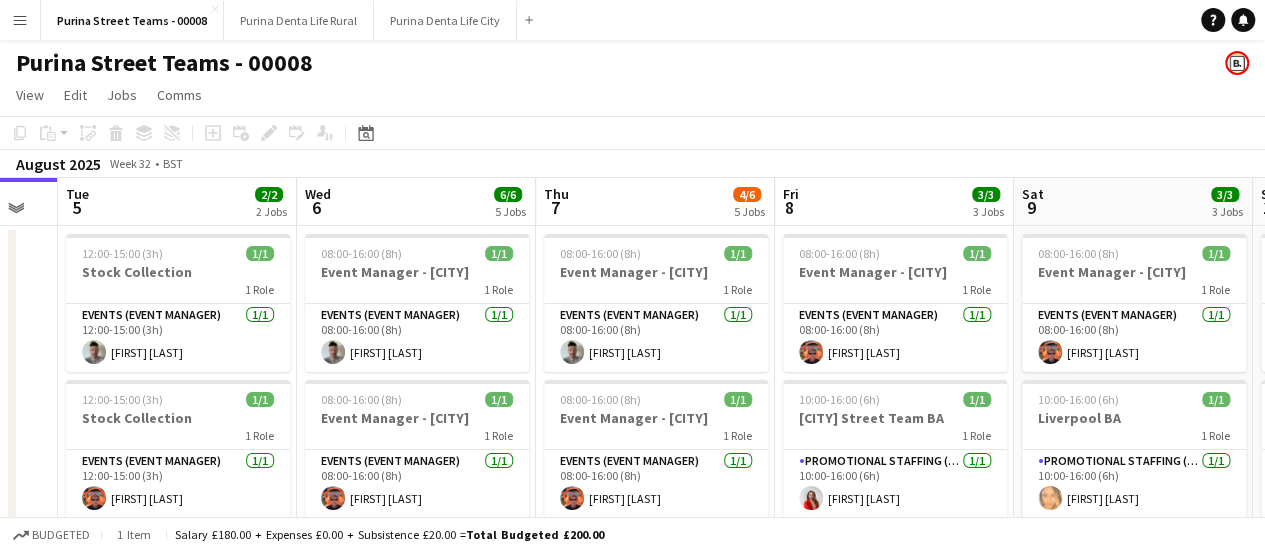 scroll, scrollTop: 0, scrollLeft: 485, axis: horizontal 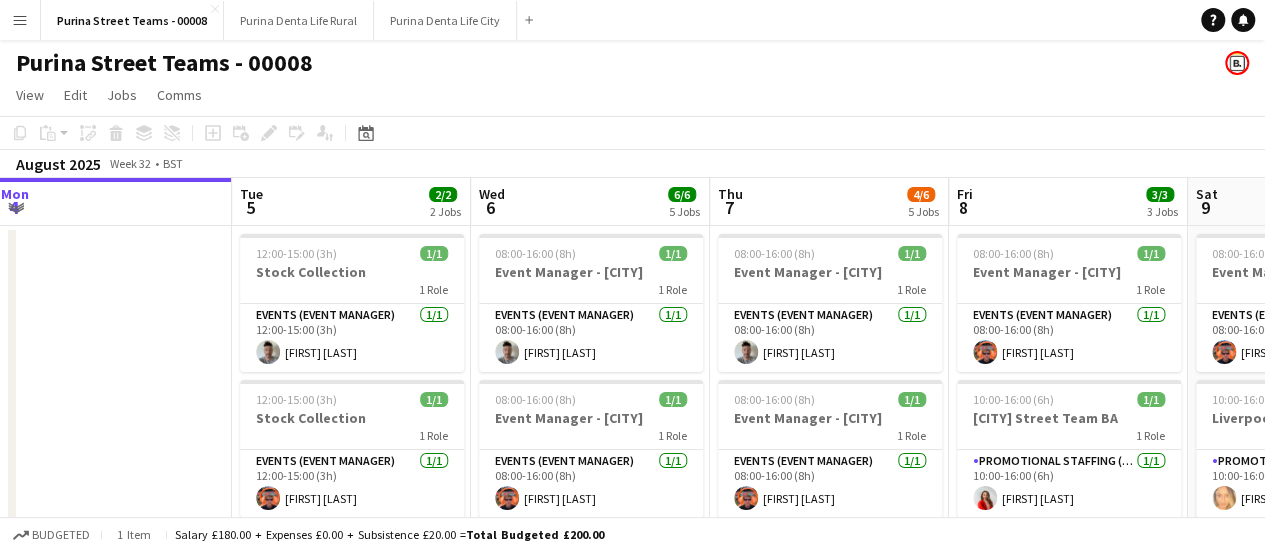 drag, startPoint x: 484, startPoint y: 361, endPoint x: 896, endPoint y: 361, distance: 412 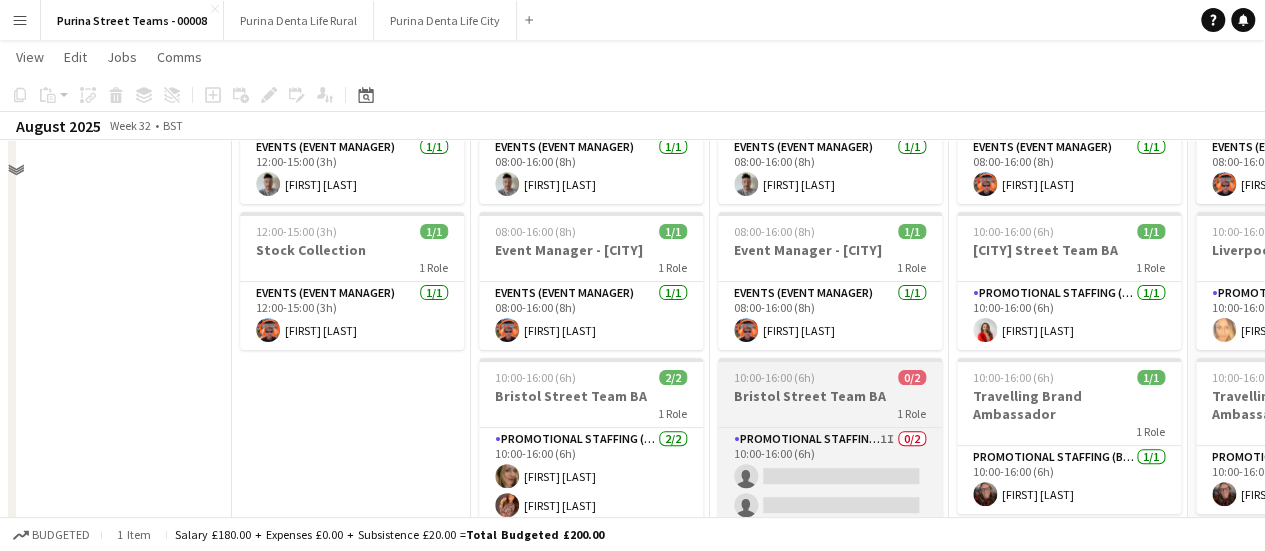 scroll, scrollTop: 200, scrollLeft: 0, axis: vertical 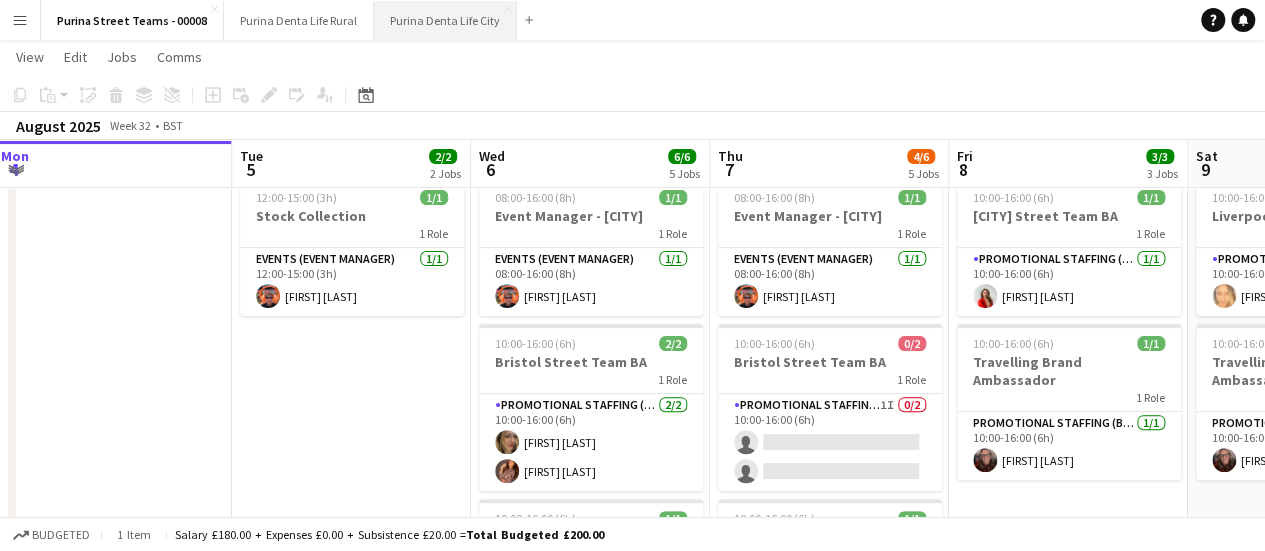 click on "[BRAND] [BRAND] [BRAND]
Close" at bounding box center (445, 20) 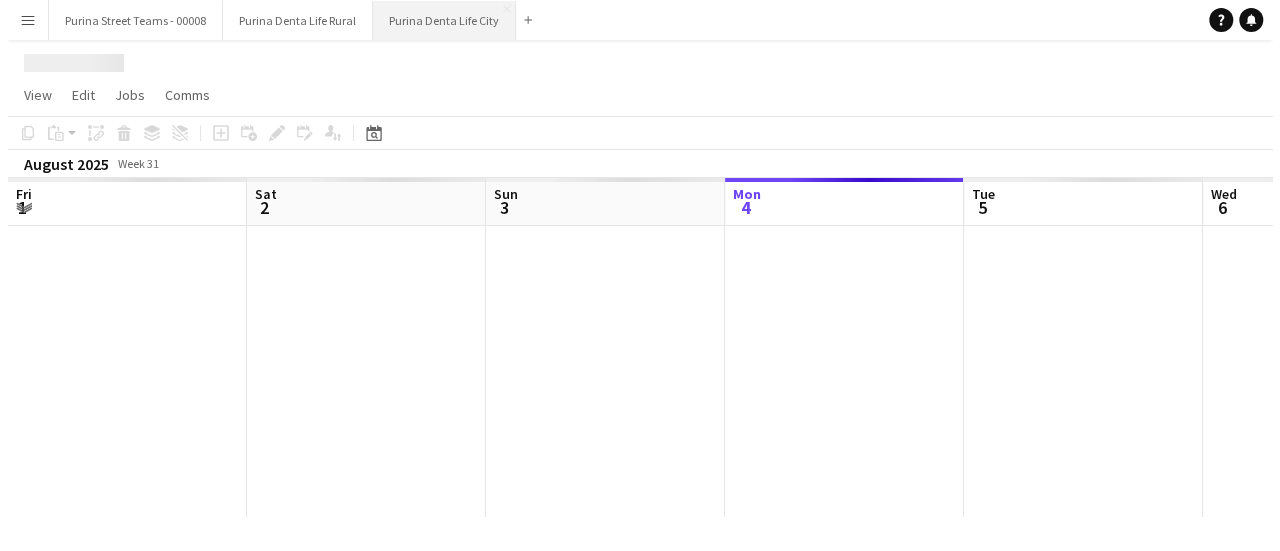 scroll, scrollTop: 0, scrollLeft: 0, axis: both 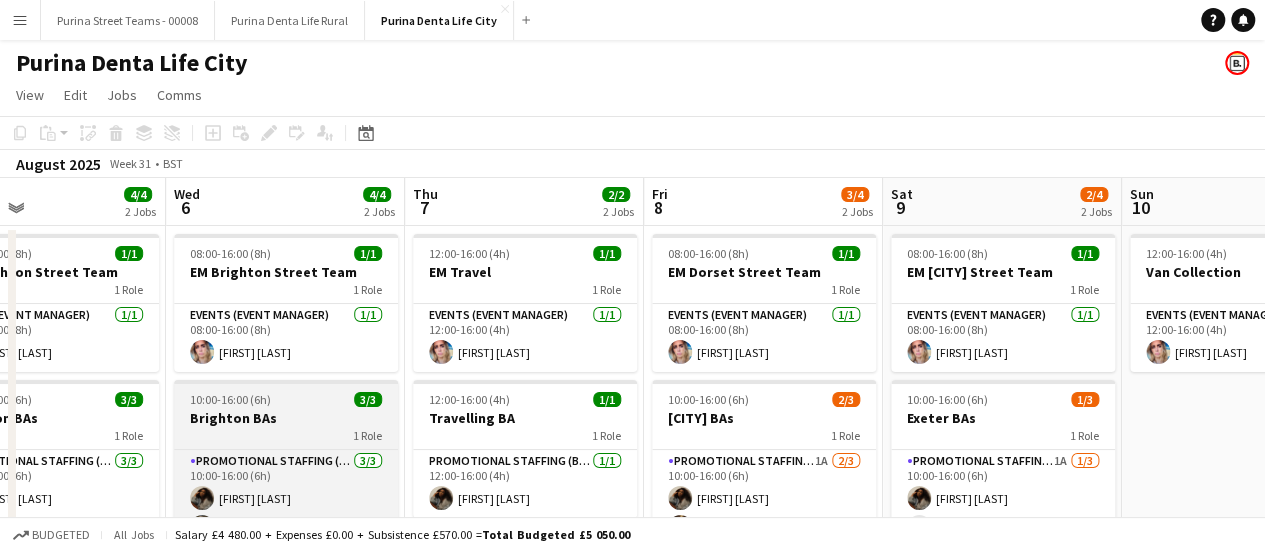 drag, startPoint x: 935, startPoint y: 406, endPoint x: 392, endPoint y: 395, distance: 543.1114 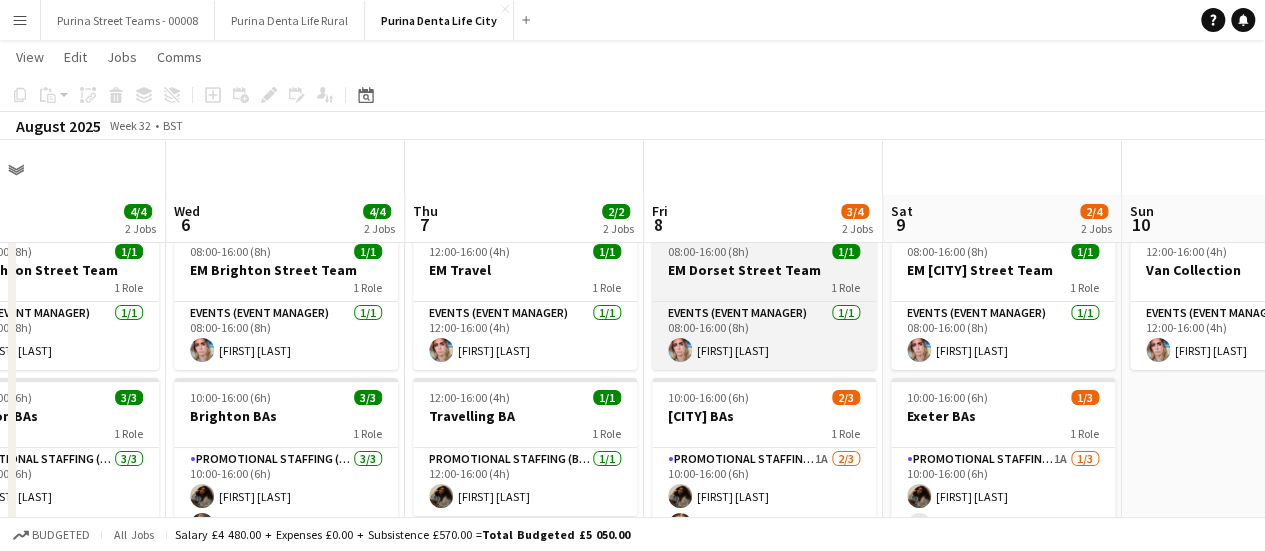 scroll, scrollTop: 118, scrollLeft: 0, axis: vertical 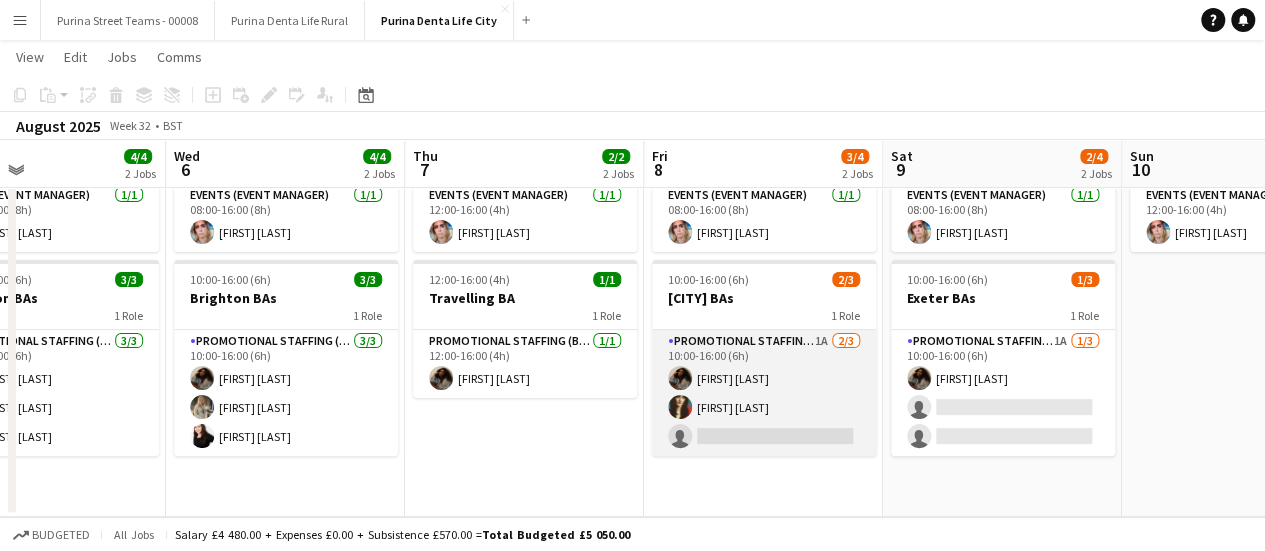 click on "Promotional Staffing (Brand Ambassadors)   1A   2/3   10:00-16:00 (6h)
[FIRST] [LAST] [FIRST] [LAST]
single-neutral-actions" at bounding box center (764, 393) 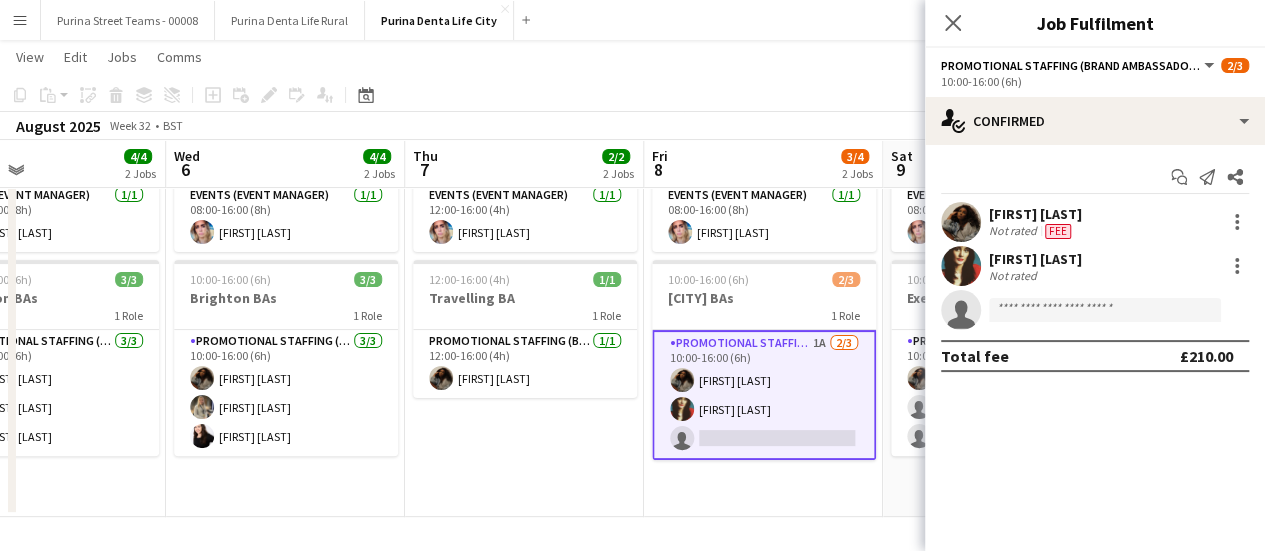 click on "[FIRST] [LAST]" at bounding box center [1035, 259] 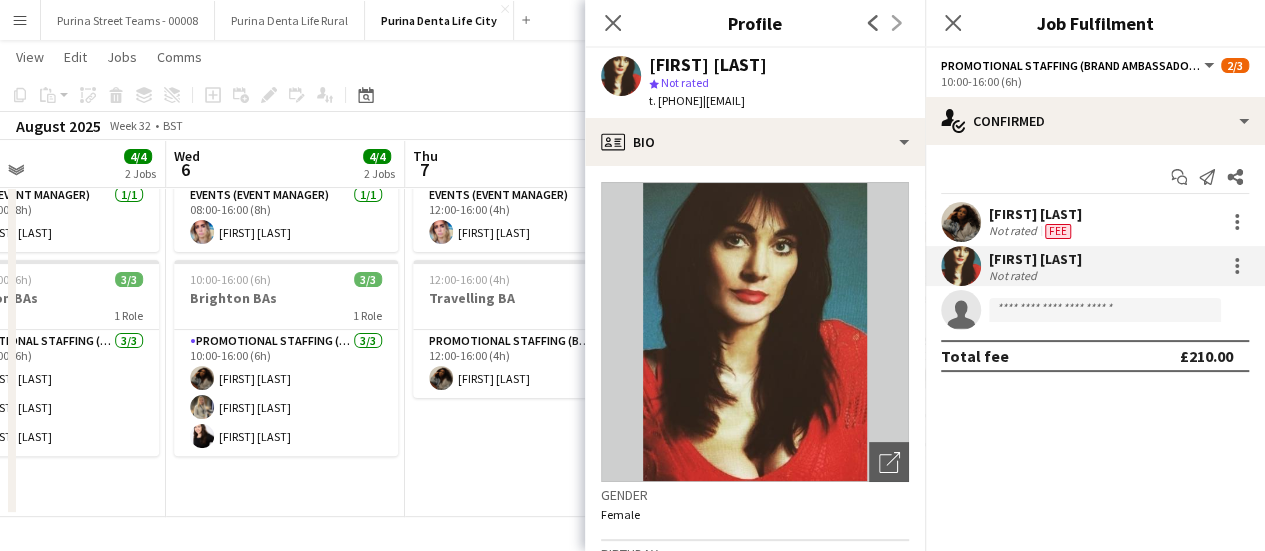 drag, startPoint x: 735, startPoint y: 101, endPoint x: 632, endPoint y: 49, distance: 115.38197 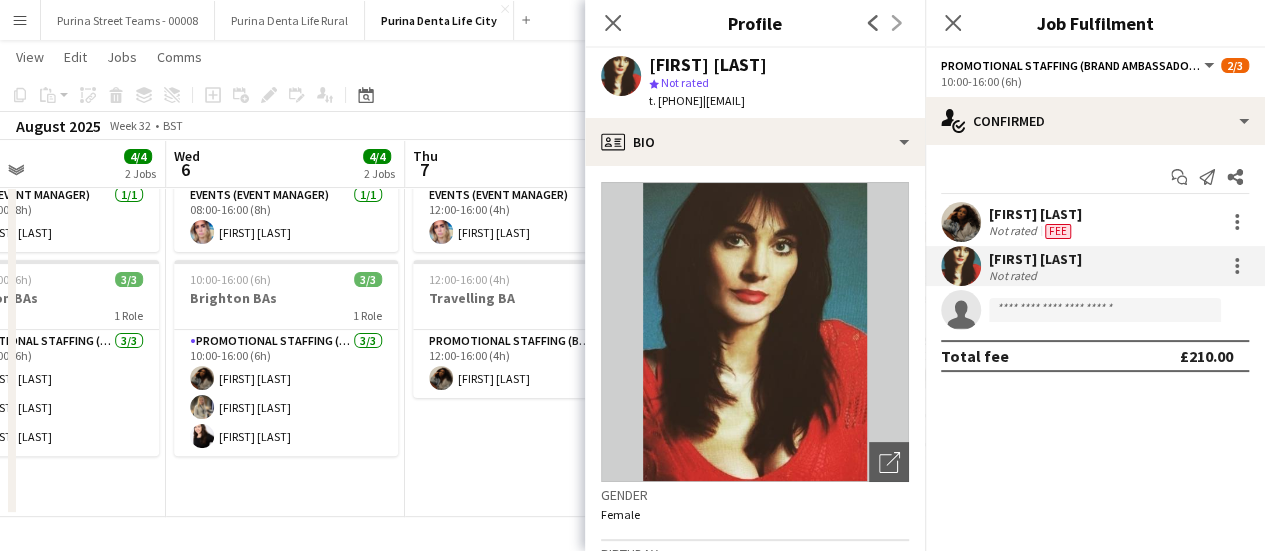 click on "12:00-16:00 (4h)    1/1   EM Travel    1 Role   Events (Event Manager)   1/1   12:00-16:00 (4h)
[FIRST] [LAST]     12:00-16:00 (4h)    1/1   Travelling BA   1 Role   Promotional Staffing (Brand Ambassadors)   1/1   12:00-16:00 (4h)
[FIRST] [LAST]" at bounding box center (524, 311) 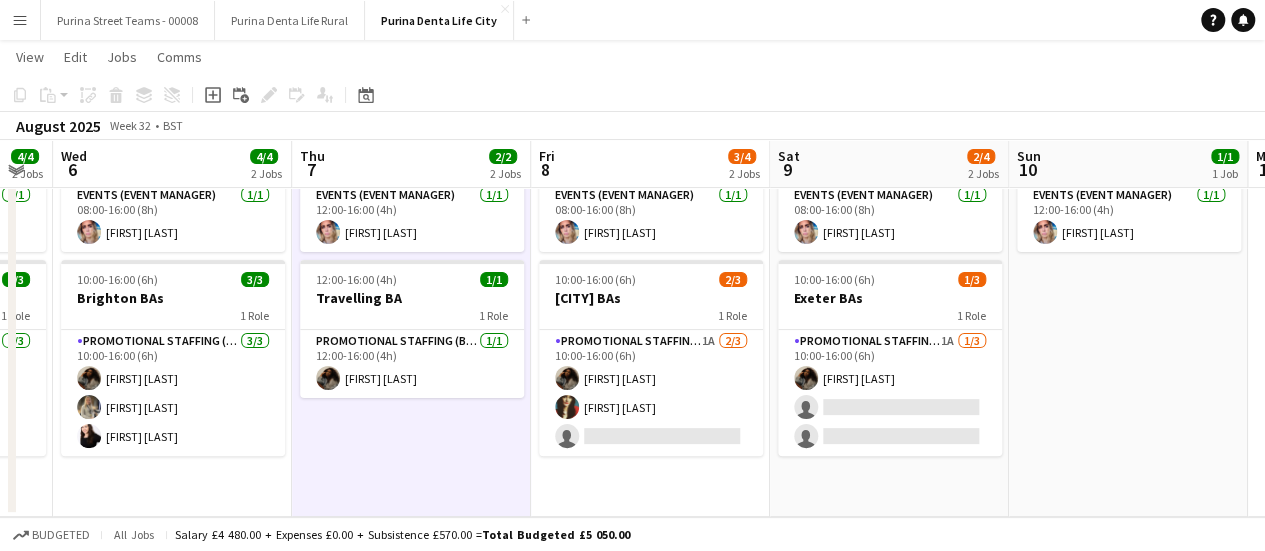 drag, startPoint x: 1034, startPoint y: 419, endPoint x: 921, endPoint y: 409, distance: 113.44161 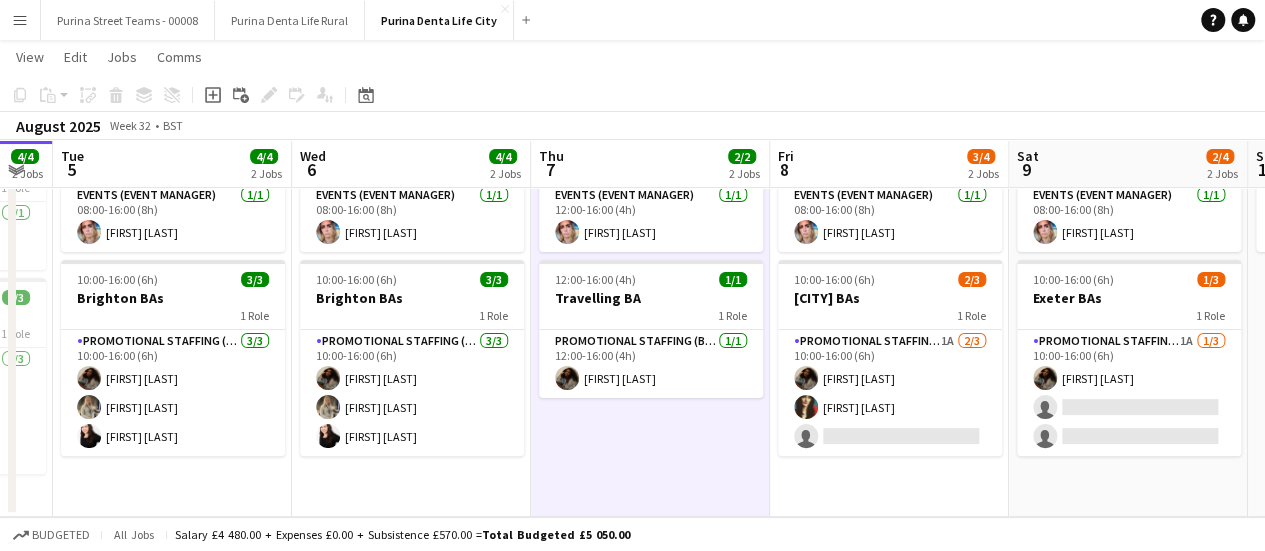 scroll, scrollTop: 0, scrollLeft: 543, axis: horizontal 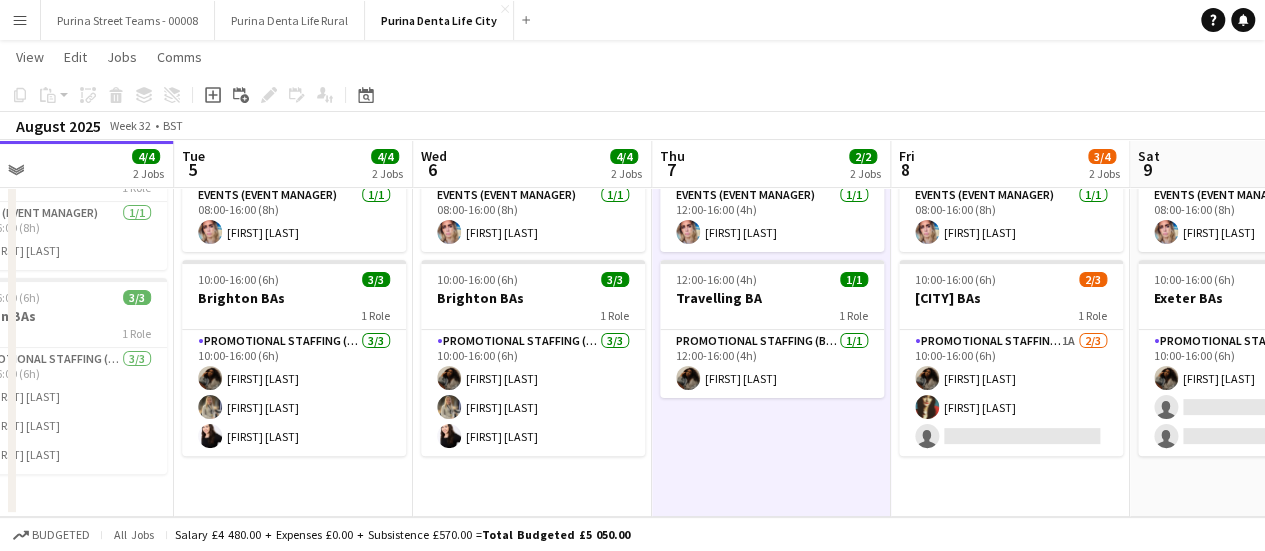 drag, startPoint x: 438, startPoint y: 483, endPoint x: 798, endPoint y: 472, distance: 360.16803 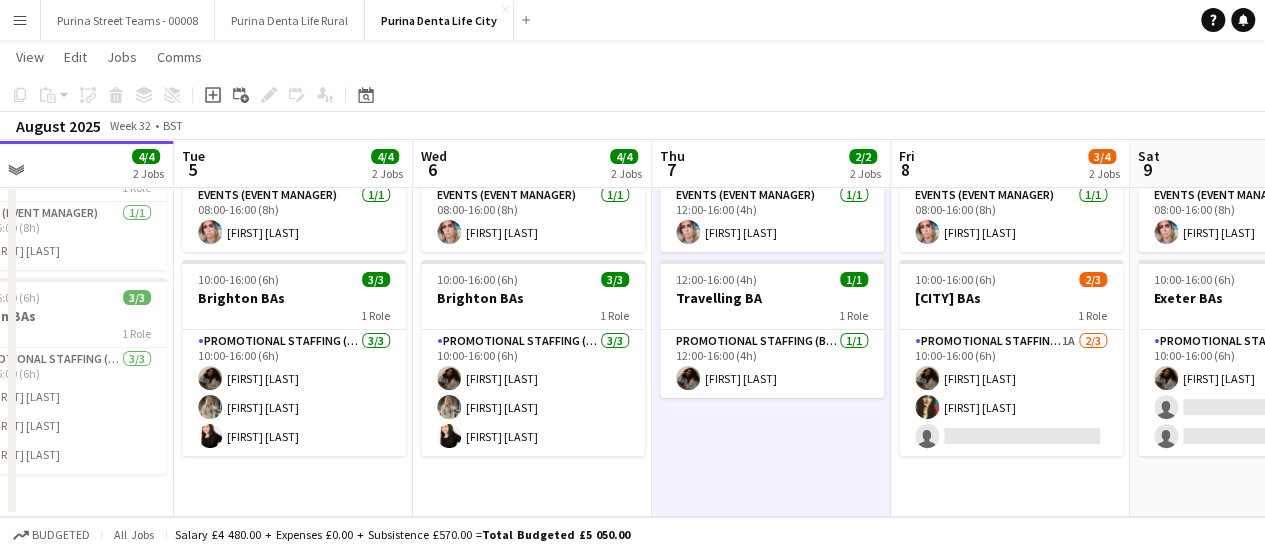click on "Menu" at bounding box center (20, 20) 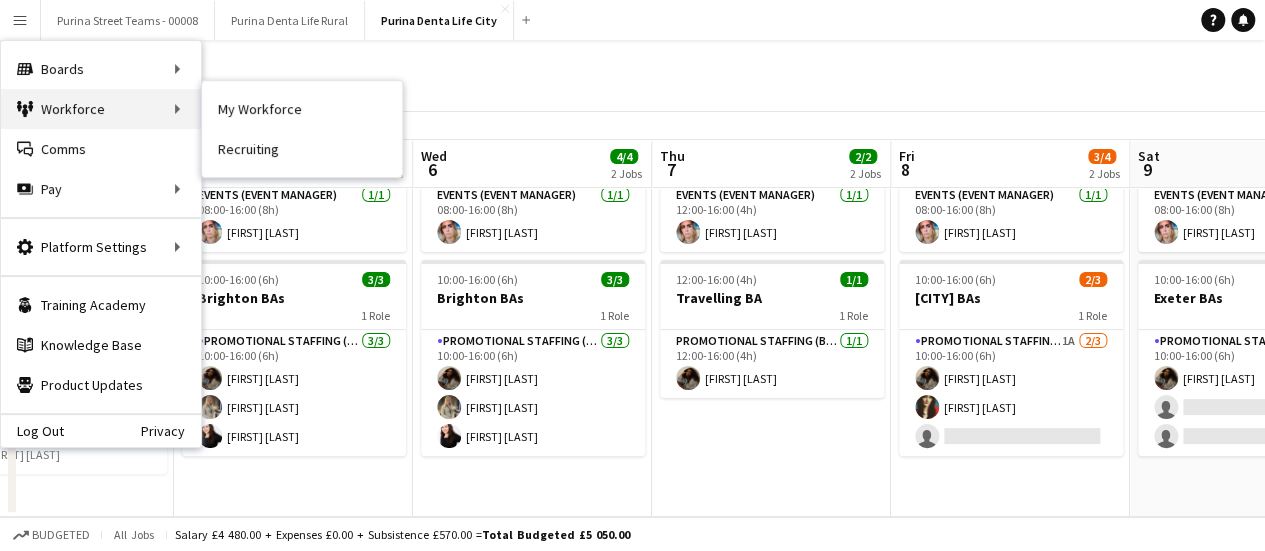 click on "Workforce
Workforce" at bounding box center (101, 109) 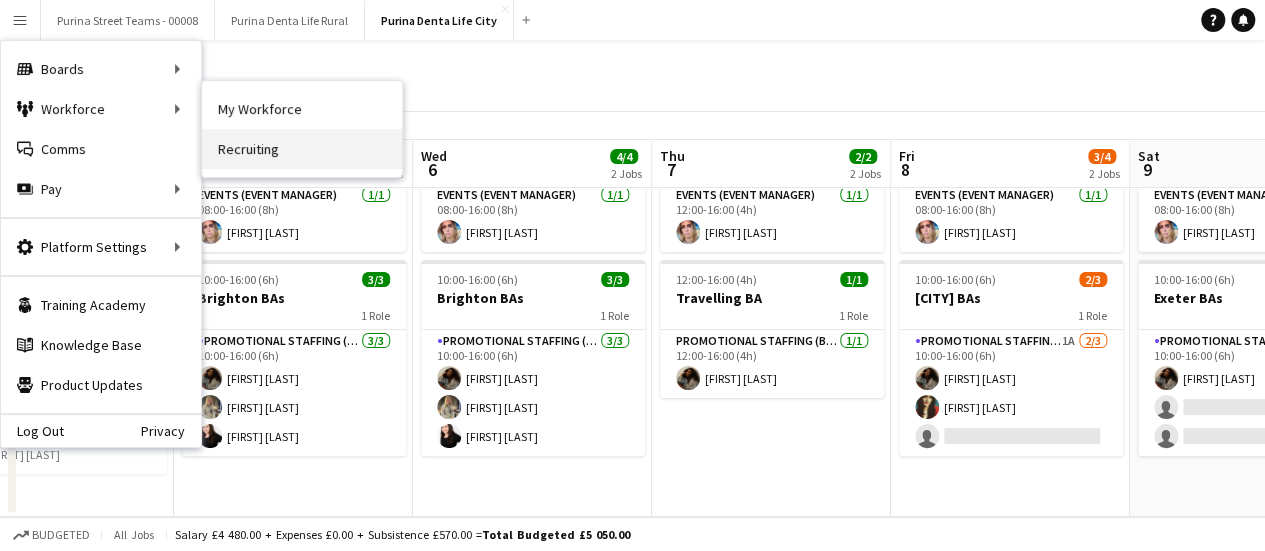 click on "Recruiting" at bounding box center (302, 149) 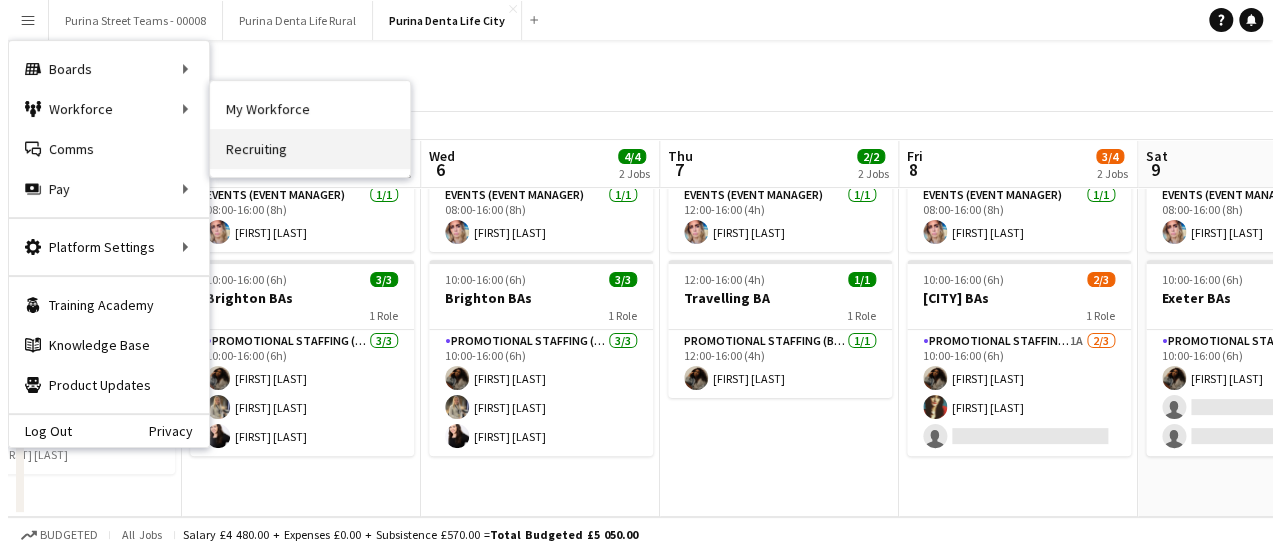 scroll, scrollTop: 0, scrollLeft: 0, axis: both 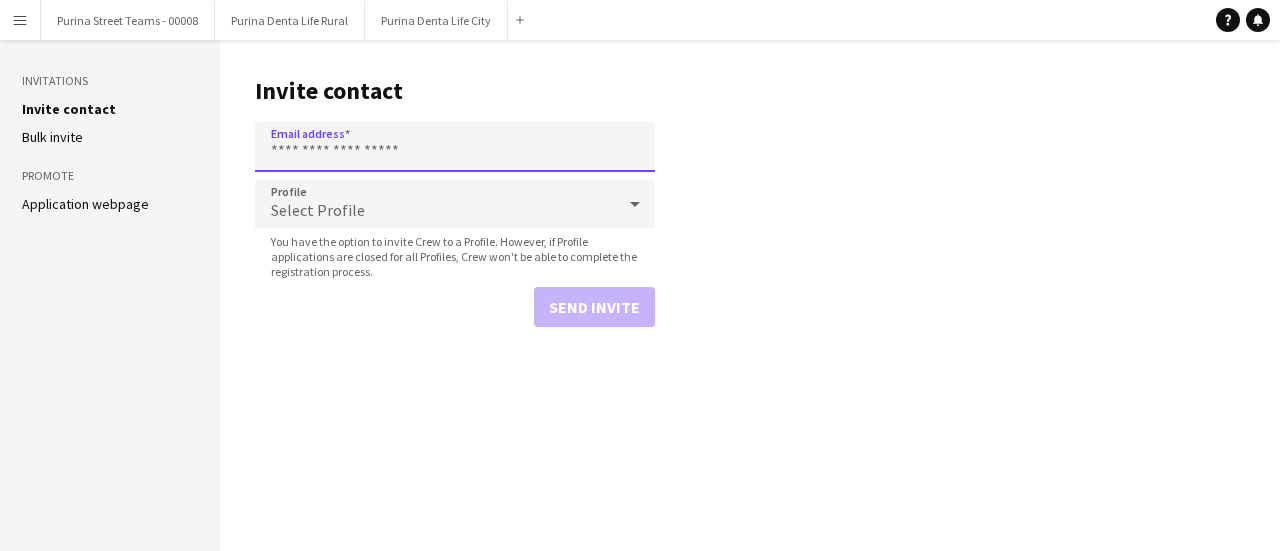 click on "Email address" at bounding box center [455, 147] 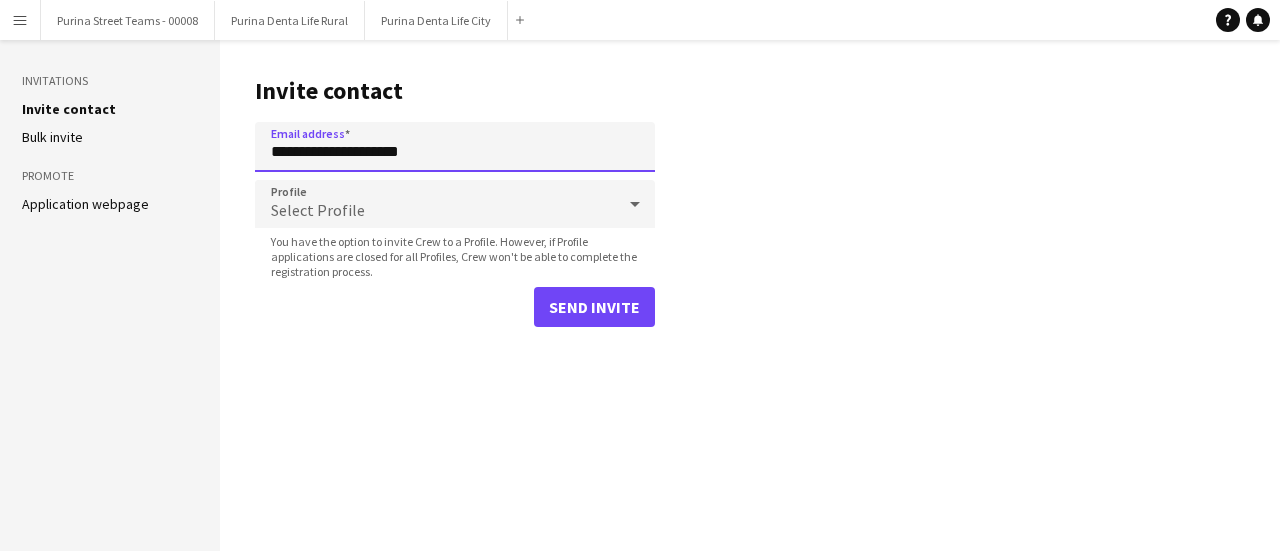 type on "**********" 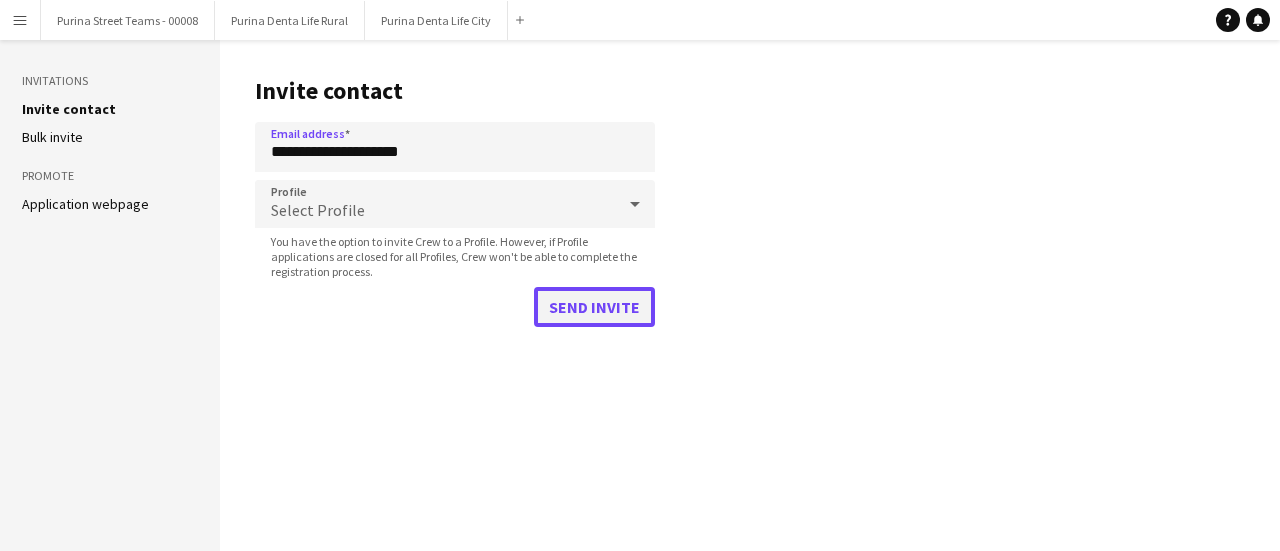 click on "Send invite" 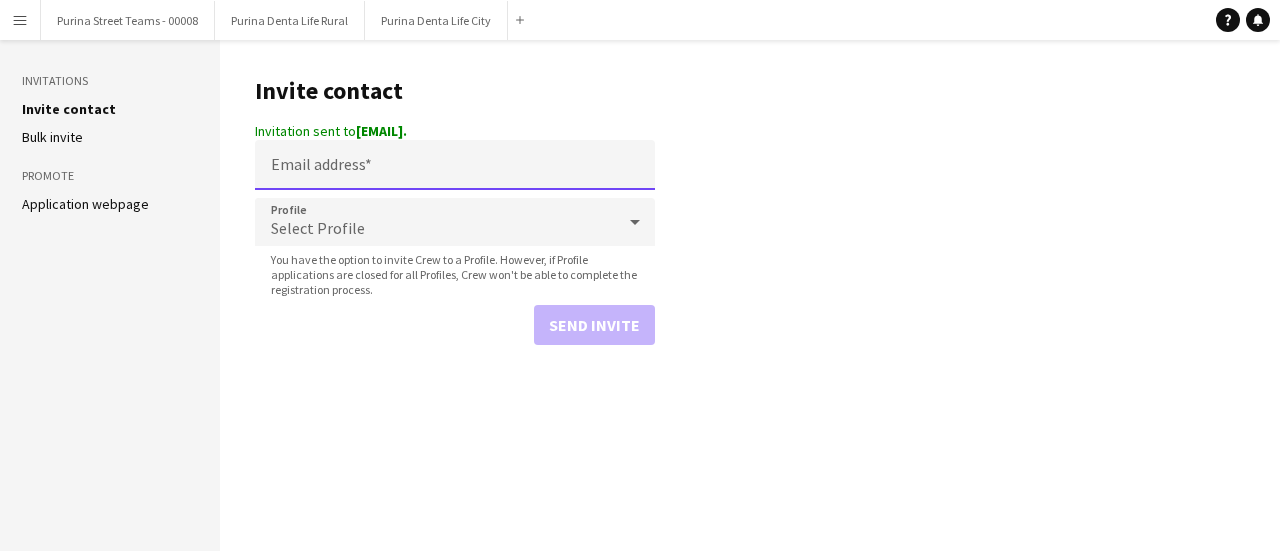 click on "Email address" at bounding box center (455, 165) 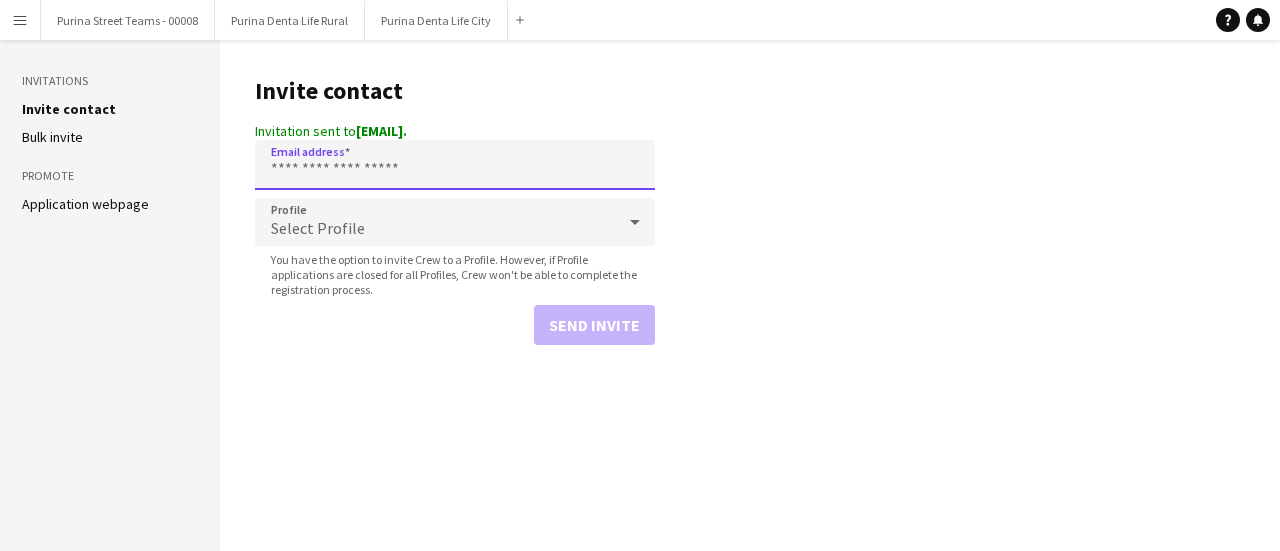 paste on "**********" 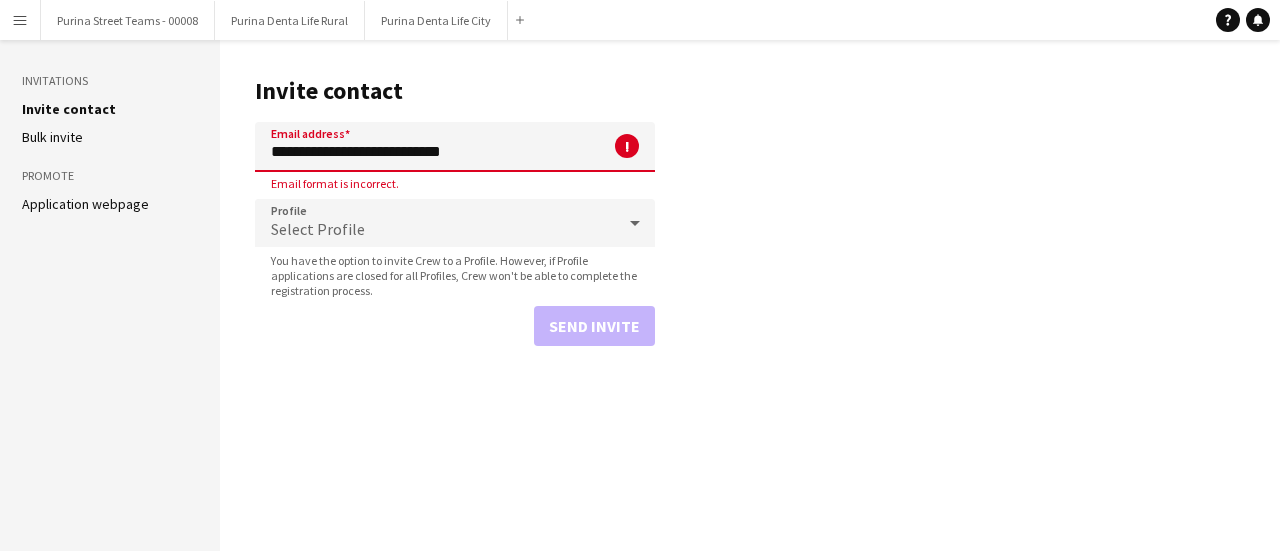 drag, startPoint x: 296, startPoint y: 151, endPoint x: 173, endPoint y: 134, distance: 124.16924 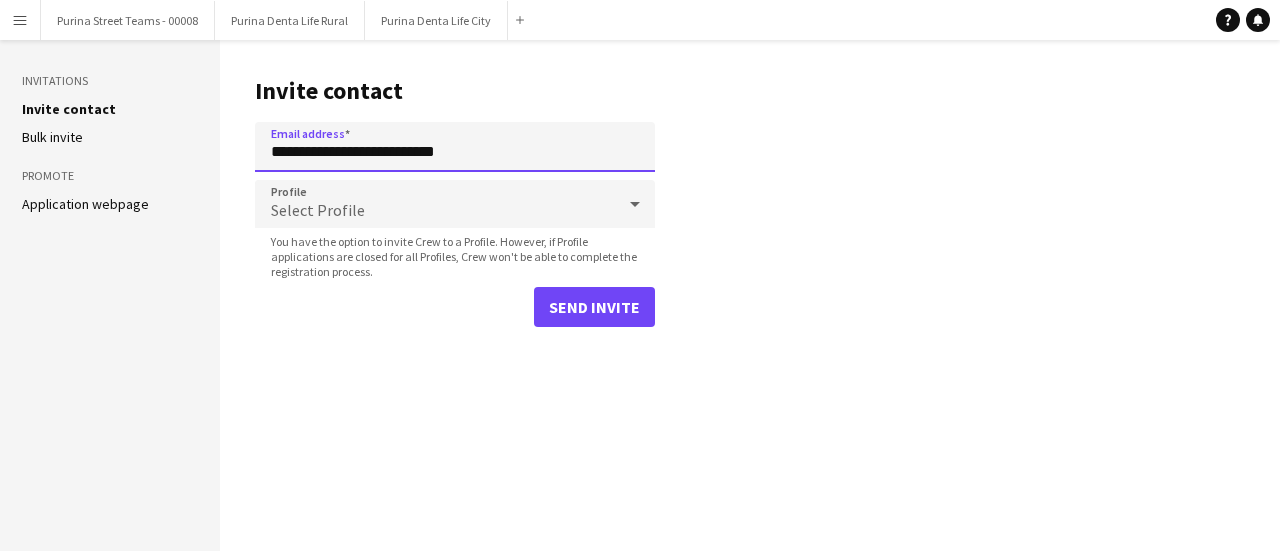 type on "**********" 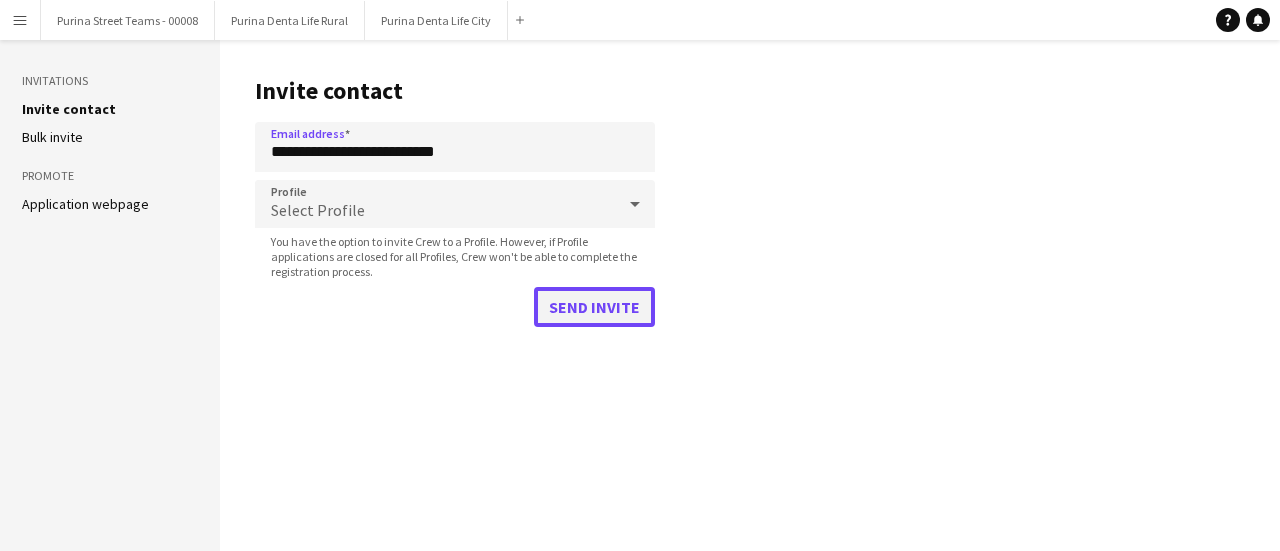 click on "Send invite" 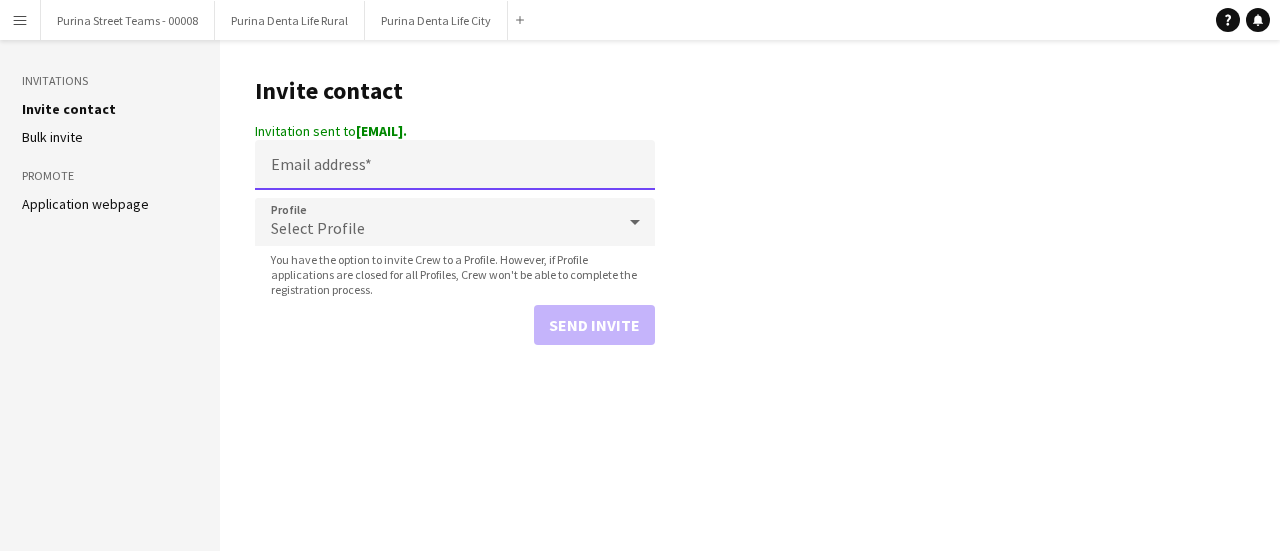 click on "Email address" at bounding box center (455, 165) 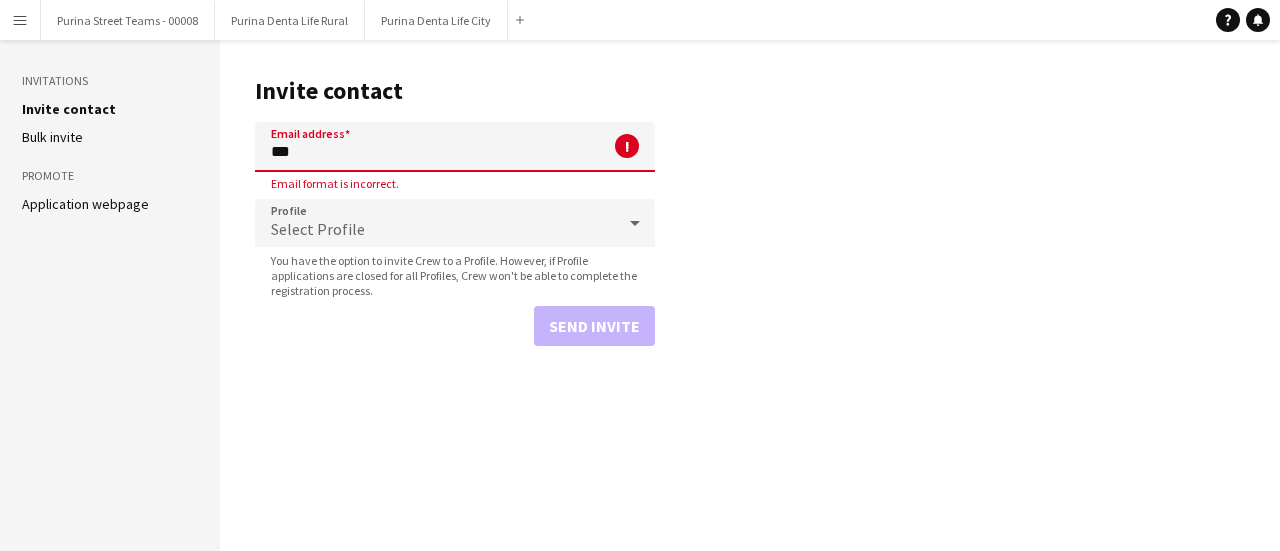 type on "***" 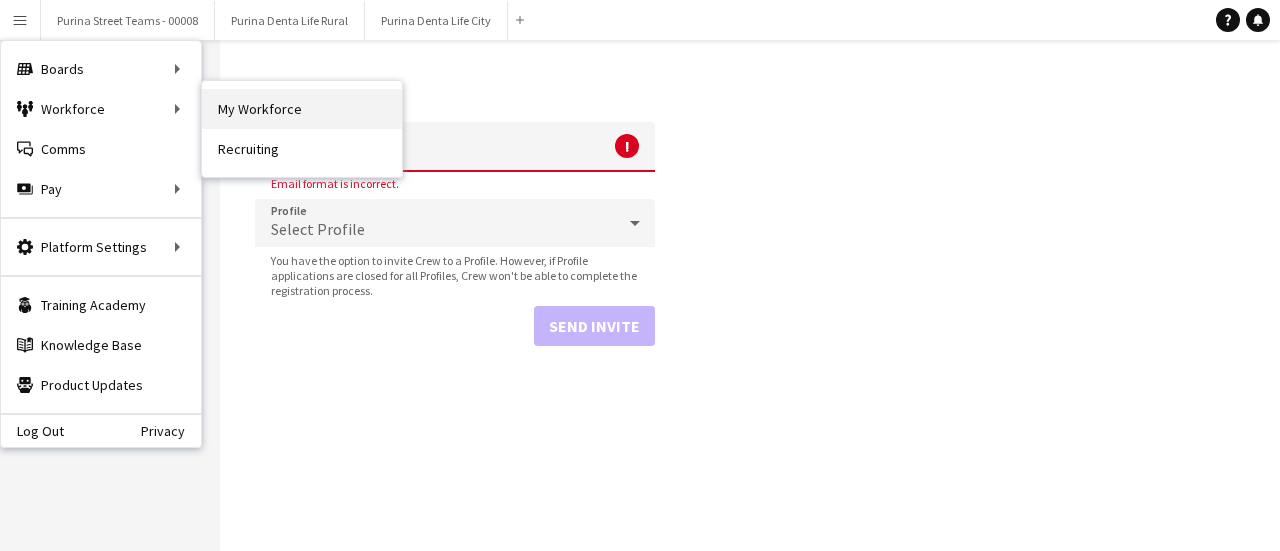 click on "My Workforce" at bounding box center (302, 109) 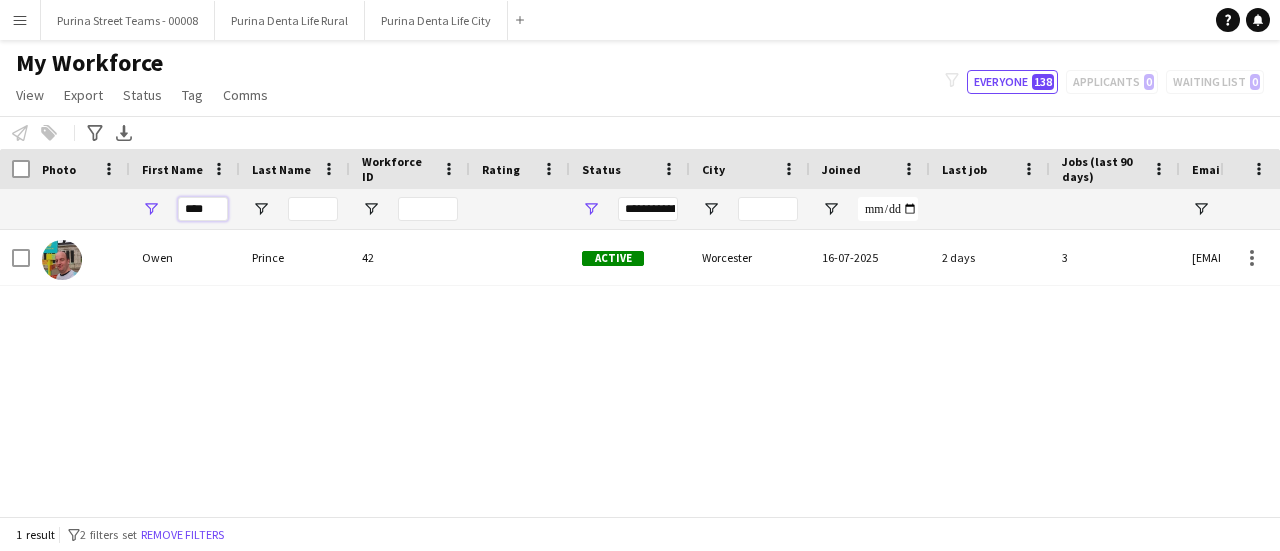 click on "****" at bounding box center [203, 209] 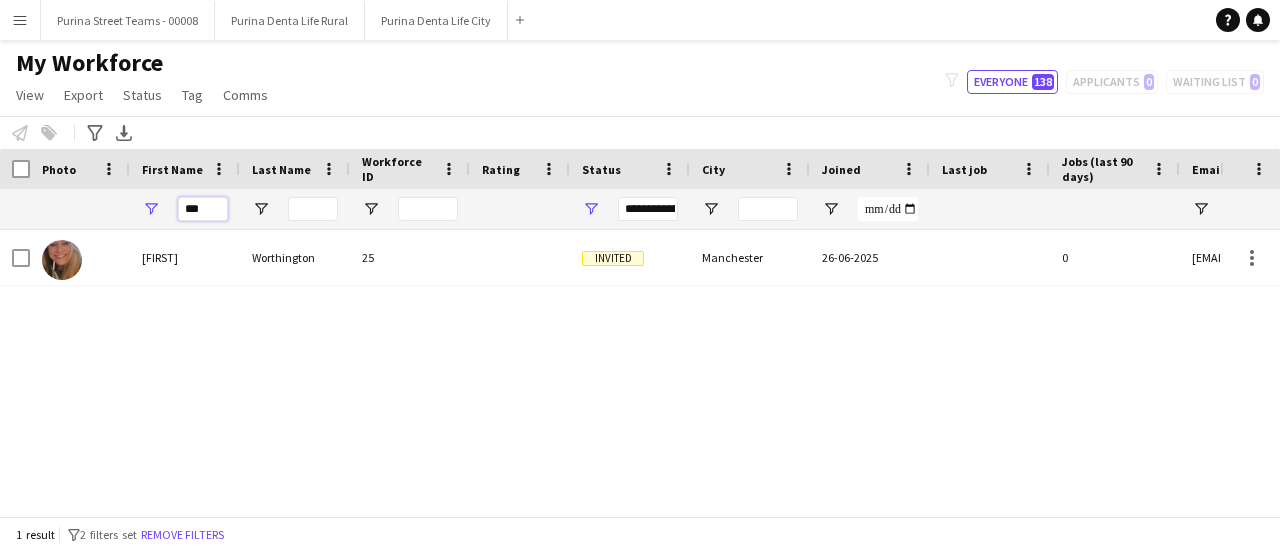 type on "***" 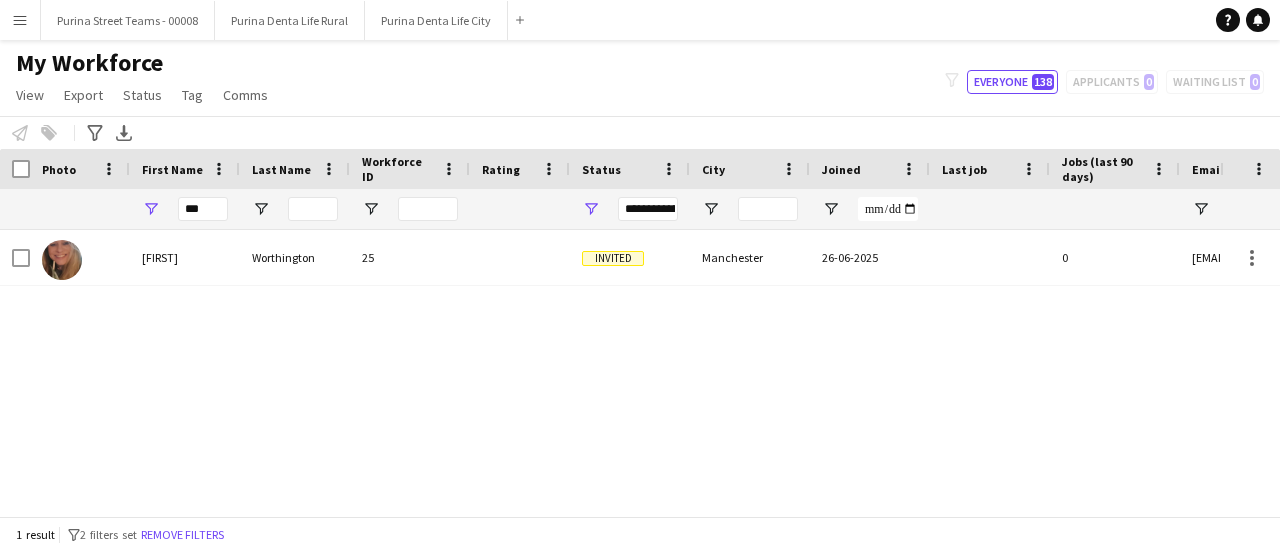 click at bounding box center [80, 257] 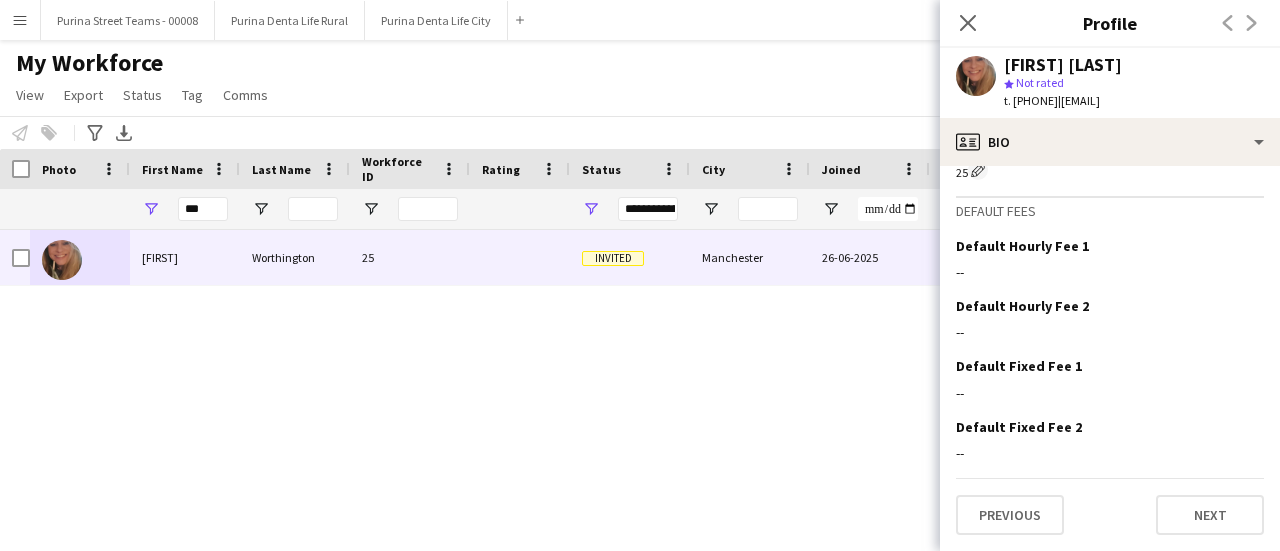 scroll, scrollTop: 164, scrollLeft: 0, axis: vertical 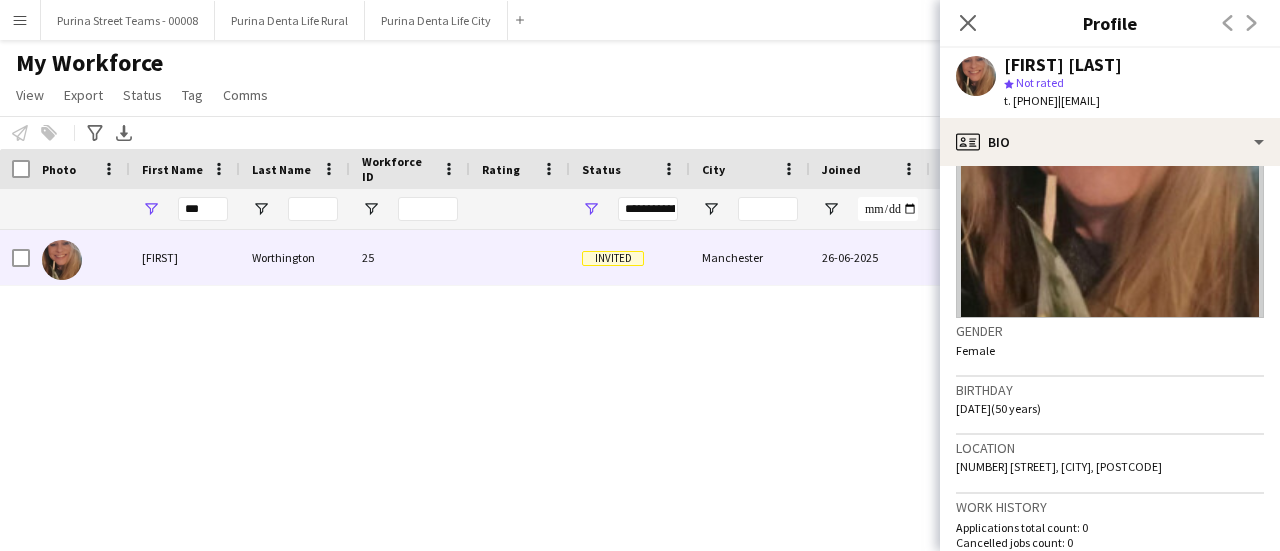 click on "[FIRST] [LAST]  25 Invited [DATE] 0 [EMAIL]" at bounding box center (610, 365) 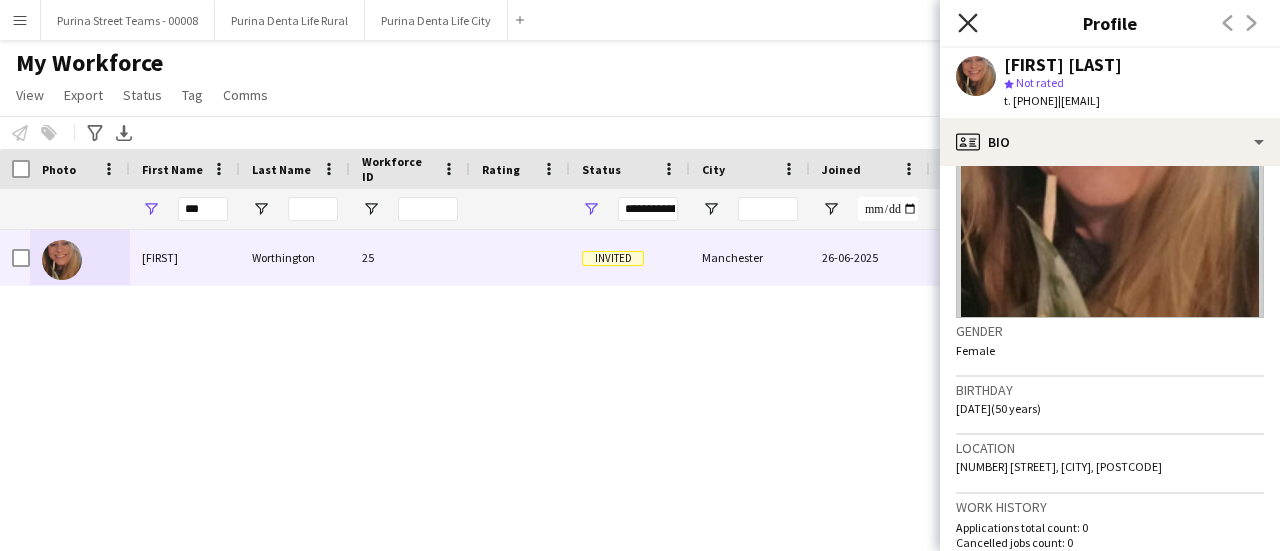 click on "Close pop-in" 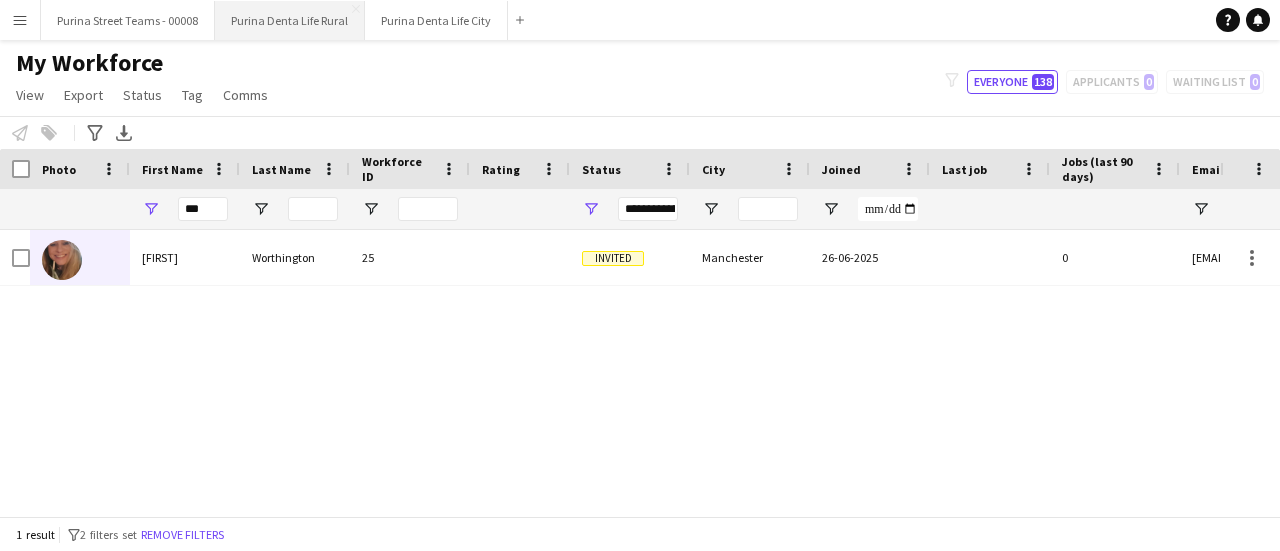 click on "[BRAND] [BRAND] [BRAND]
Close" at bounding box center [290, 20] 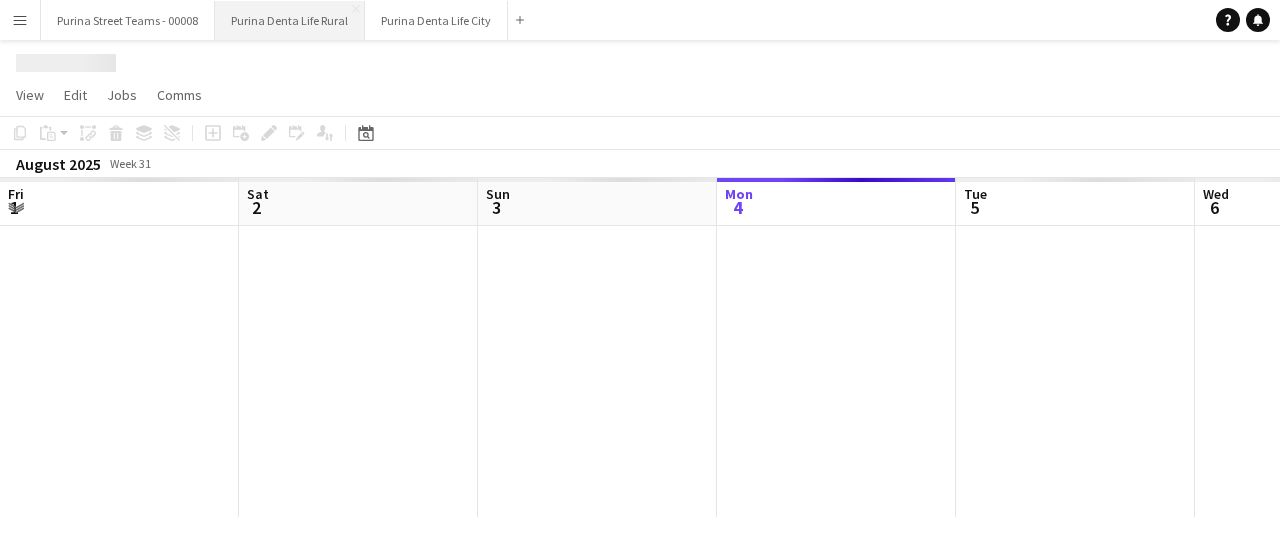 scroll, scrollTop: 0, scrollLeft: 478, axis: horizontal 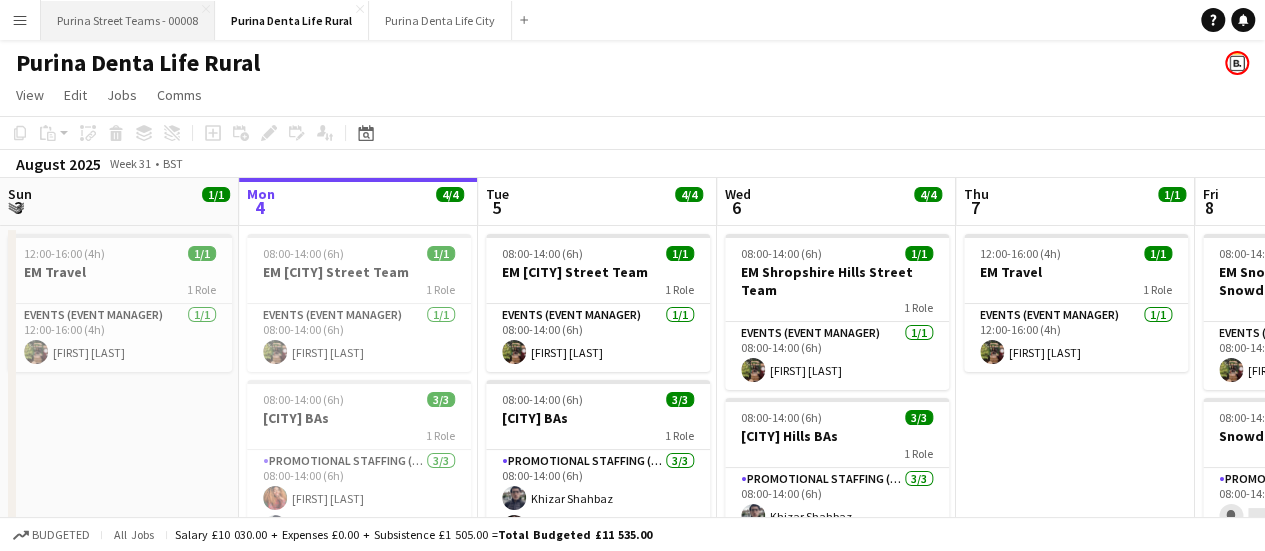 click on "Purina Street Teams - 00008
Close" at bounding box center (128, 20) 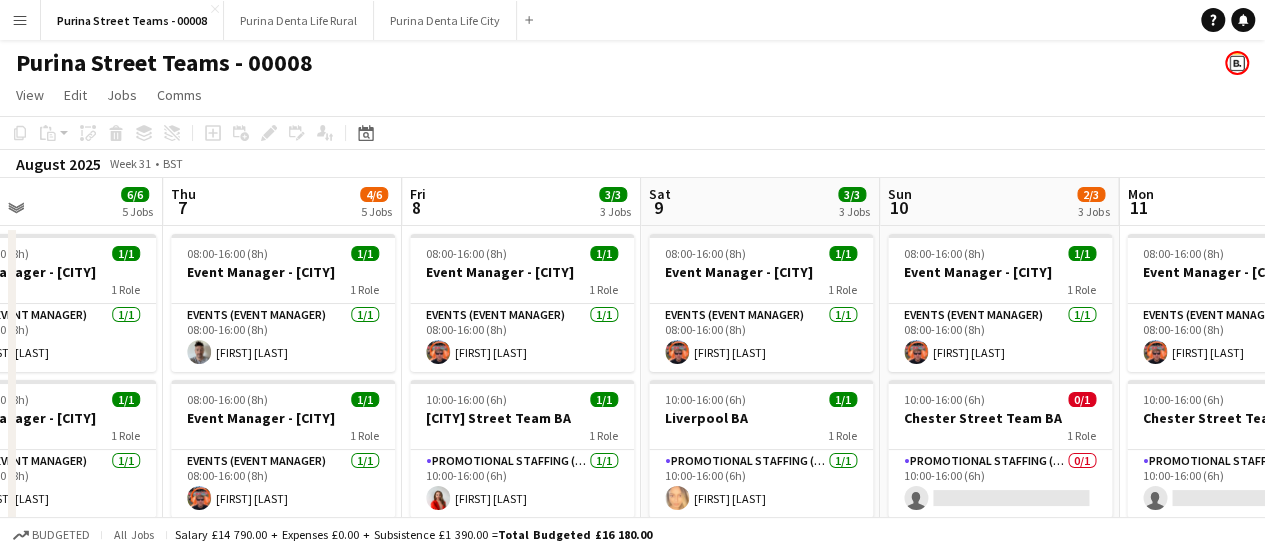 drag, startPoint x: 1063, startPoint y: 379, endPoint x: 269, endPoint y: 417, distance: 794.9088 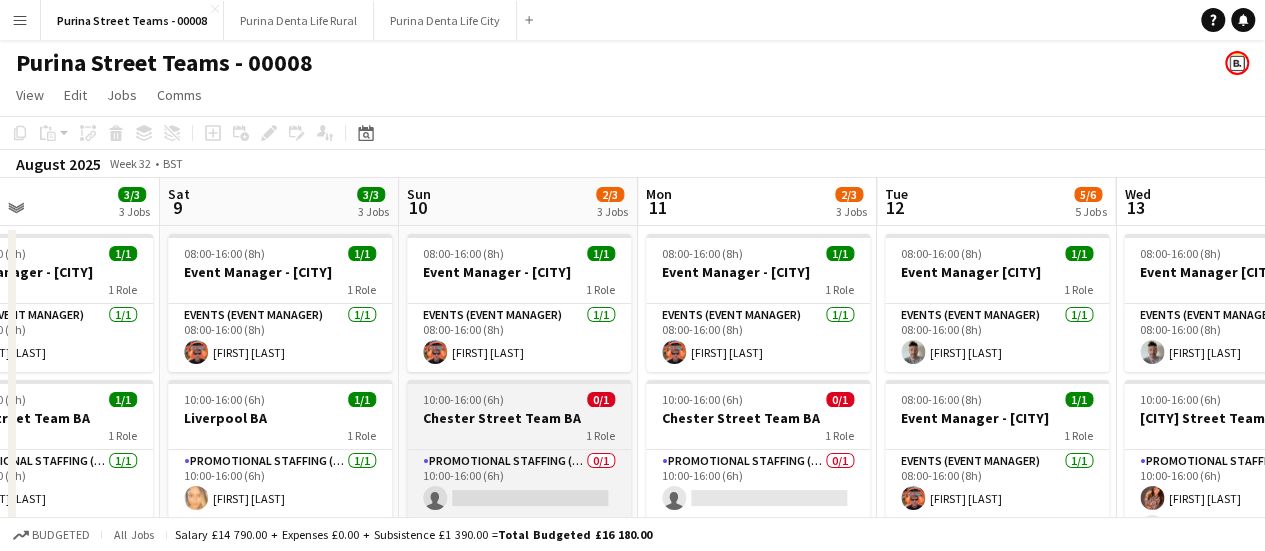 drag, startPoint x: 1028, startPoint y: 391, endPoint x: 556, endPoint y: 404, distance: 472.179 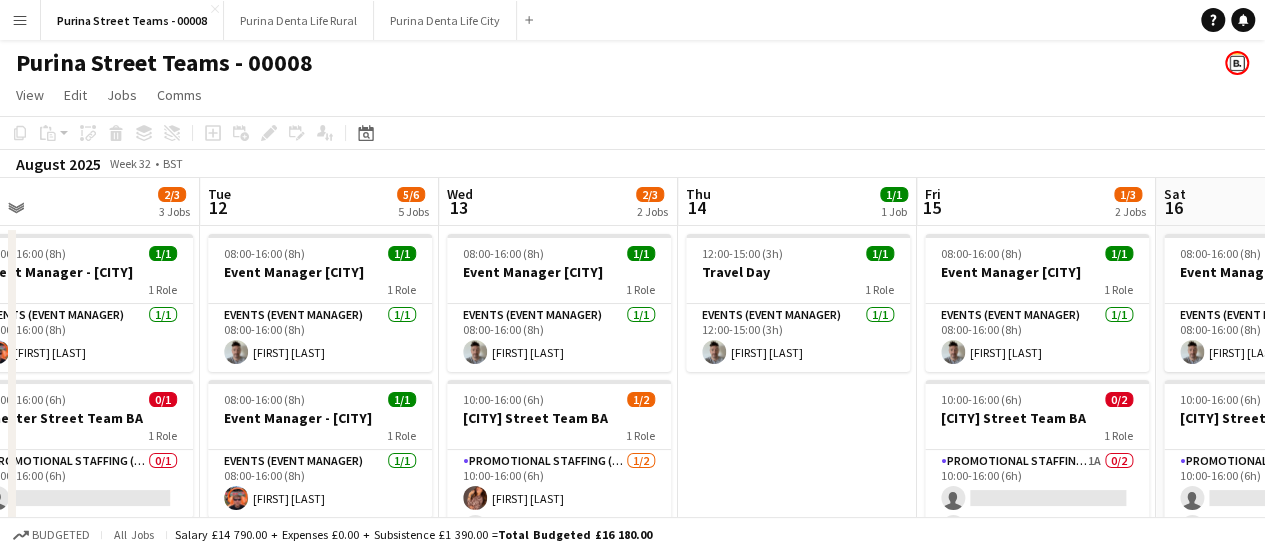 drag, startPoint x: 1072, startPoint y: 381, endPoint x: 410, endPoint y: 389, distance: 662.04834 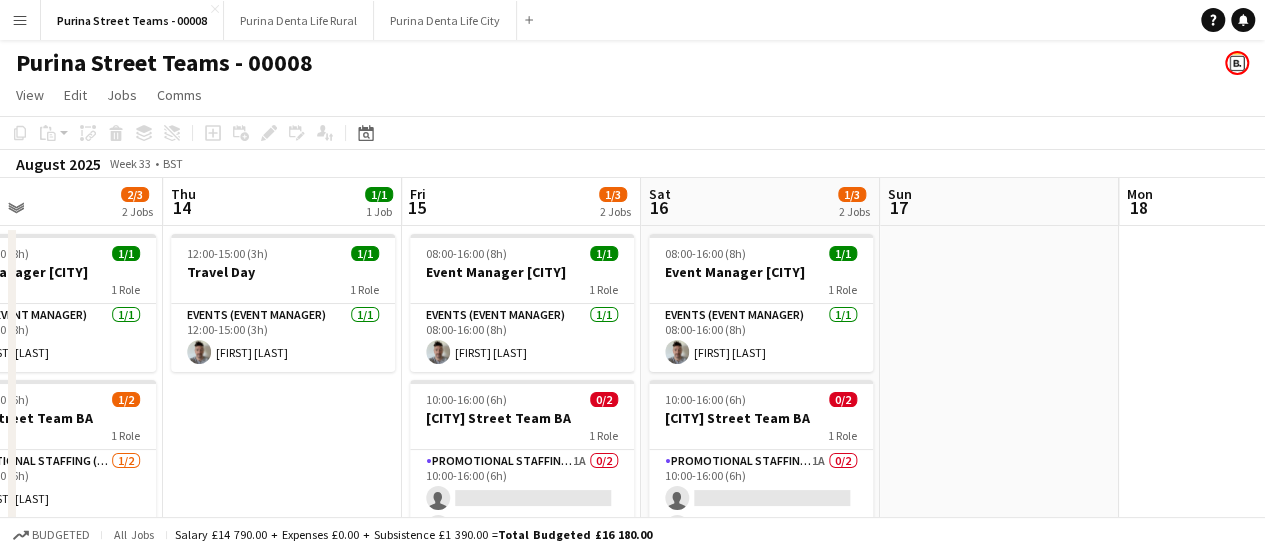 scroll, scrollTop: 0, scrollLeft: 555, axis: horizontal 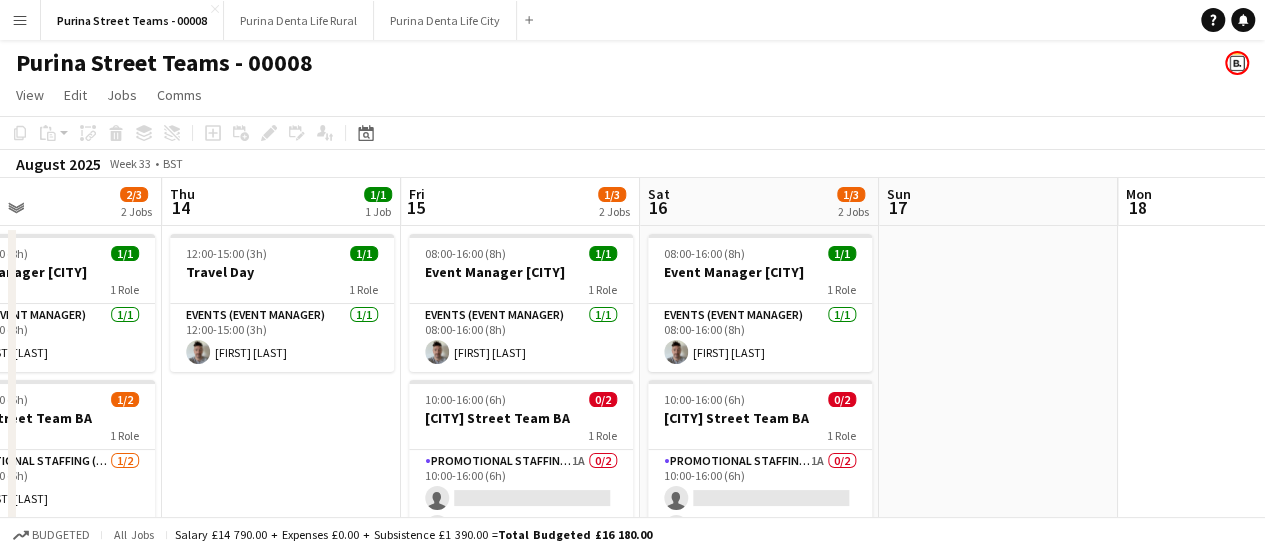 drag, startPoint x: 1098, startPoint y: 351, endPoint x: 590, endPoint y: 387, distance: 509.274 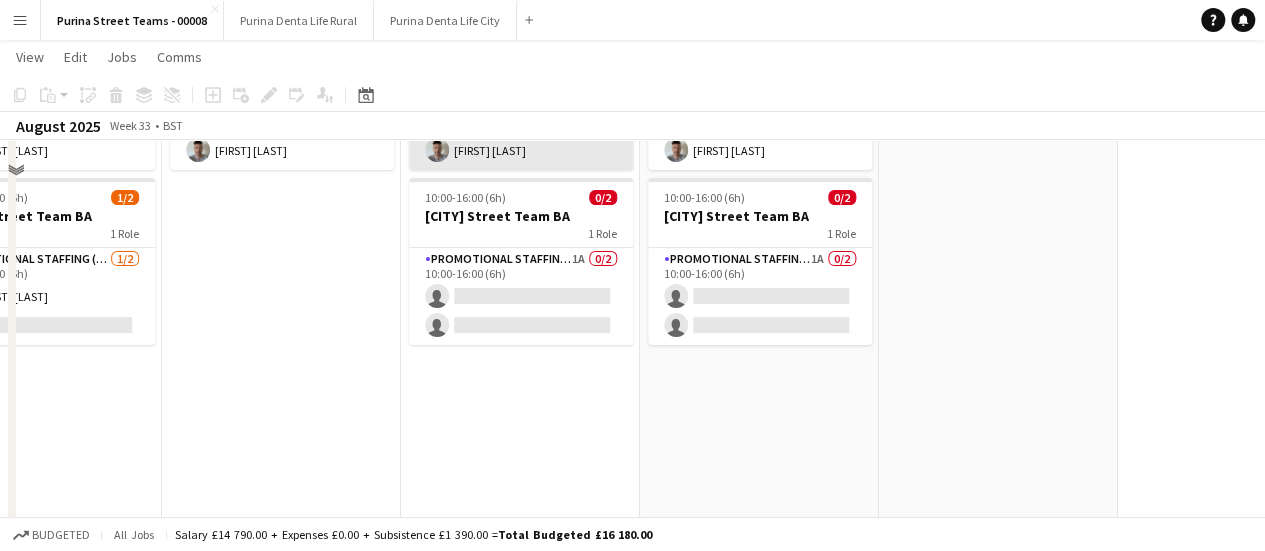 scroll, scrollTop: 100, scrollLeft: 0, axis: vertical 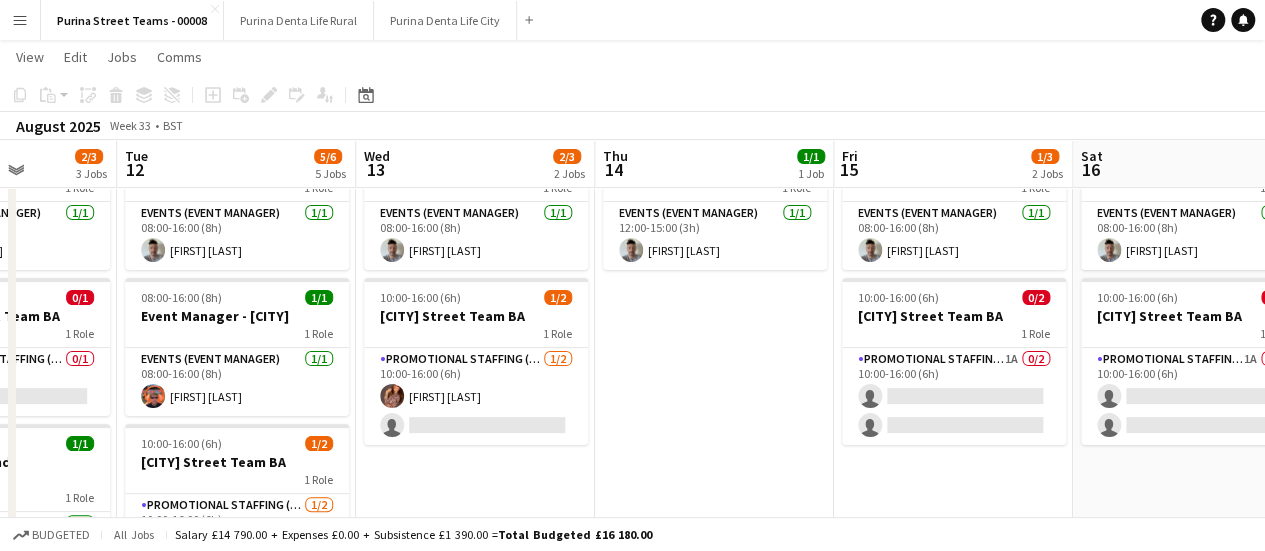 drag, startPoint x: 429, startPoint y: 355, endPoint x: 831, endPoint y: 361, distance: 402.04477 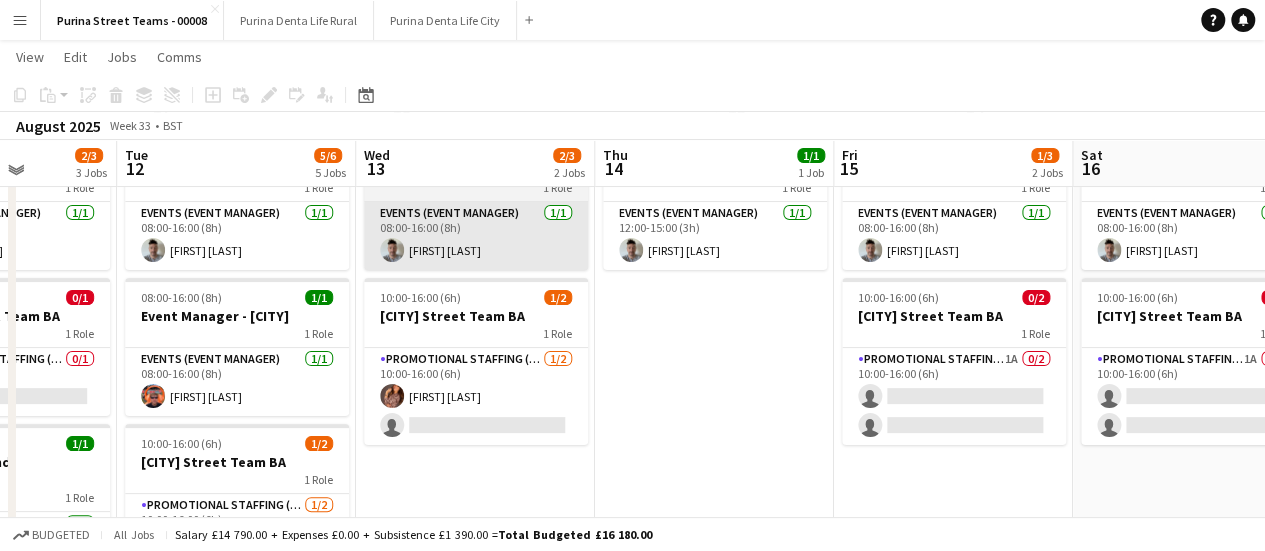 scroll, scrollTop: 0, scrollLeft: 0, axis: both 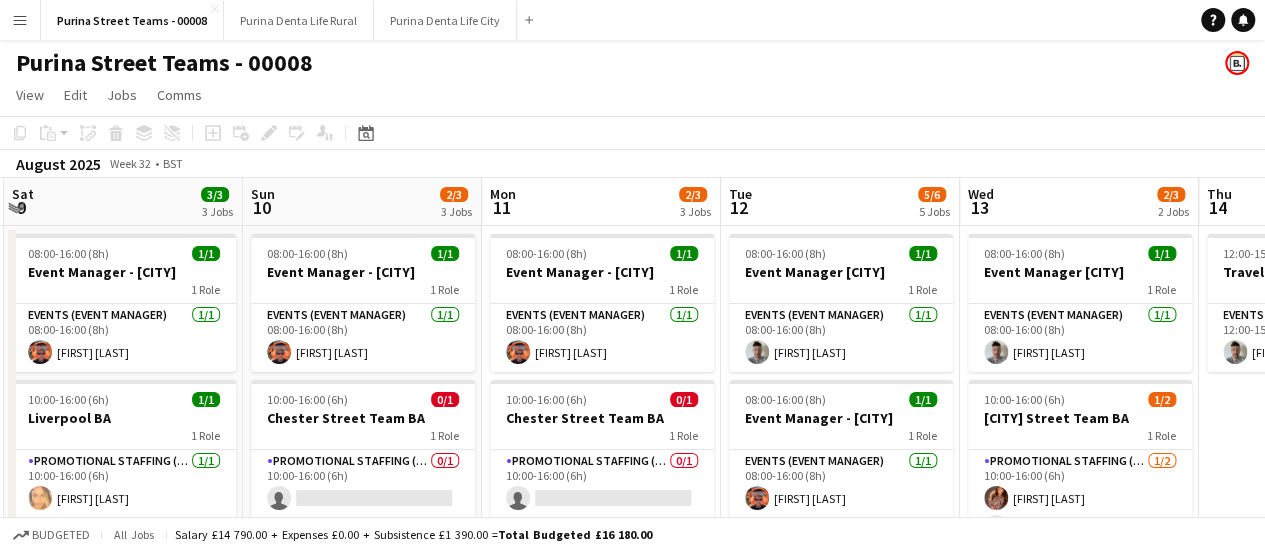 drag, startPoint x: 273, startPoint y: 368, endPoint x: 837, endPoint y: 379, distance: 564.10724 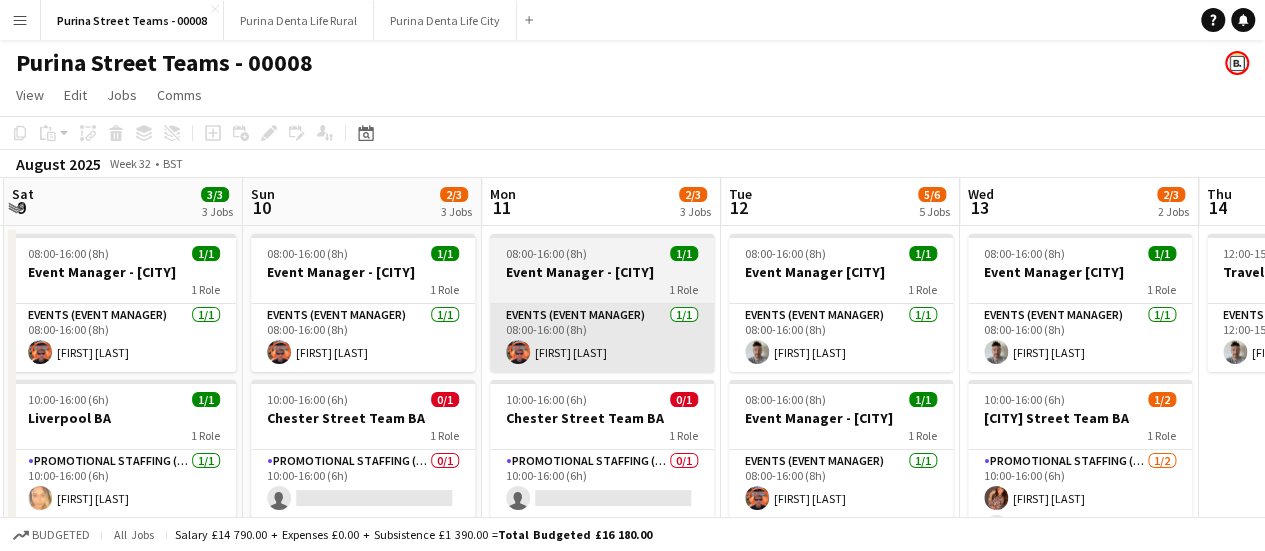 scroll, scrollTop: 0, scrollLeft: 474, axis: horizontal 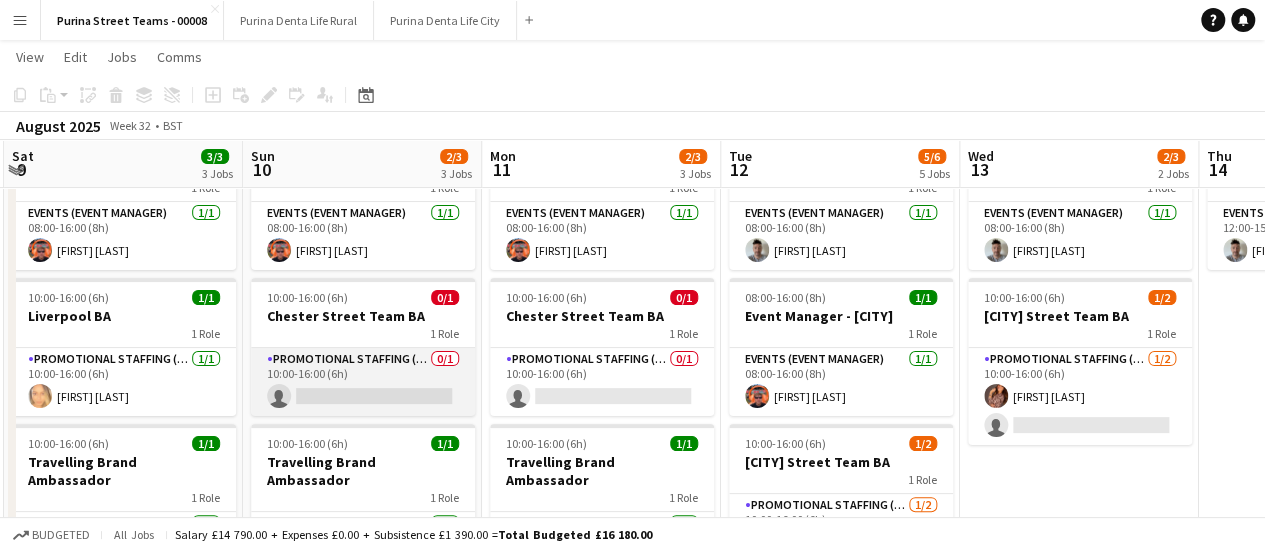 click on "Promotional Staffing (Brand Ambassadors)   0/1   10:00-16:00 (6h)
single-neutral-actions" at bounding box center (363, 382) 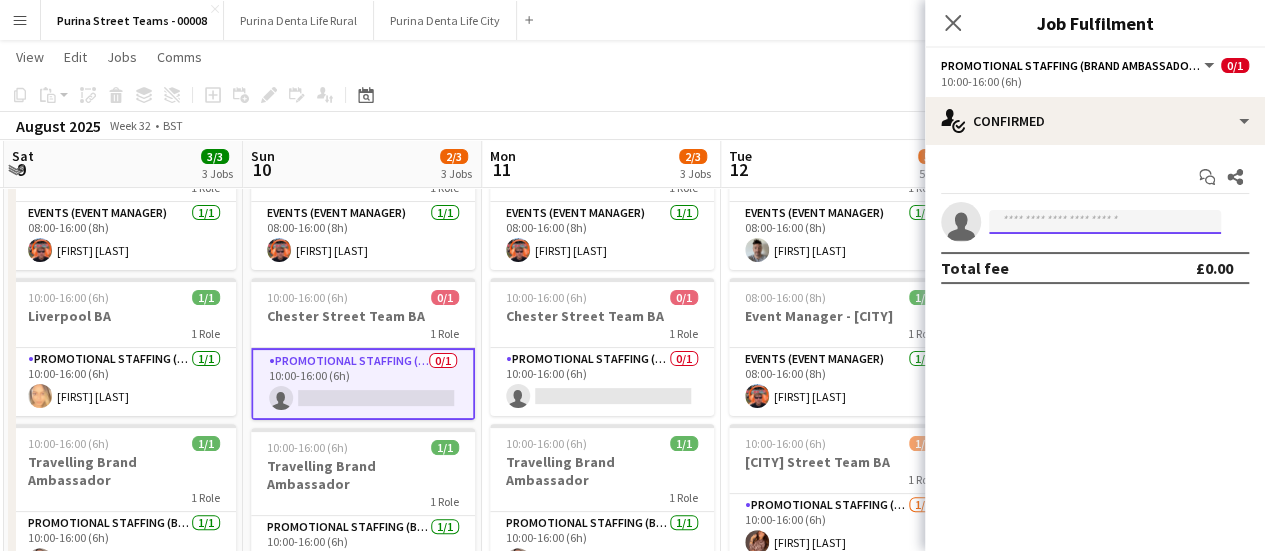 click at bounding box center [1105, 222] 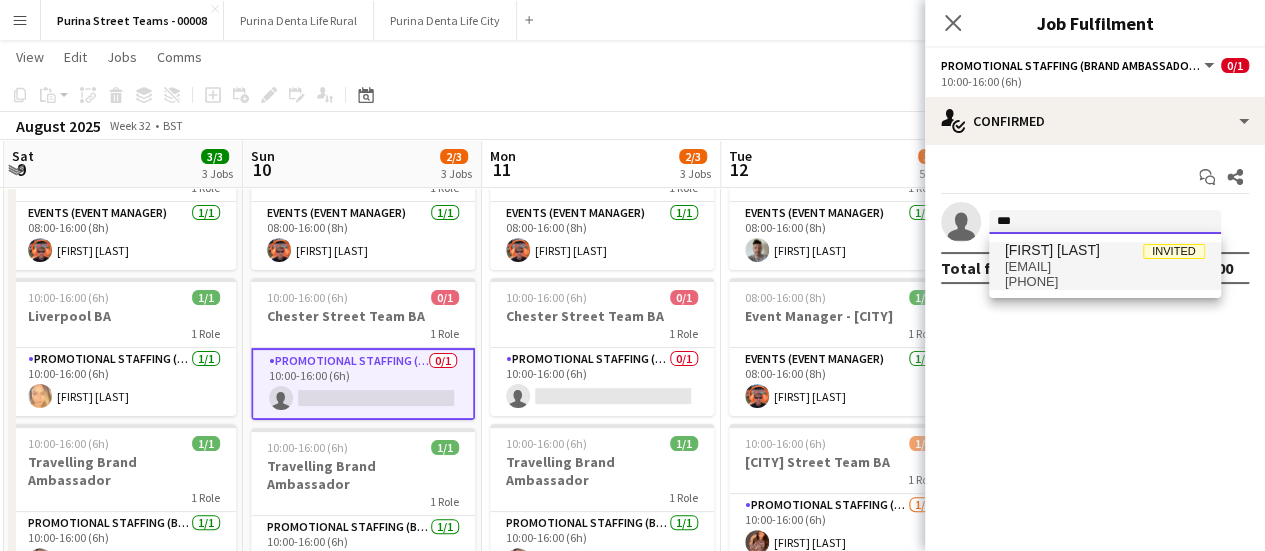 type on "***" 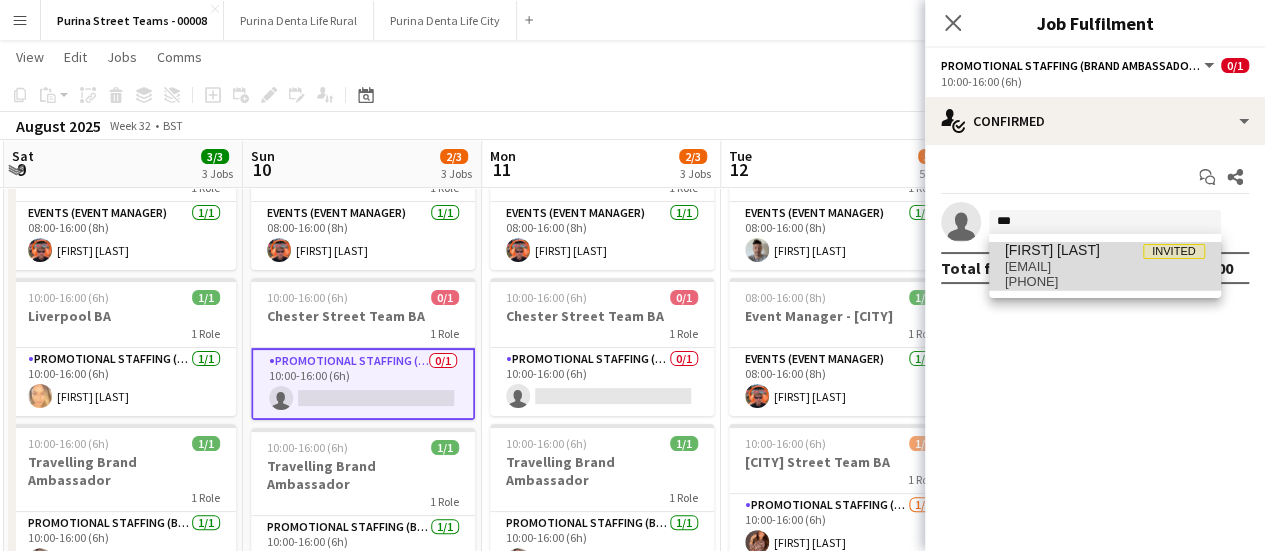 click on "[EMAIL]" at bounding box center (1105, 267) 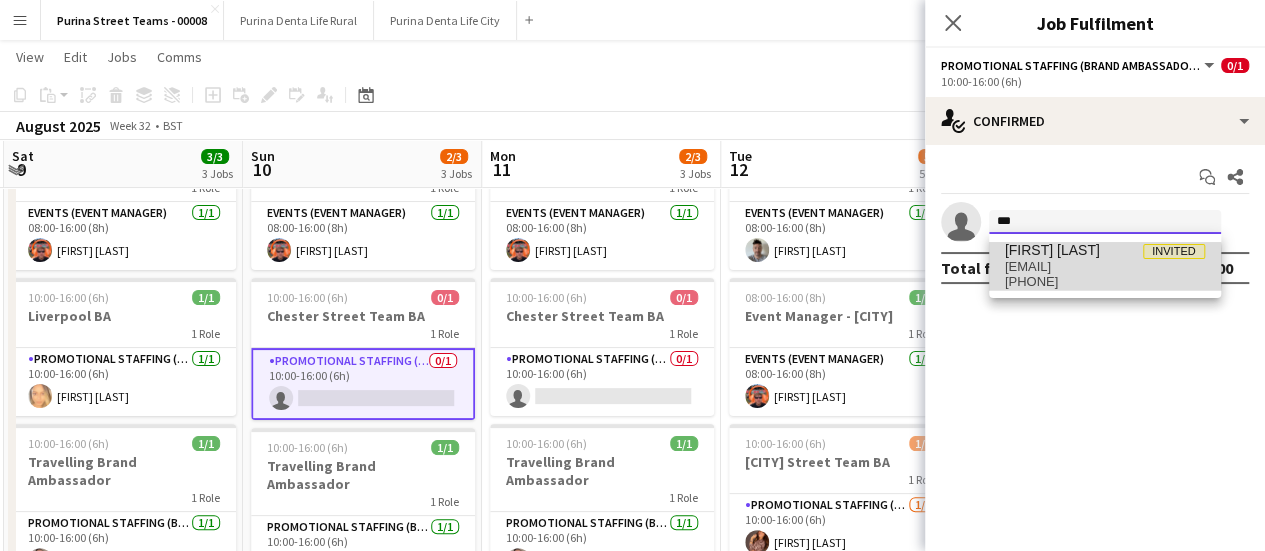 type 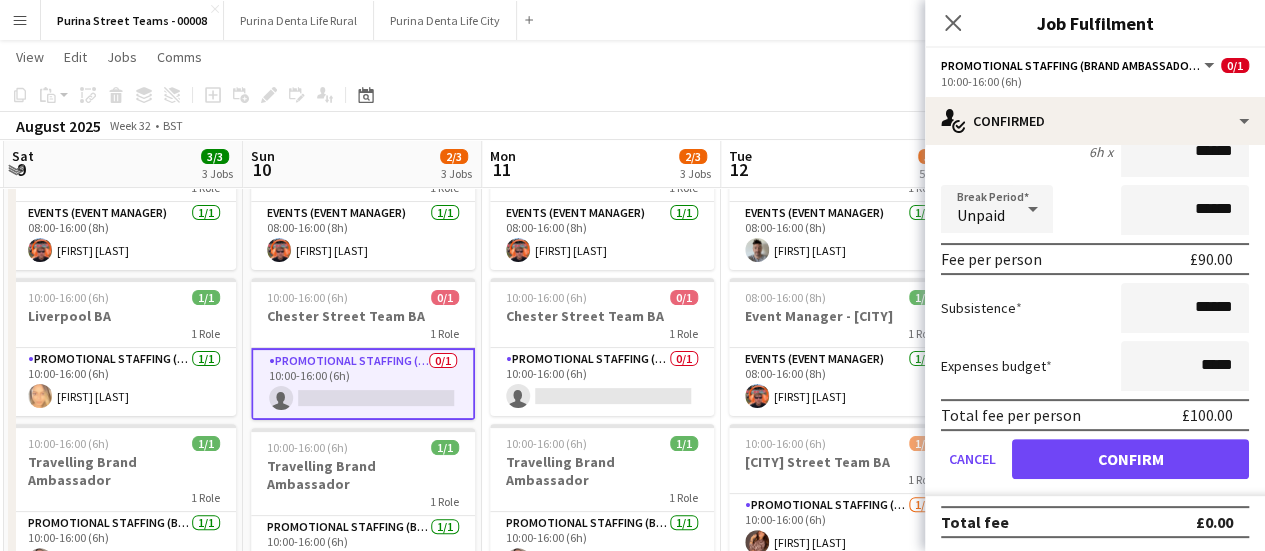 scroll, scrollTop: 202, scrollLeft: 0, axis: vertical 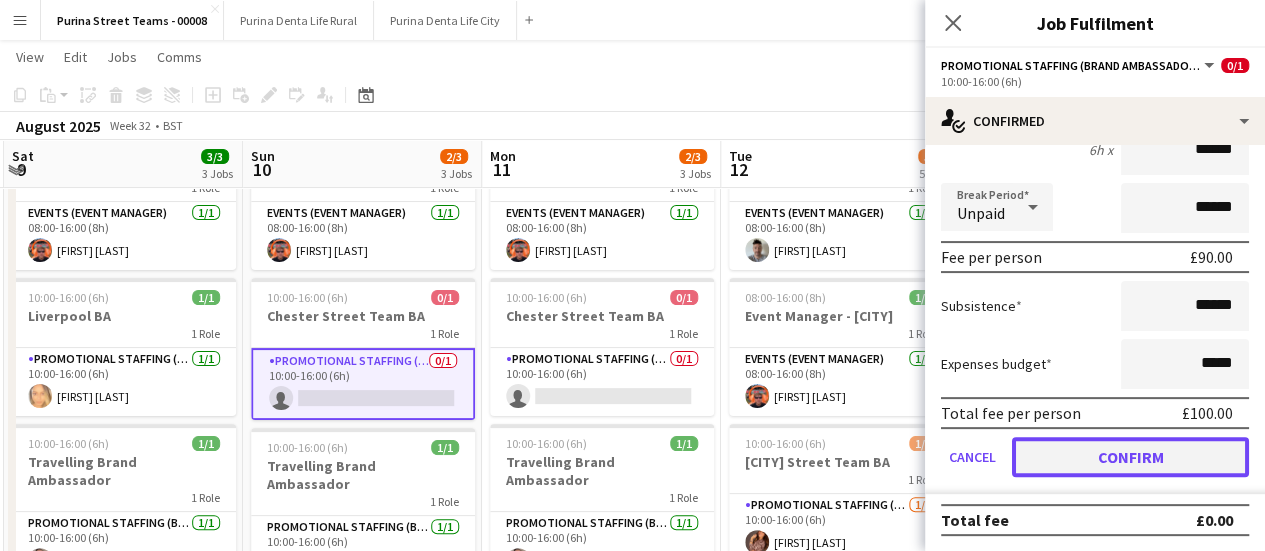 click on "Confirm" at bounding box center [1130, 457] 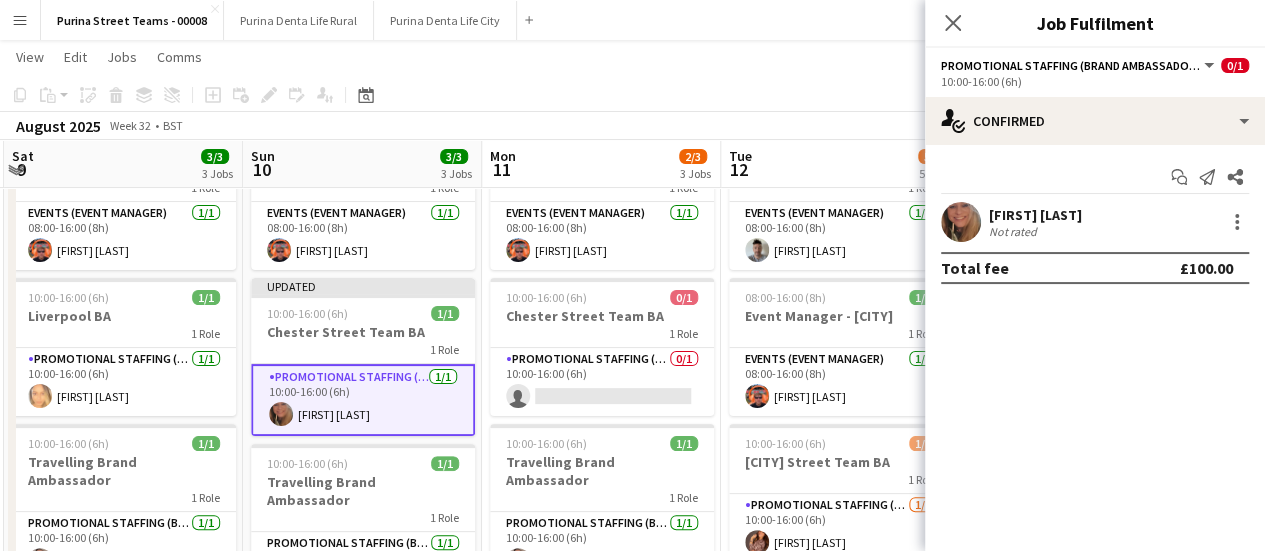 scroll, scrollTop: 0, scrollLeft: 0, axis: both 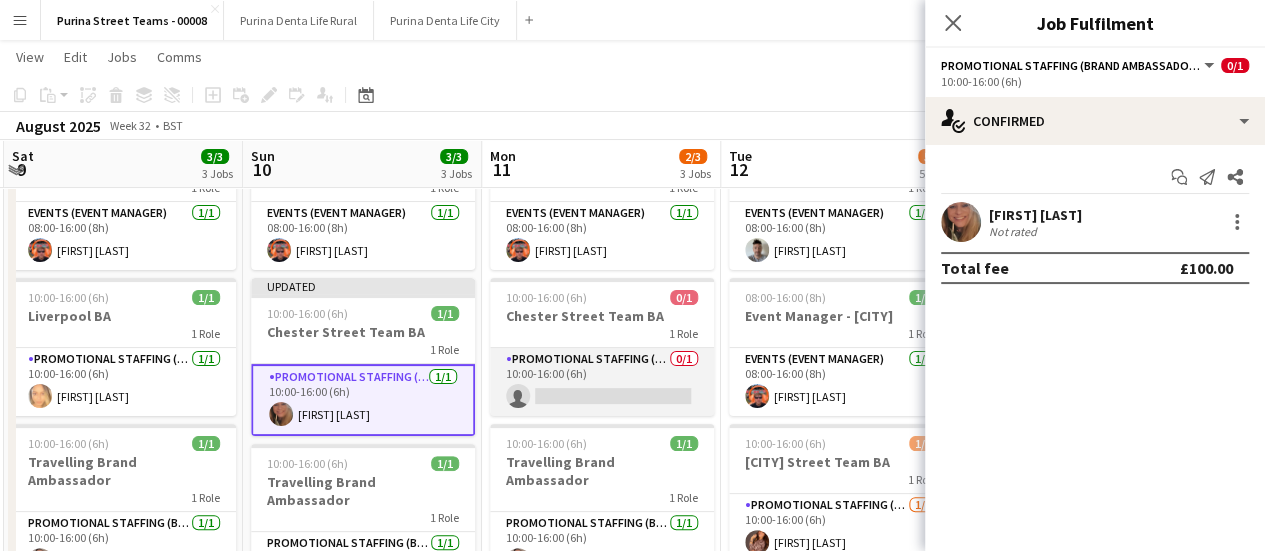 click on "Promotional Staffing (Brand Ambassadors)   0/1   10:00-16:00 (6h)
single-neutral-actions" at bounding box center [602, 382] 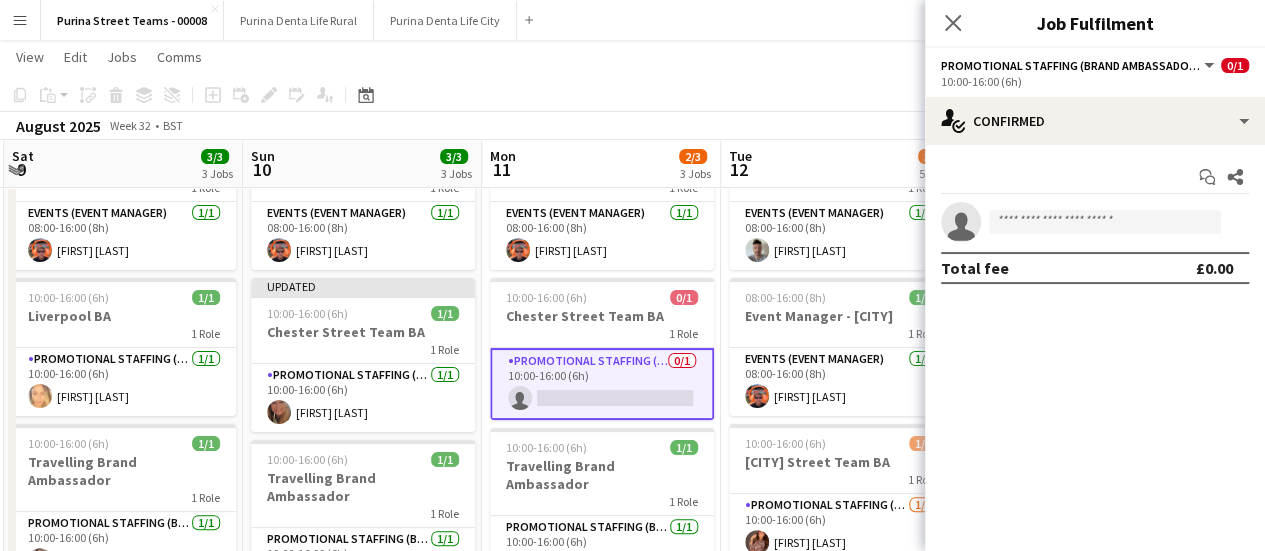 click on "single-neutral-actions" at bounding box center (1095, 222) 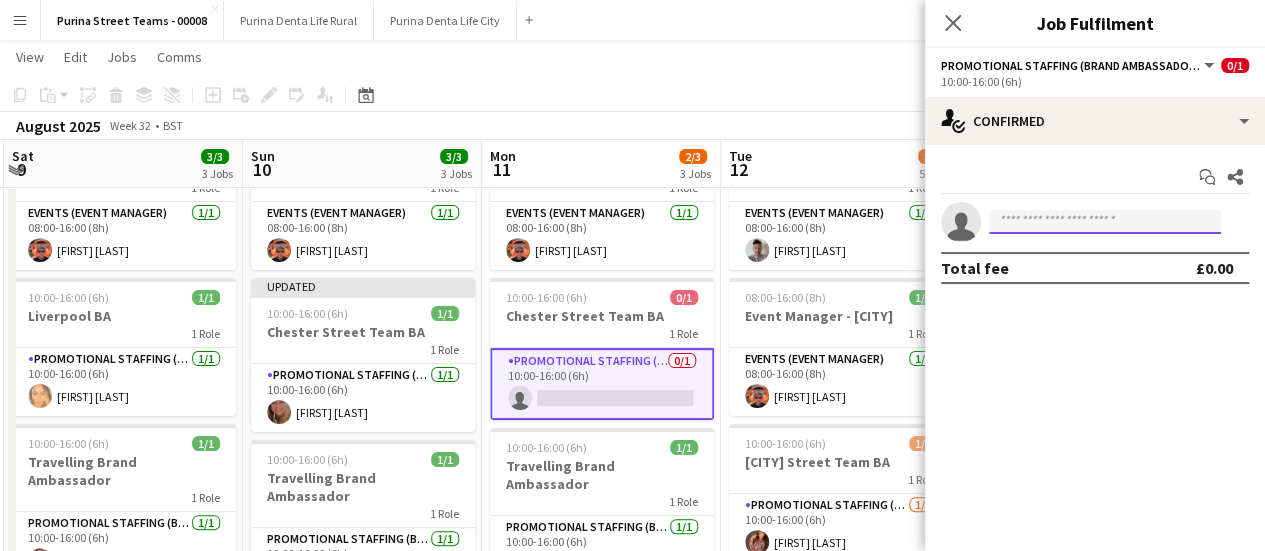 click at bounding box center (1105, 222) 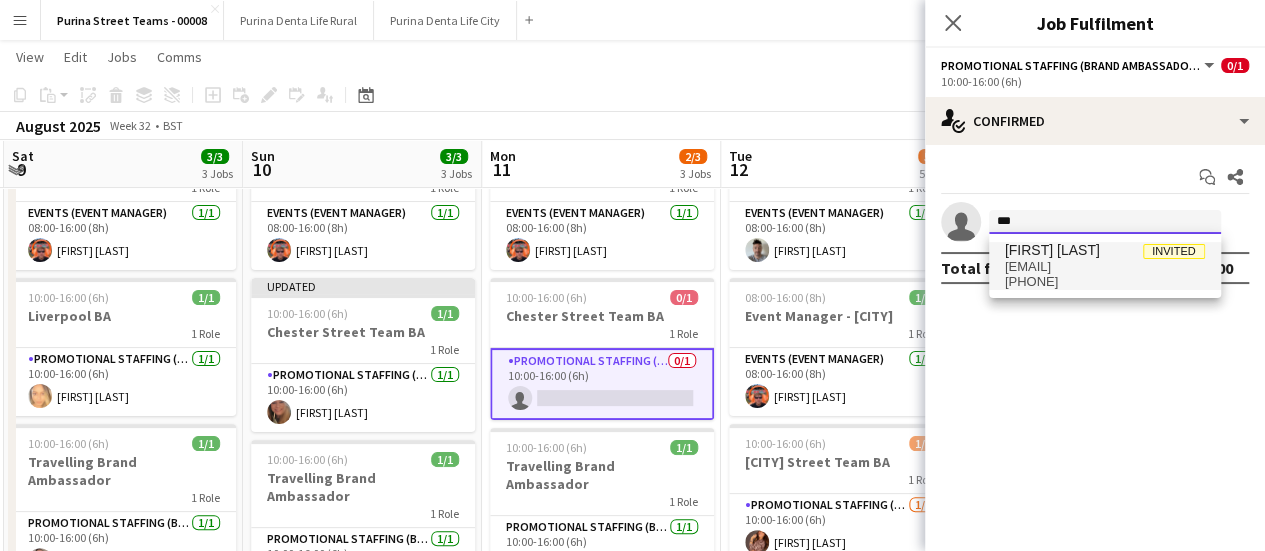 type on "***" 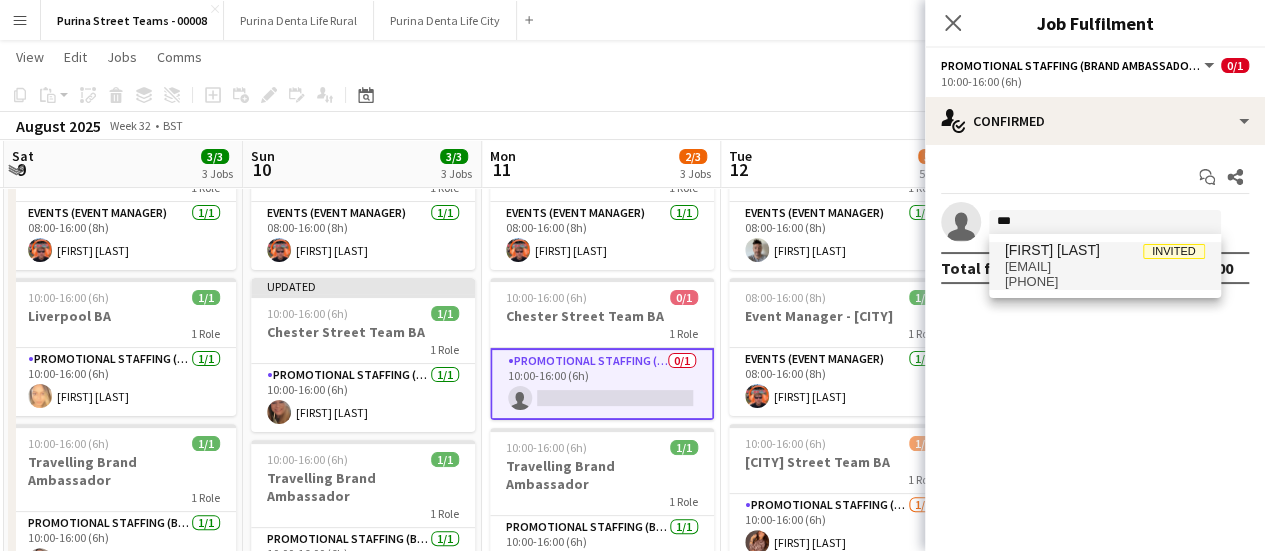 click on "[FIRST] [LAST]" at bounding box center (1052, 250) 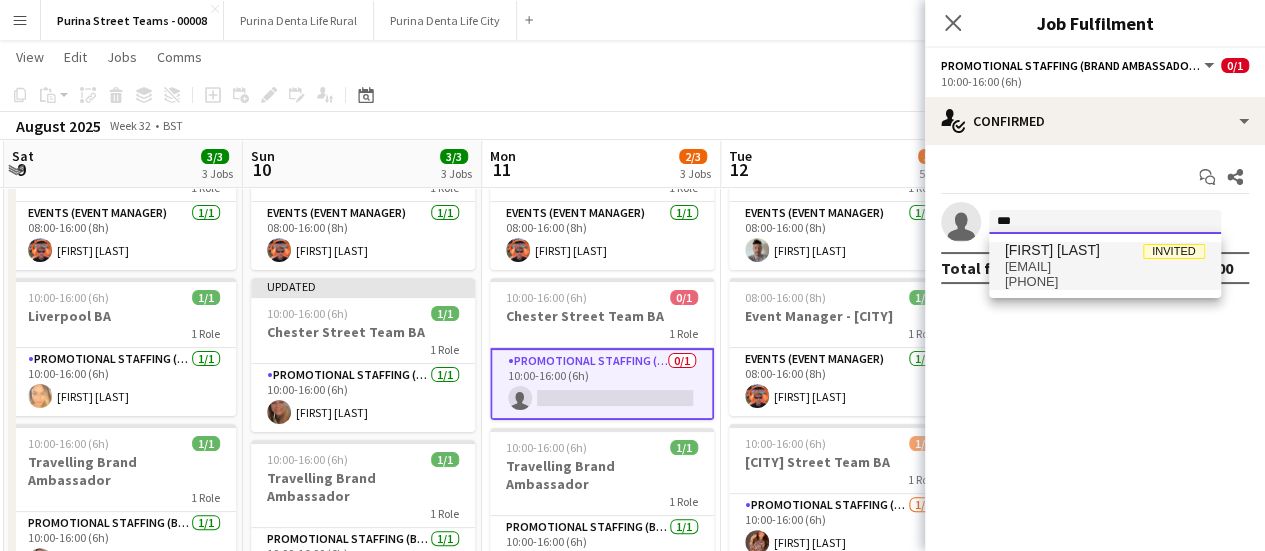 type 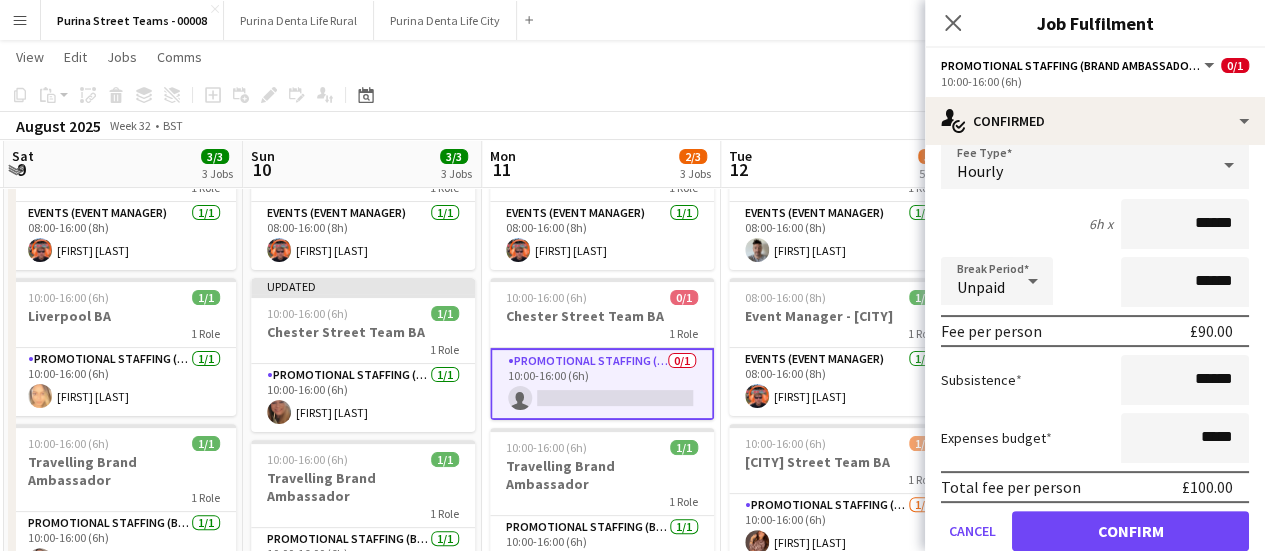 scroll, scrollTop: 202, scrollLeft: 0, axis: vertical 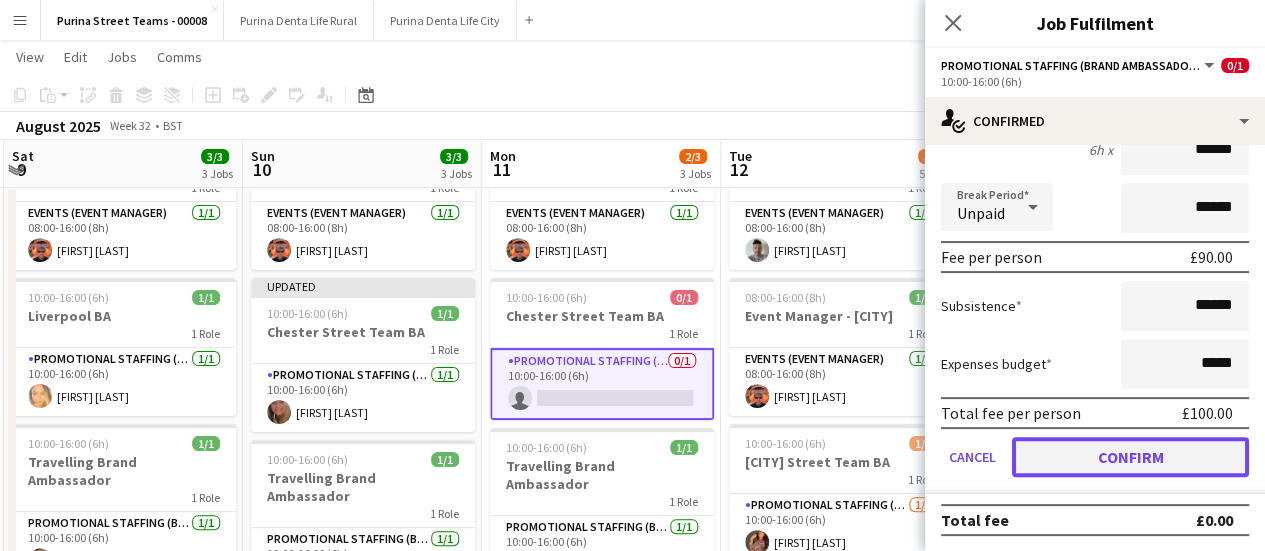 click on "Confirm" at bounding box center [1130, 457] 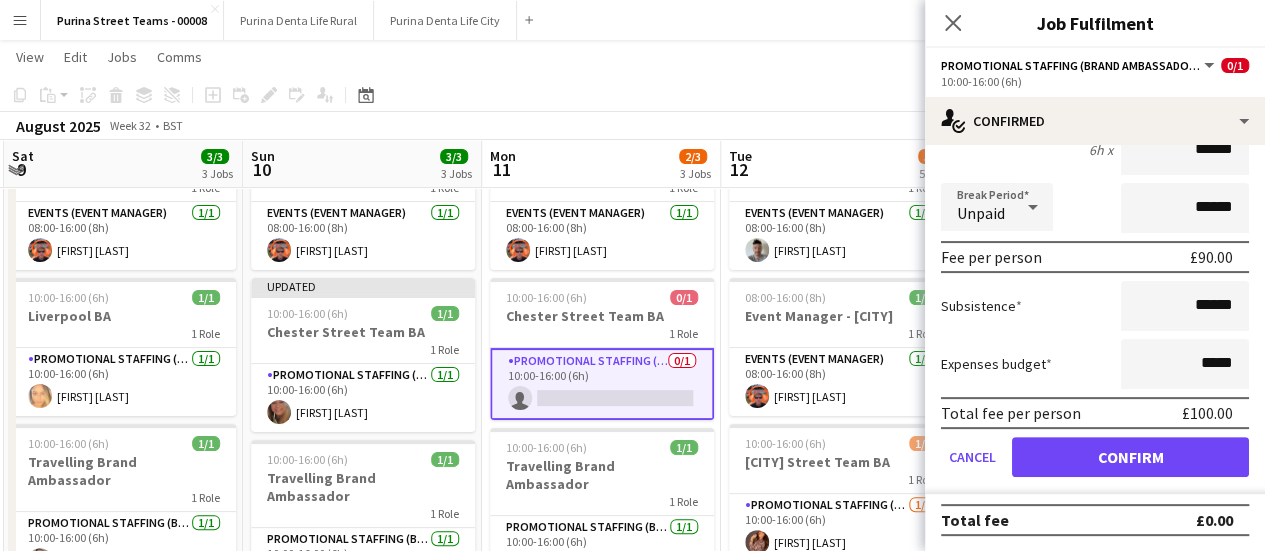 scroll, scrollTop: 0, scrollLeft: 0, axis: both 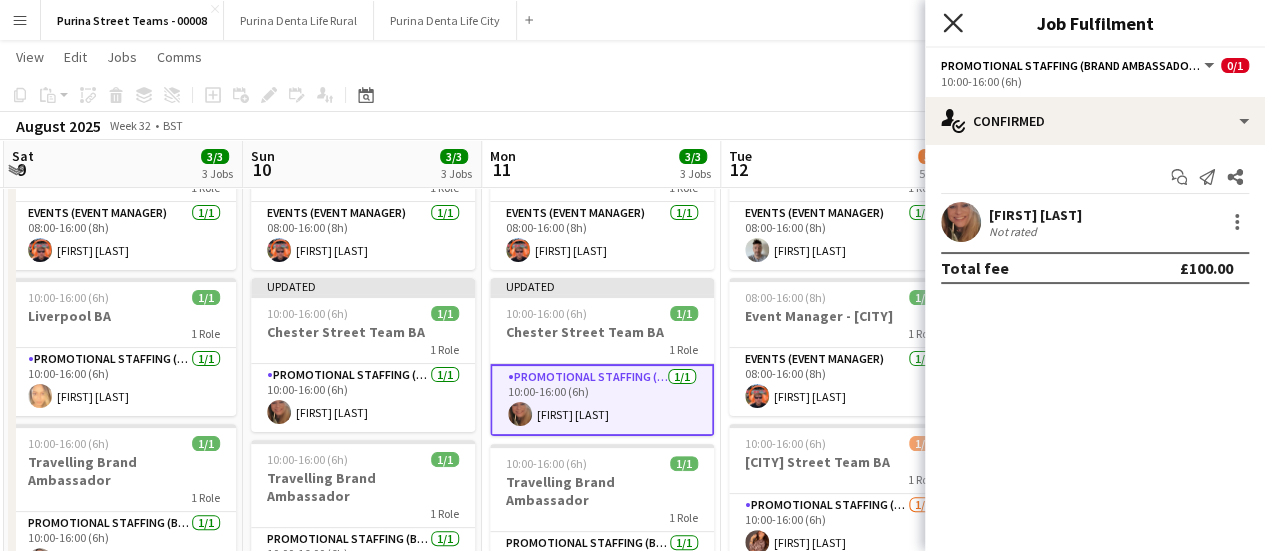 click 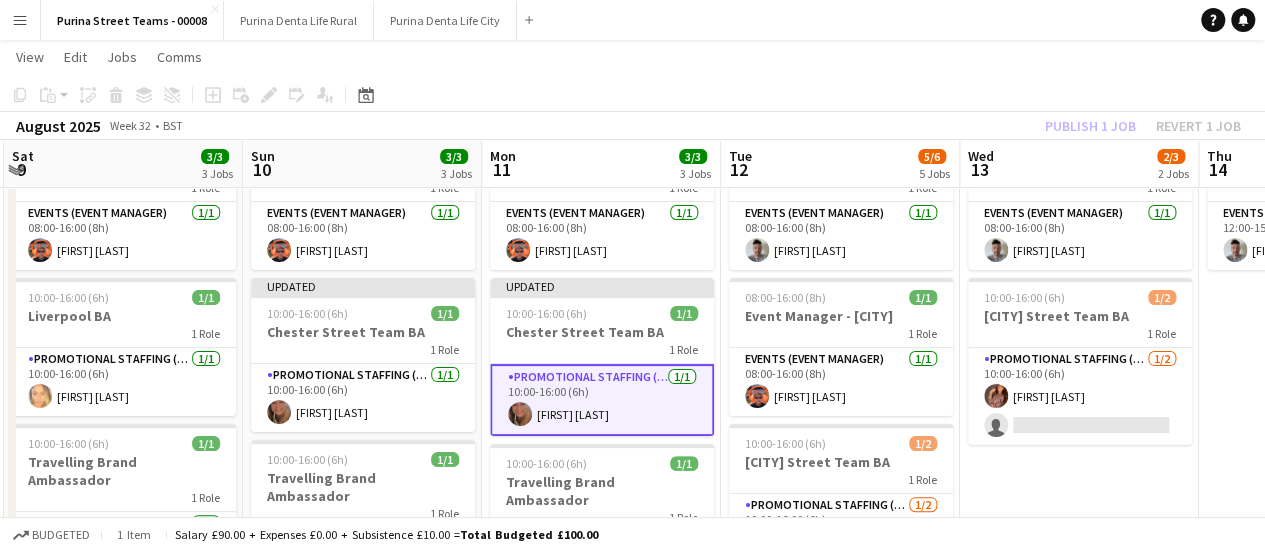 click on "Copy
Paste
Paste   Ctrl+V Paste with crew  Ctrl+Shift+V
Paste linked Job
Delete
Group
Ungroup
Add job
Add linked Job
Edit
Edit linked Job
Applicants
Date picker
AUG 2025 AUG 2025 Monday M Tuesday T Wednesday W Thursday T Friday F Saturday S Sunday S  AUG   1   2   3   4   5   6   7   8   9   10   11   12   13   14   15   16   17   18   19   20   21   22   23   24   25   26   27   28   29   30   31
Comparison range
Comparison range
Today" 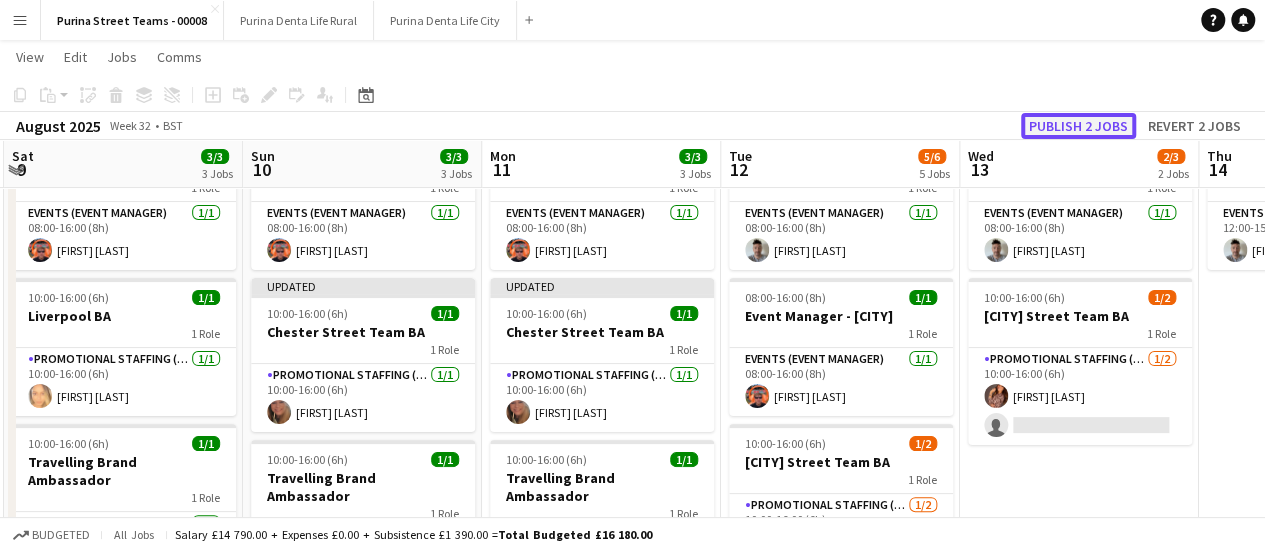 click on "Publish 2 jobs" 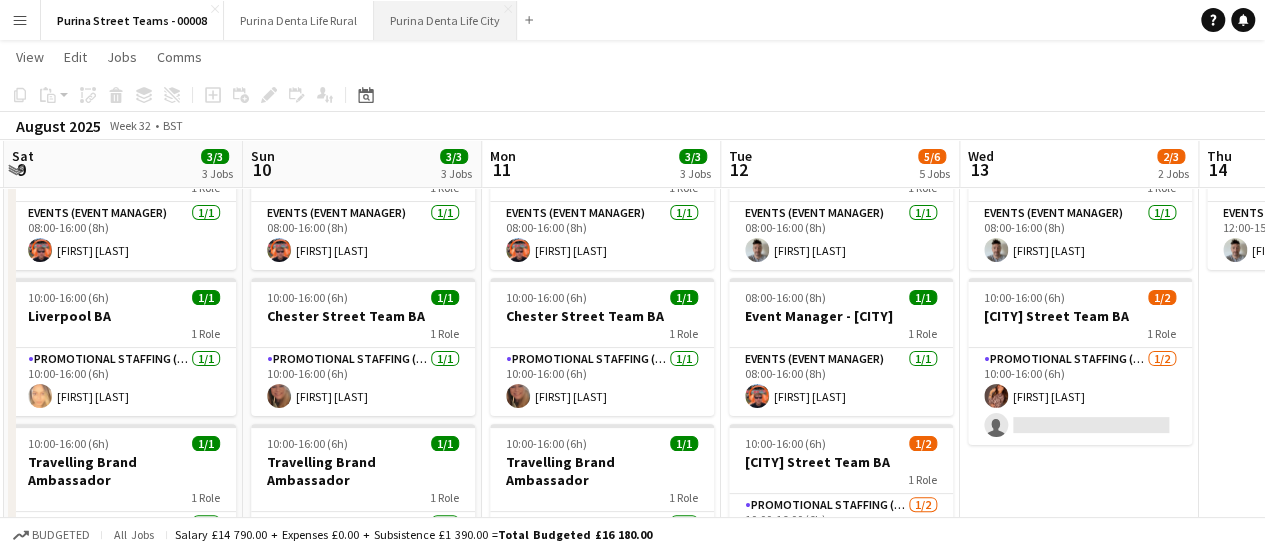click on "[BRAND] [BRAND] [BRAND]
Close" at bounding box center (445, 20) 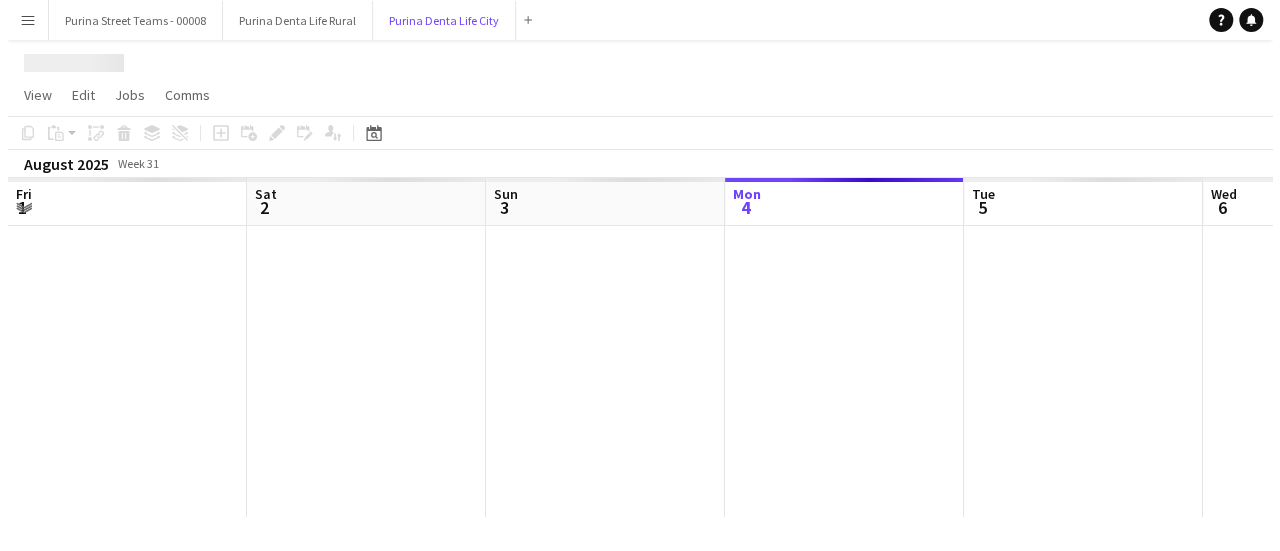 scroll, scrollTop: 0, scrollLeft: 0, axis: both 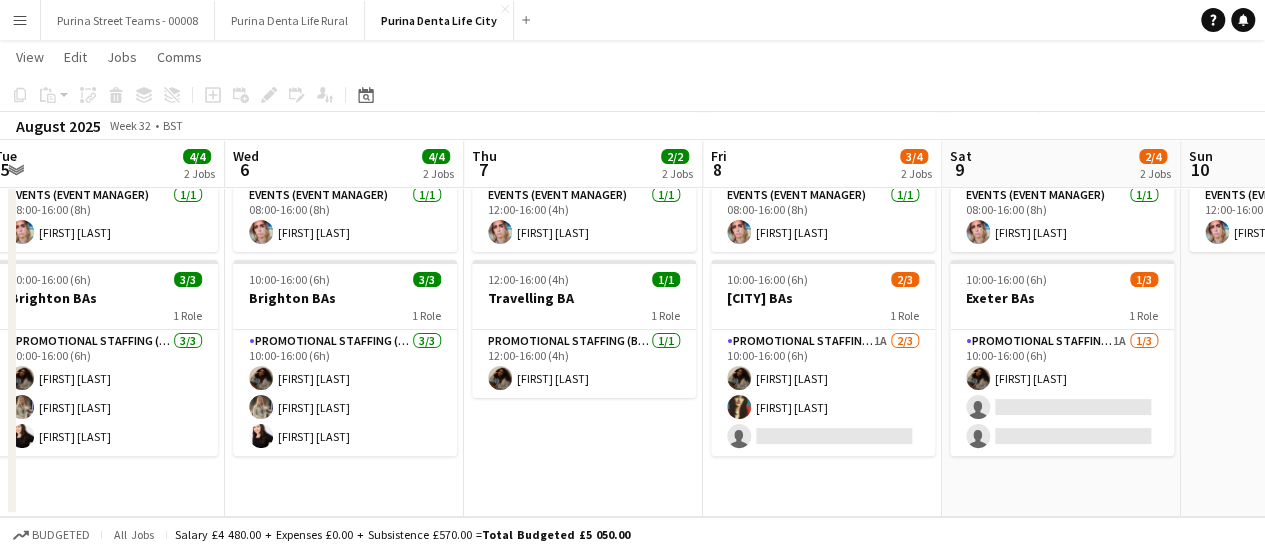 drag, startPoint x: 986, startPoint y: 466, endPoint x: 496, endPoint y: 454, distance: 490.1469 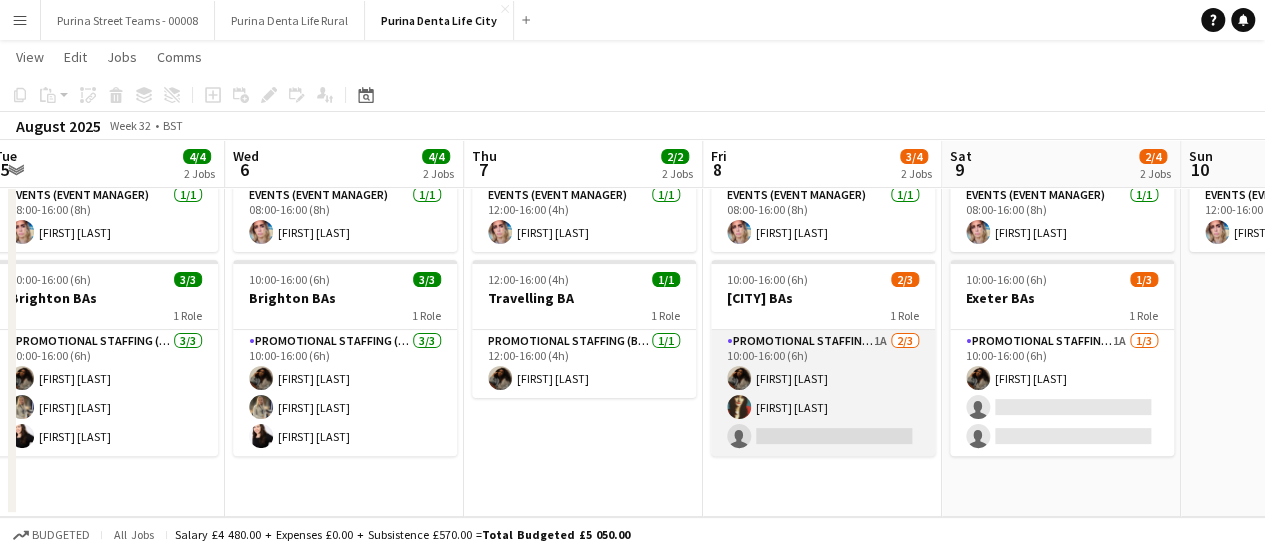 click on "Promotional Staffing (Brand Ambassadors)   1A   2/3   10:00-16:00 (6h)
[FIRST] [LAST] [FIRST] [LAST]
single-neutral-actions" at bounding box center (823, 393) 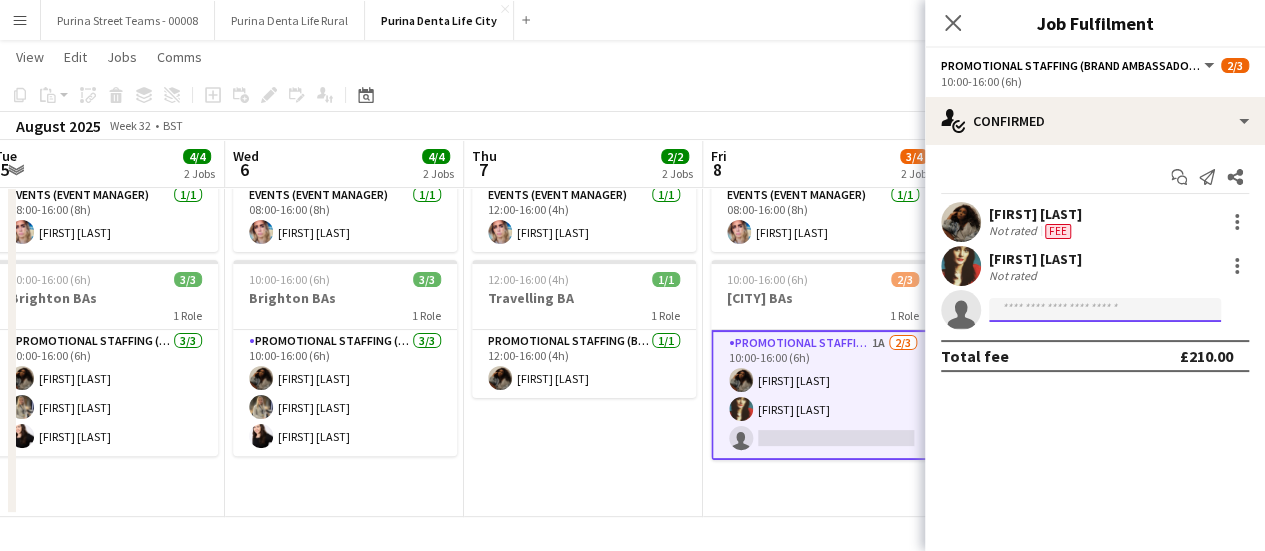 click 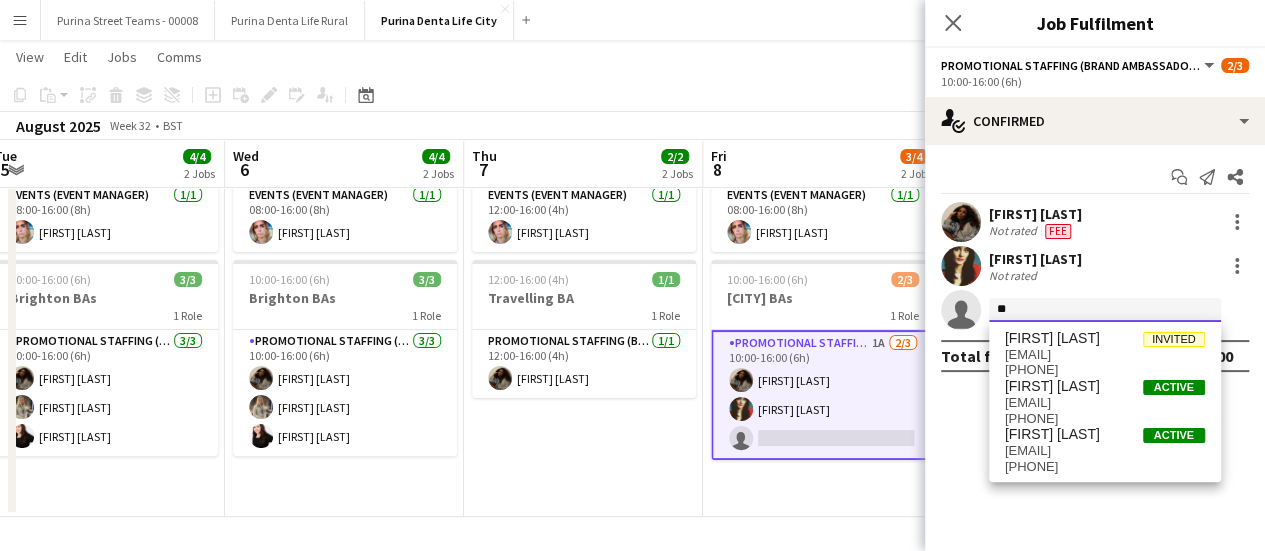 type on "*" 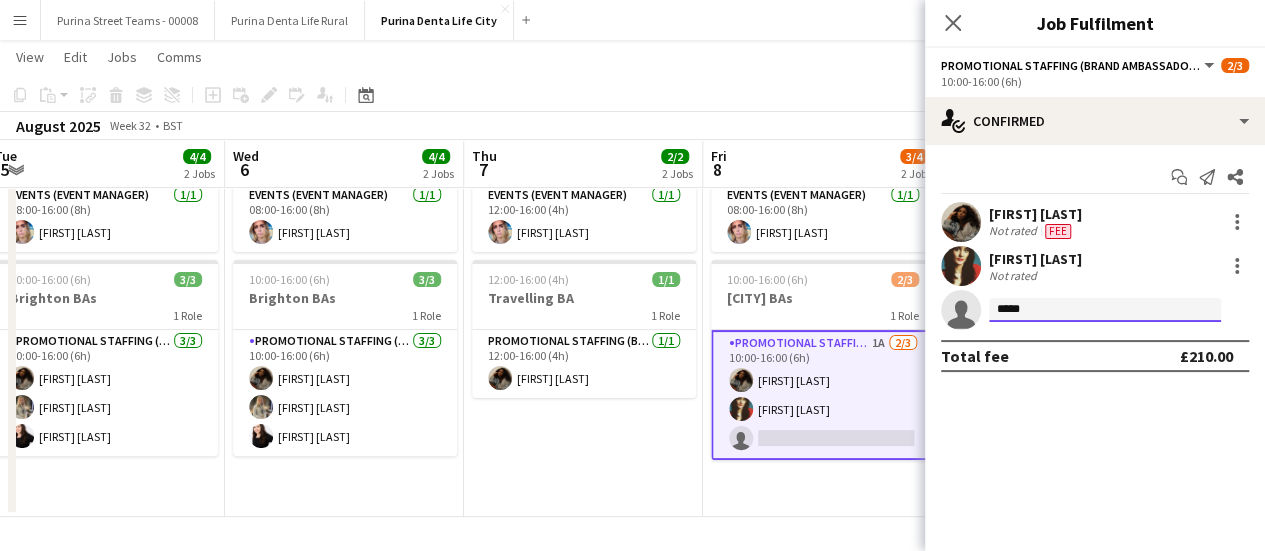 drag, startPoint x: 1048, startPoint y: 308, endPoint x: 998, endPoint y: 315, distance: 50.48762 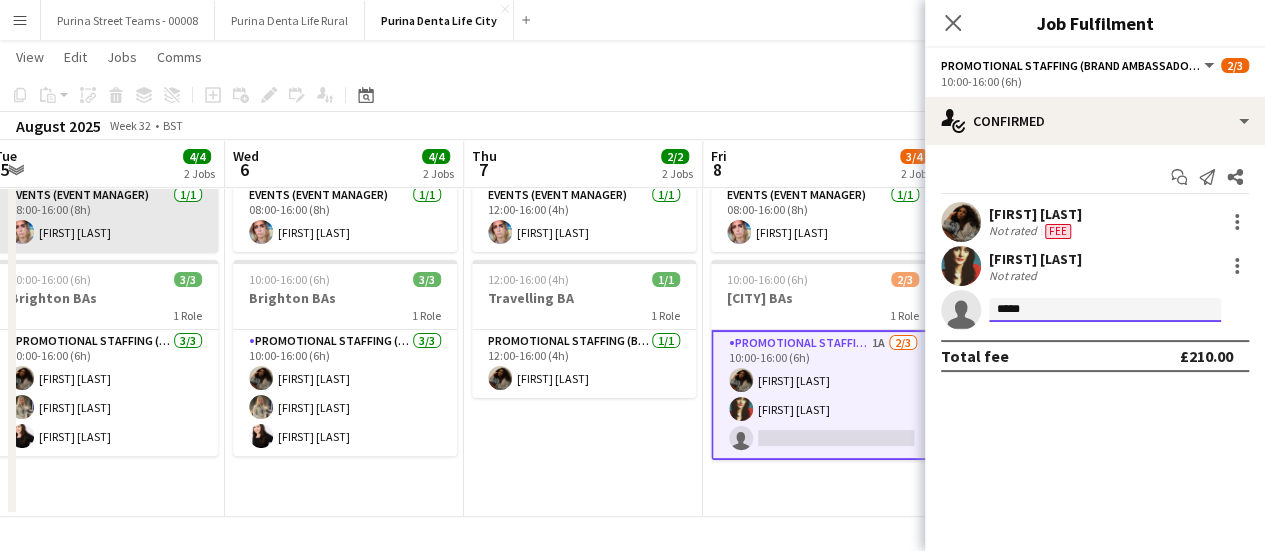type on "*" 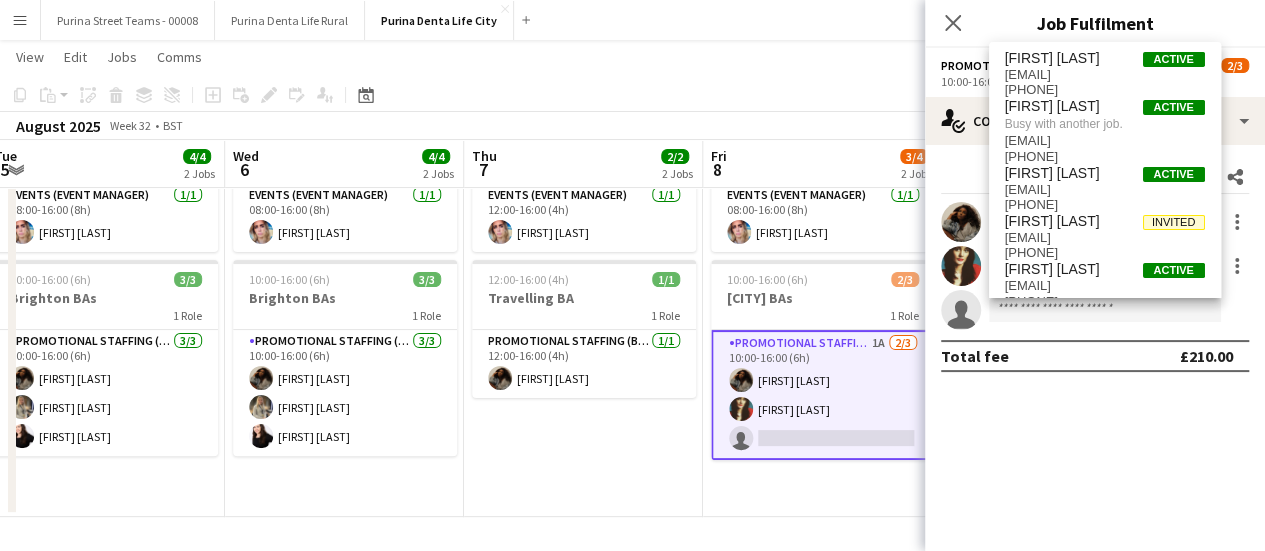 click on "check
Confirmed
Start chat
Send notification
Share
[FIRST] [LAST]   Not rated   Fee   [FIRST] [LAST]   Not rated
single-neutral-actions
Total fee   £210.00" 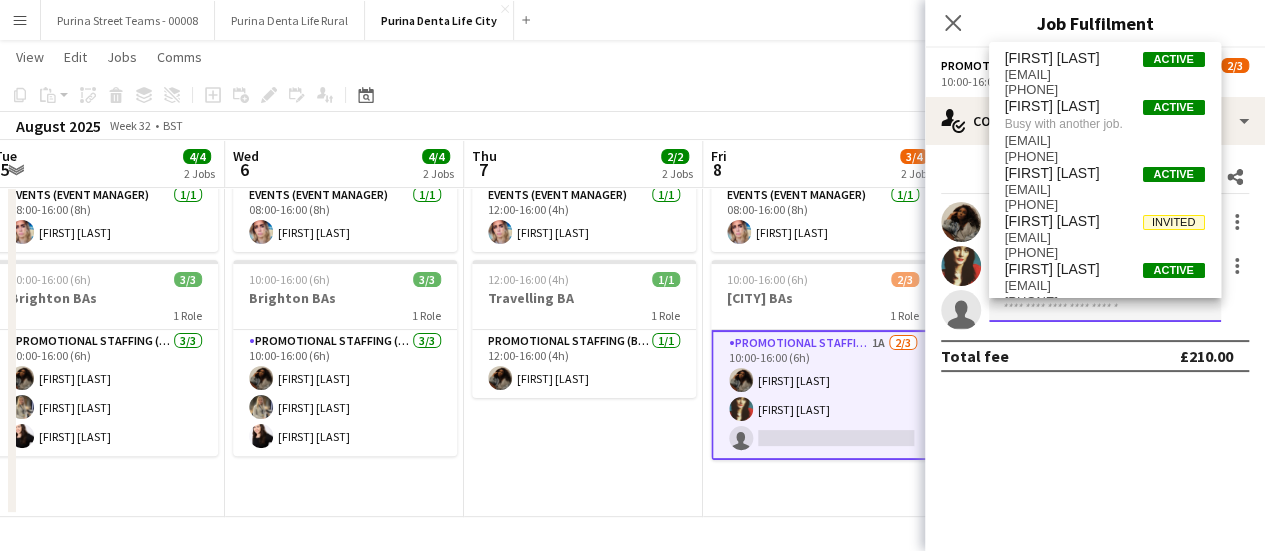 click 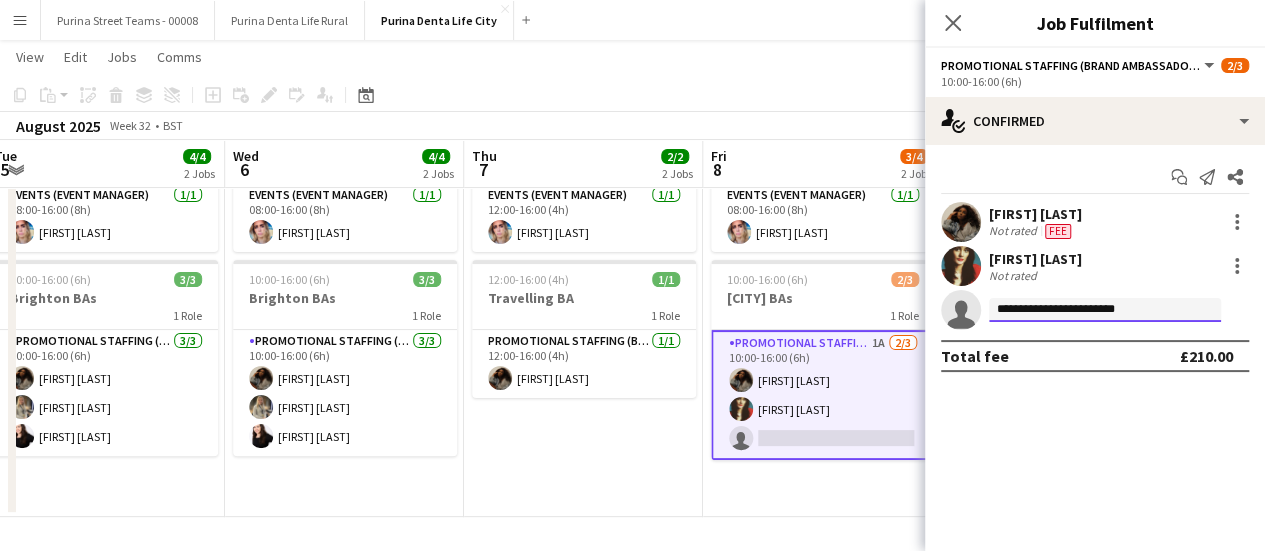 type on "**********" 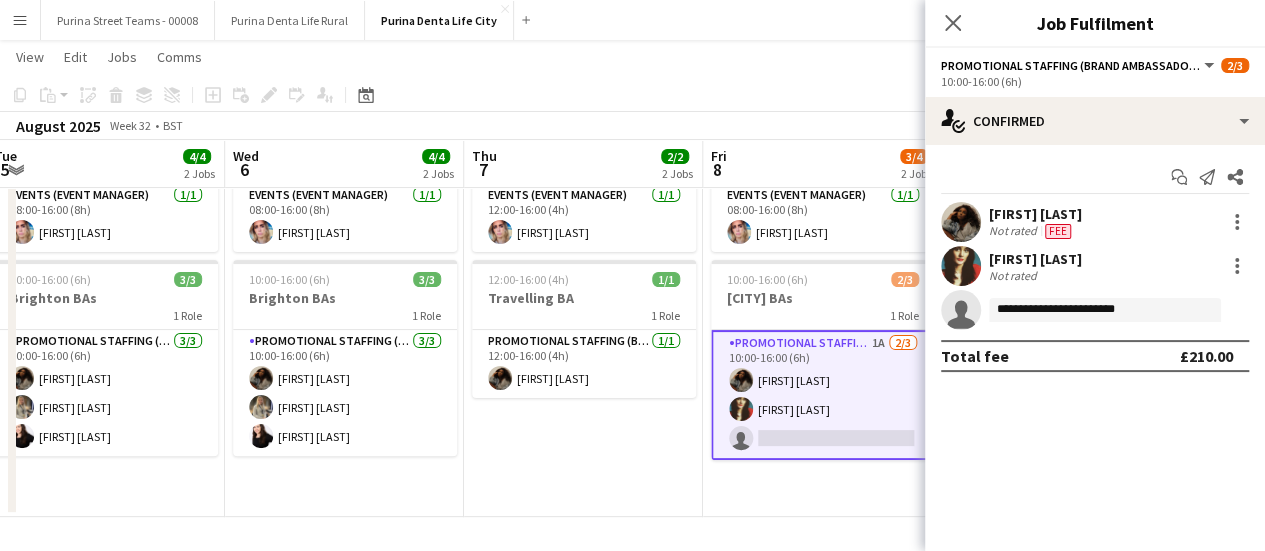 click on "Menu" at bounding box center (20, 20) 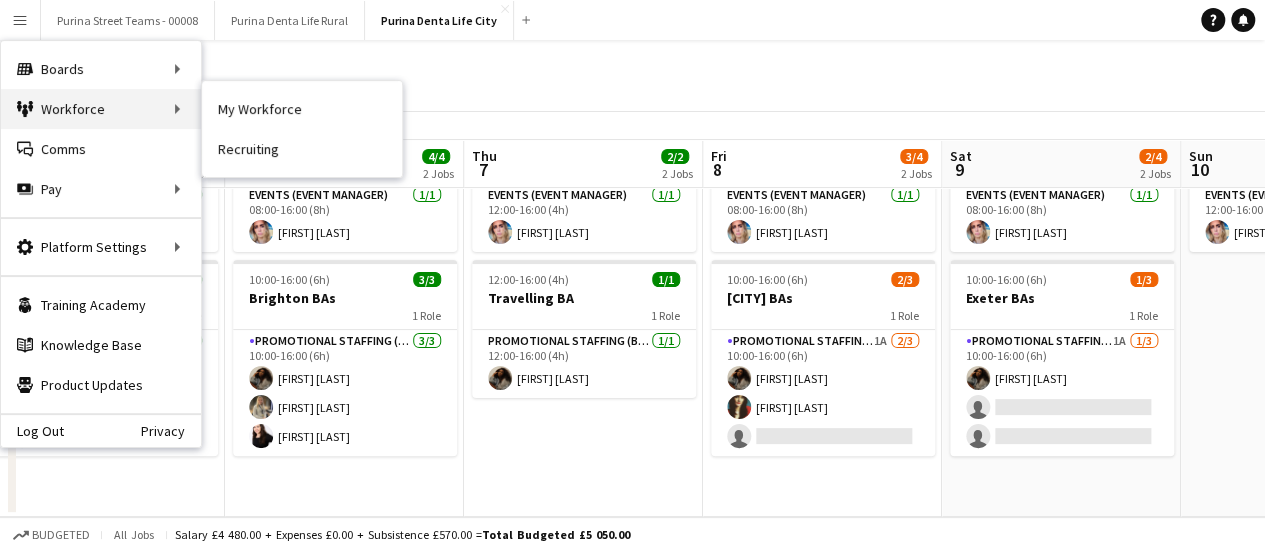 click on "Workforce
Workforce" at bounding box center (101, 109) 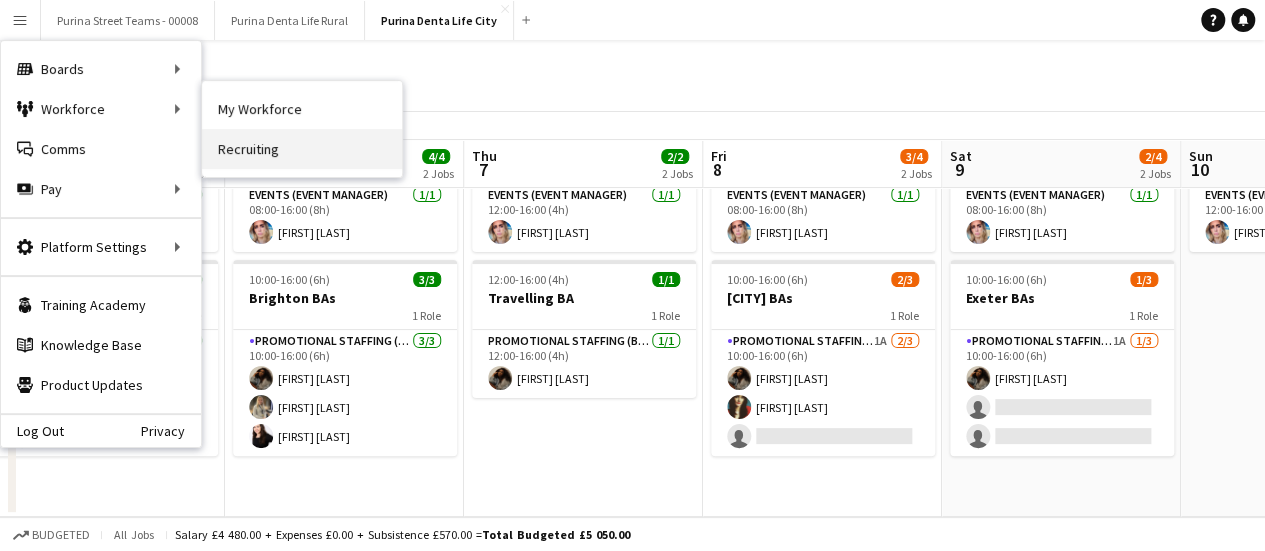 click on "Recruiting" at bounding box center (302, 149) 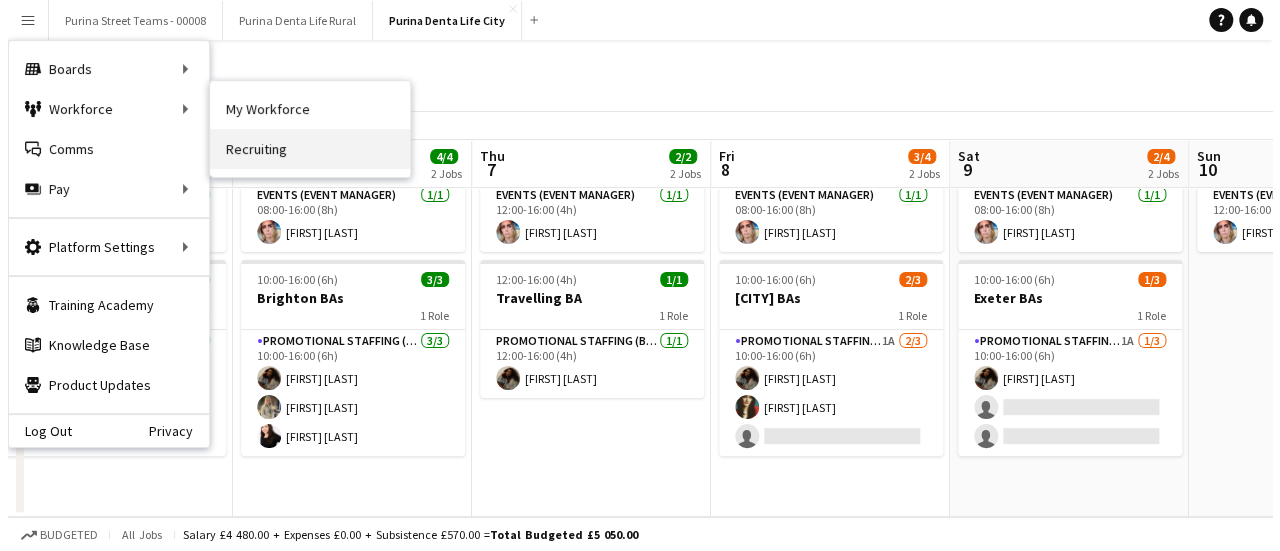 scroll, scrollTop: 0, scrollLeft: 0, axis: both 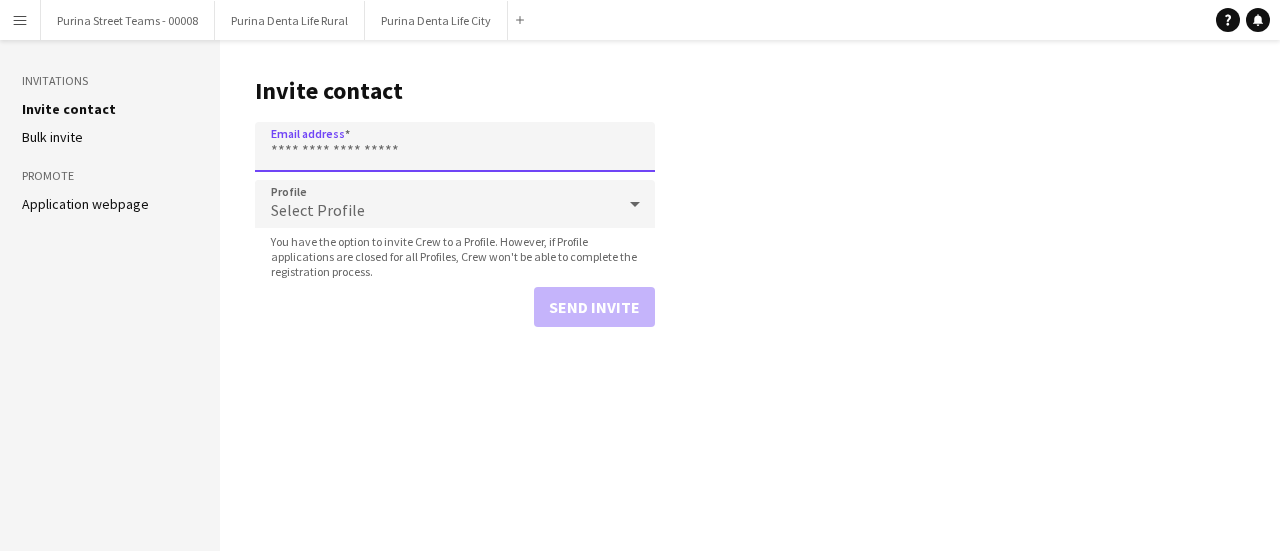 click on "Email address" at bounding box center [455, 147] 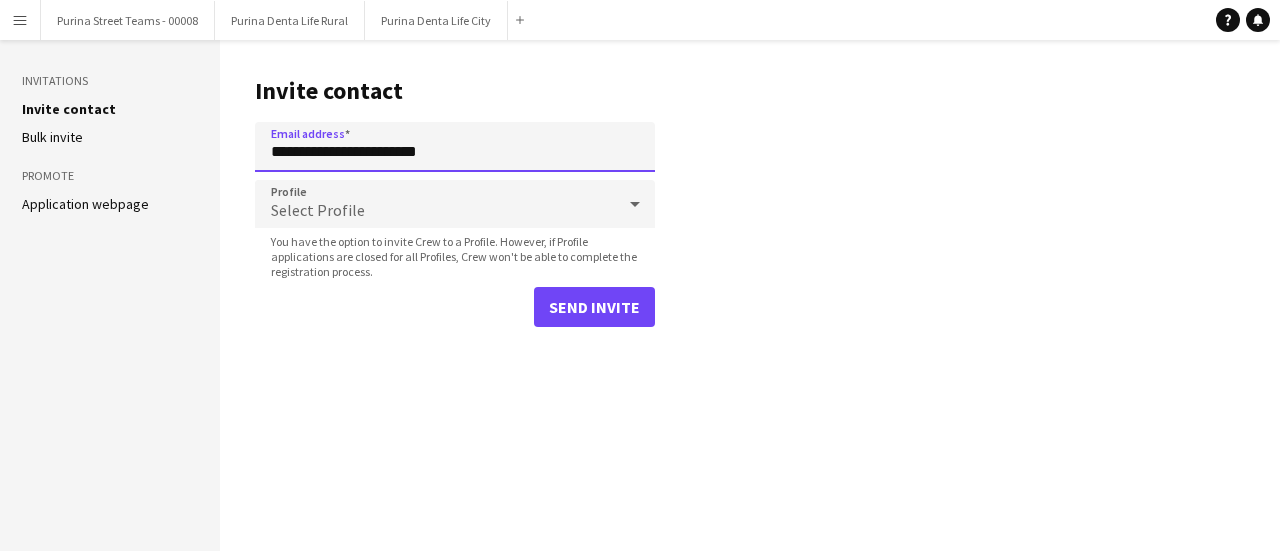 type on "**********" 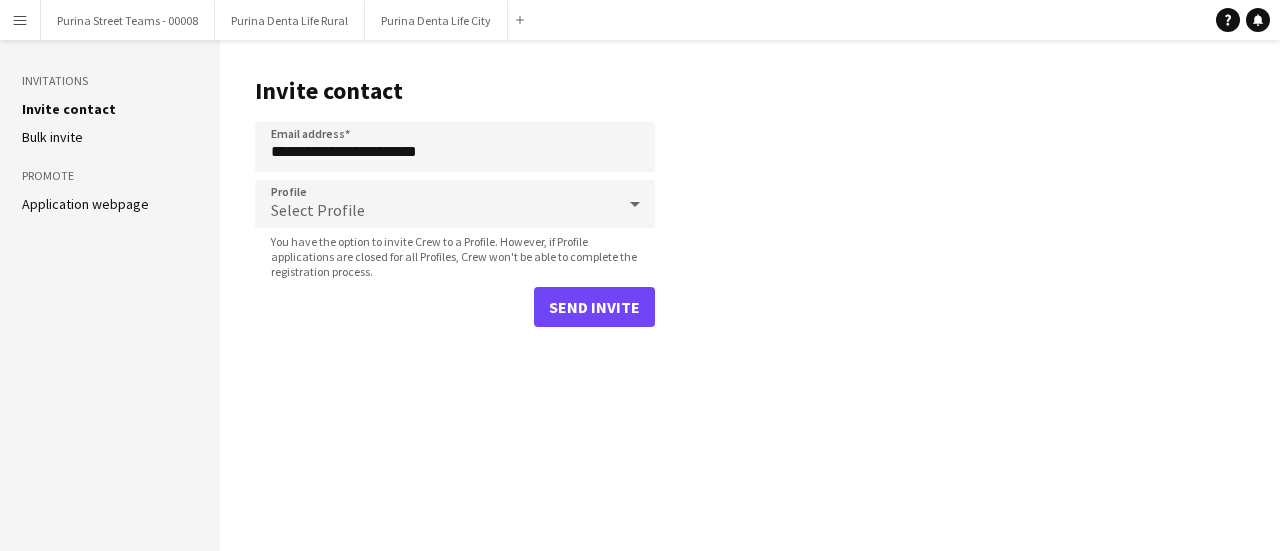 click on "**********" 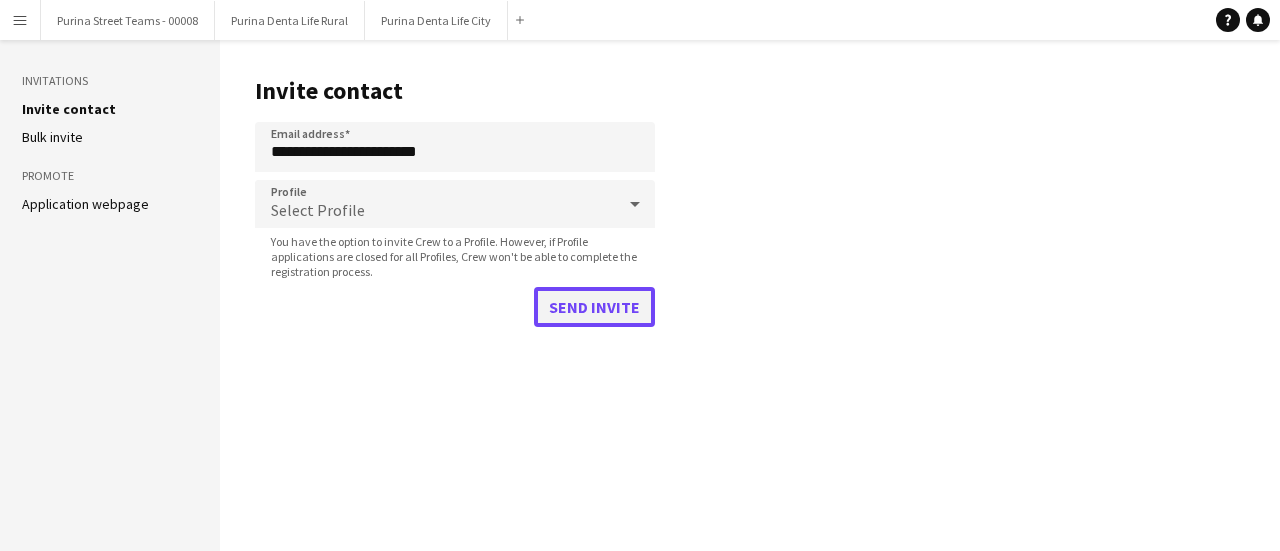 click on "Send invite" 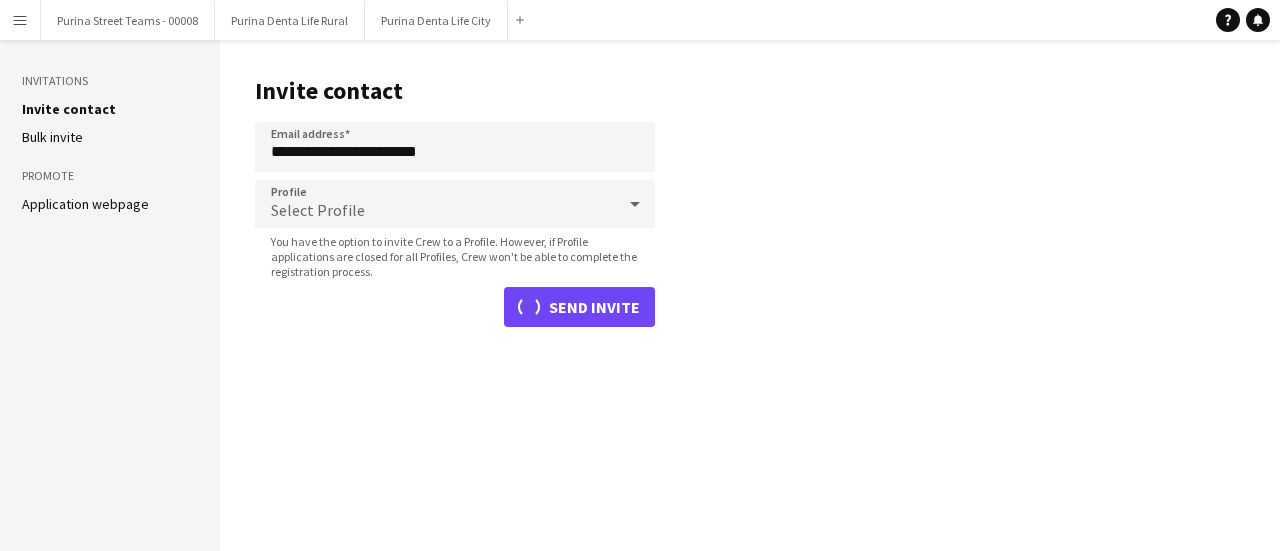 type 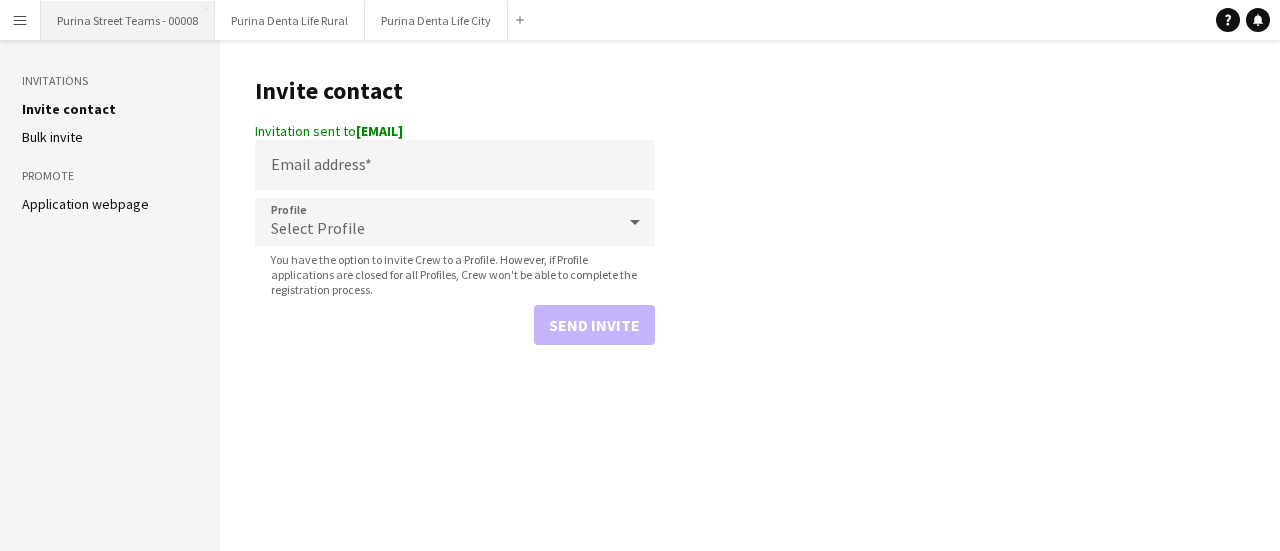 click on "Purina Street Teams - 00008
Close" at bounding box center [128, 20] 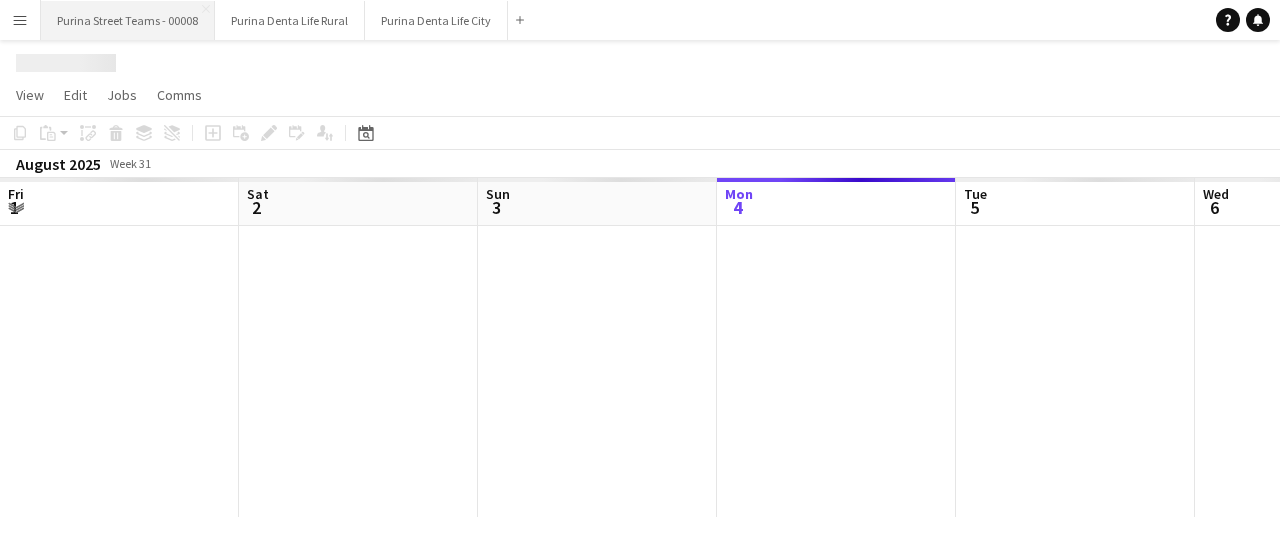 scroll, scrollTop: 0, scrollLeft: 478, axis: horizontal 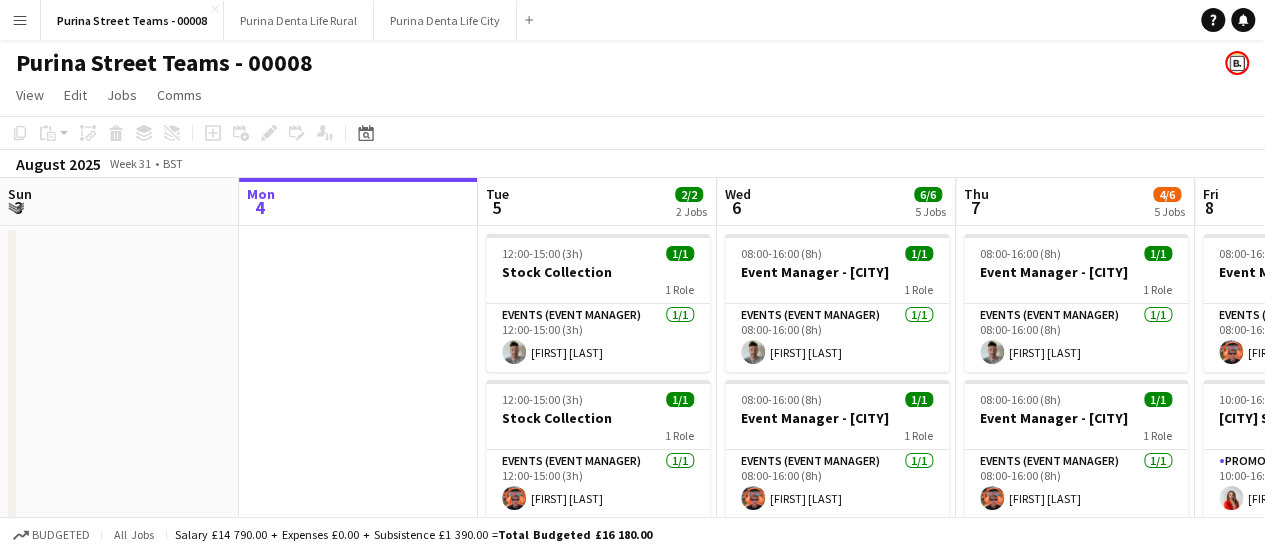 click on "Menu" at bounding box center (20, 20) 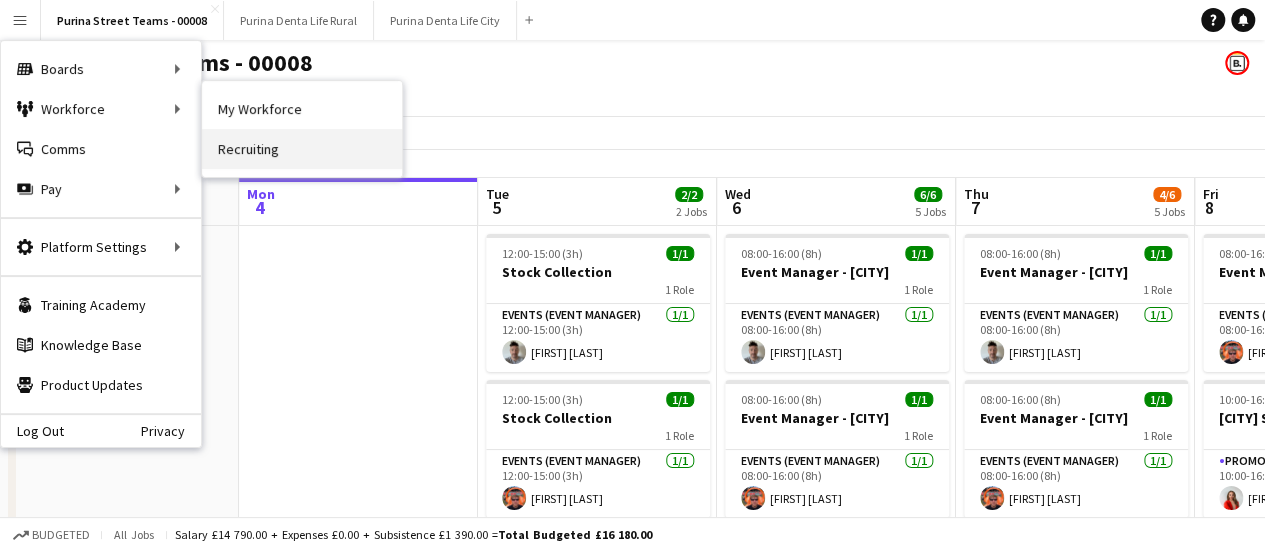 click on "Recruiting" at bounding box center (302, 149) 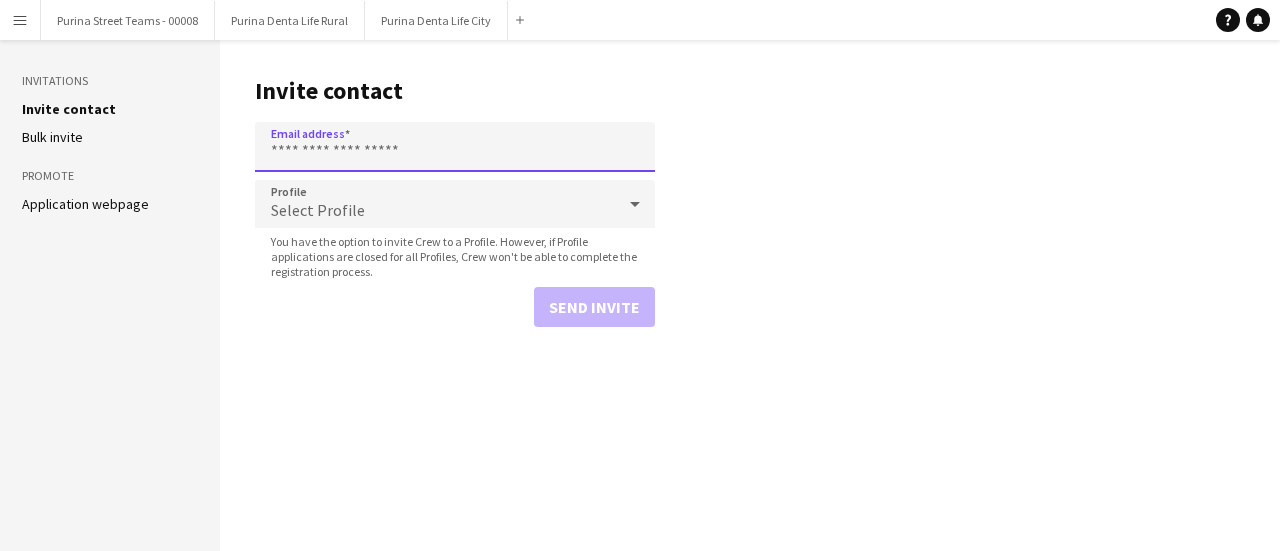click on "Email address" at bounding box center [455, 147] 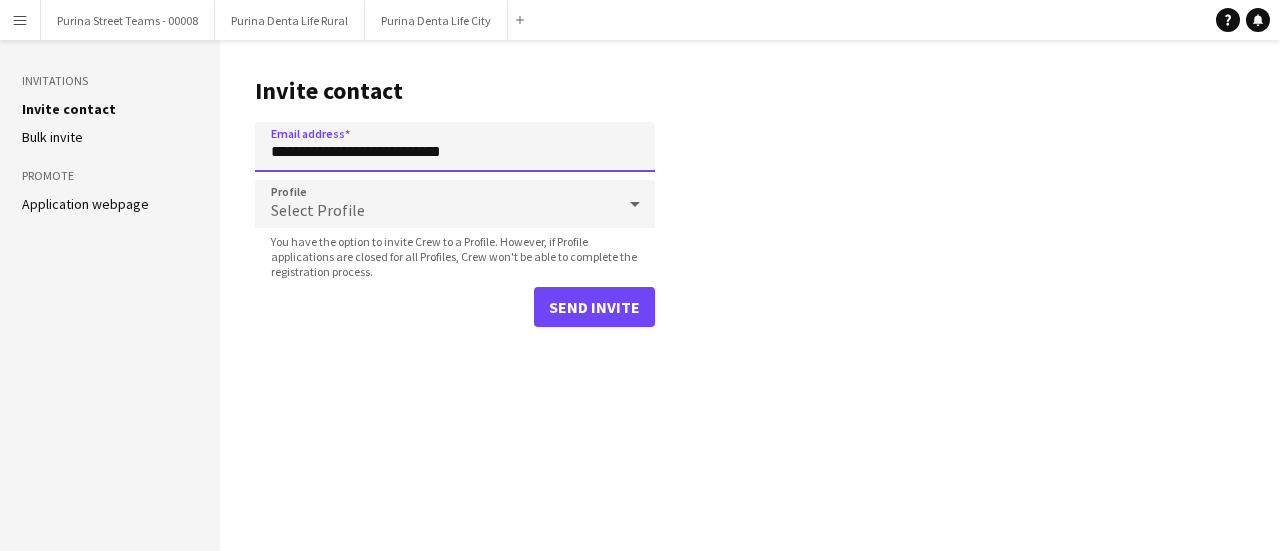 type on "**********" 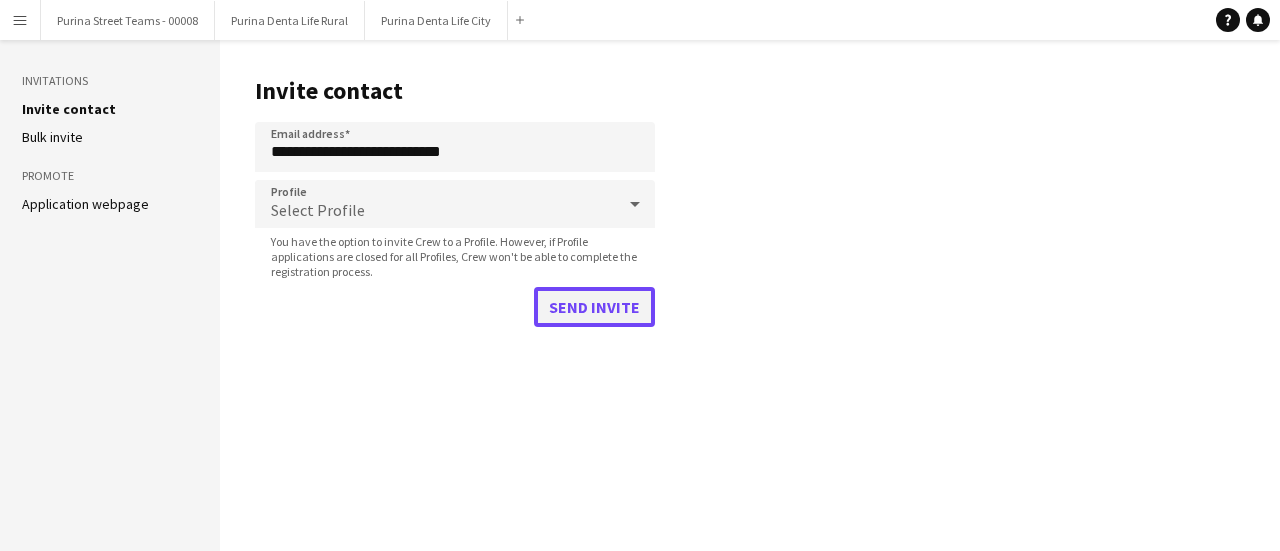 click on "Send invite" 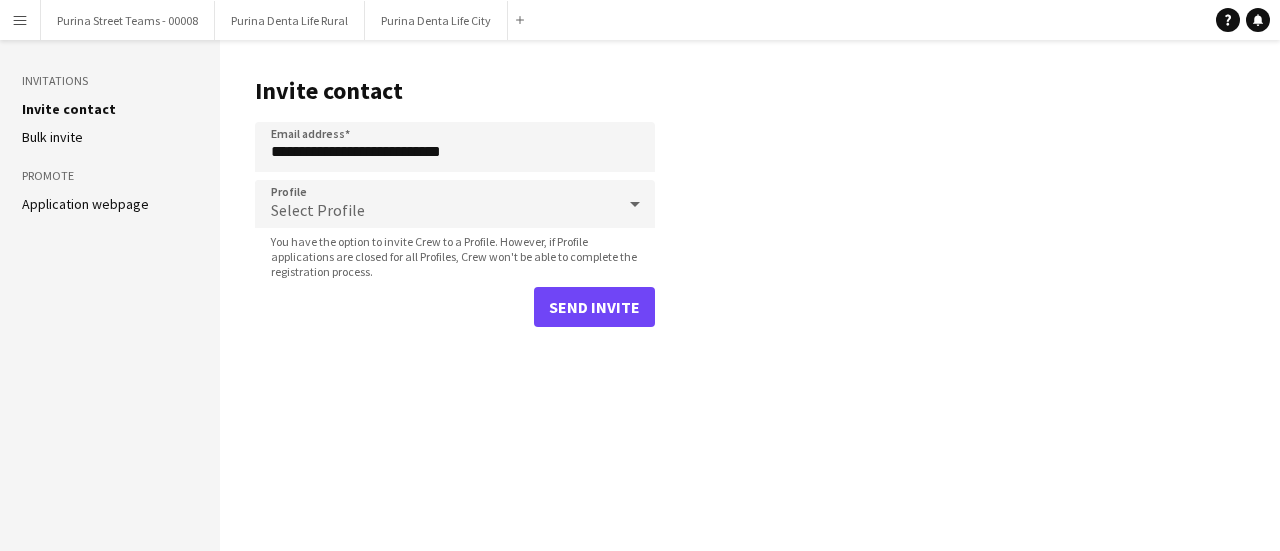 type 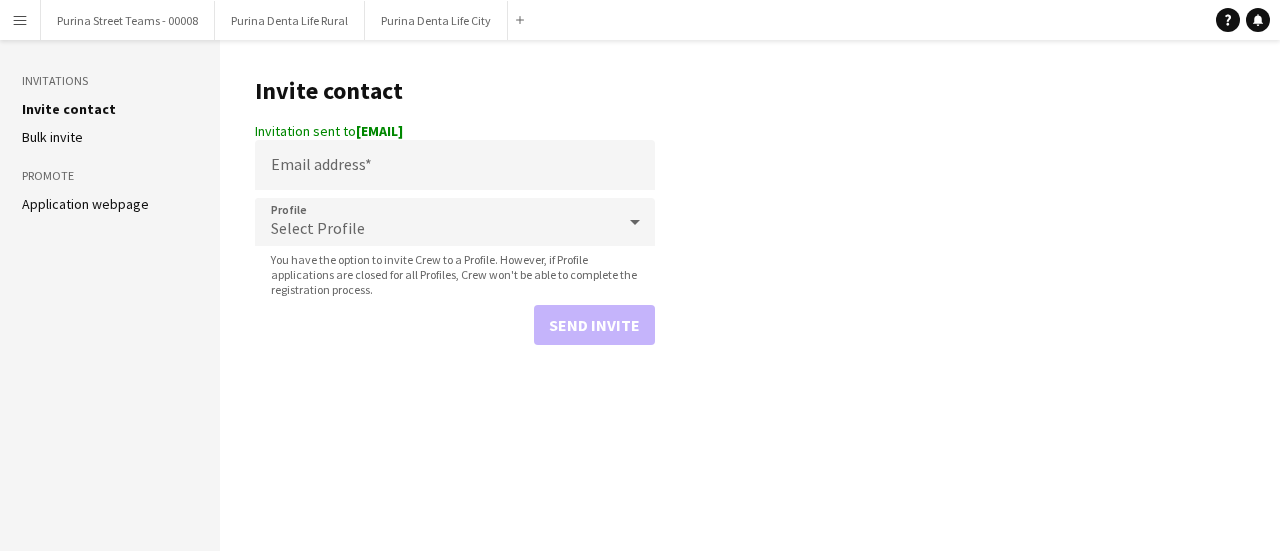 click on "Menu" at bounding box center (20, 20) 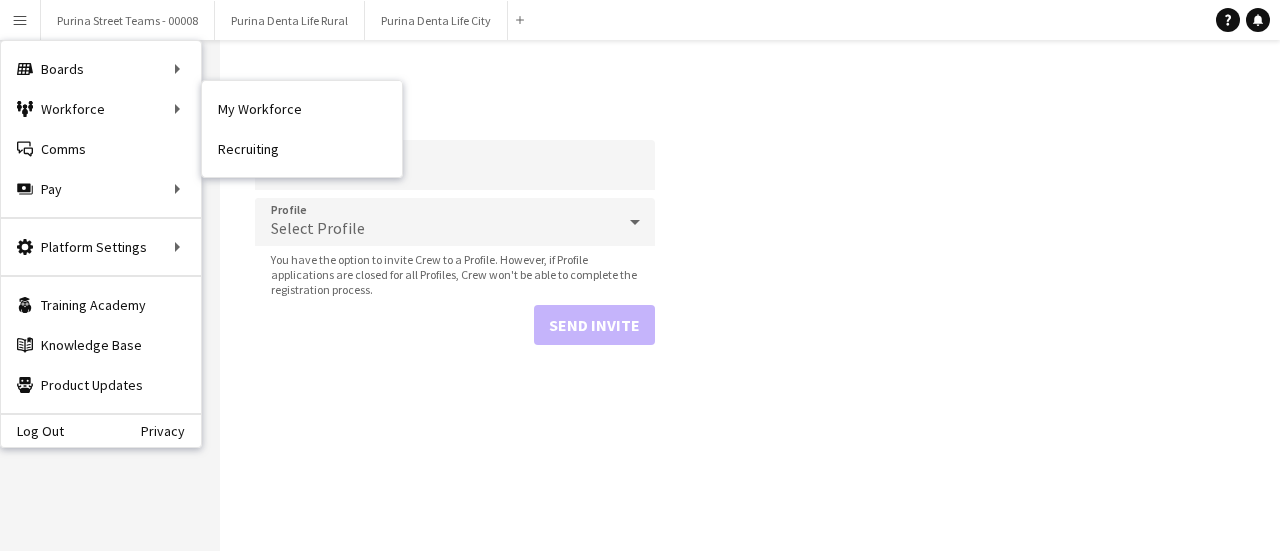 click on "My Workforce" at bounding box center [302, 109] 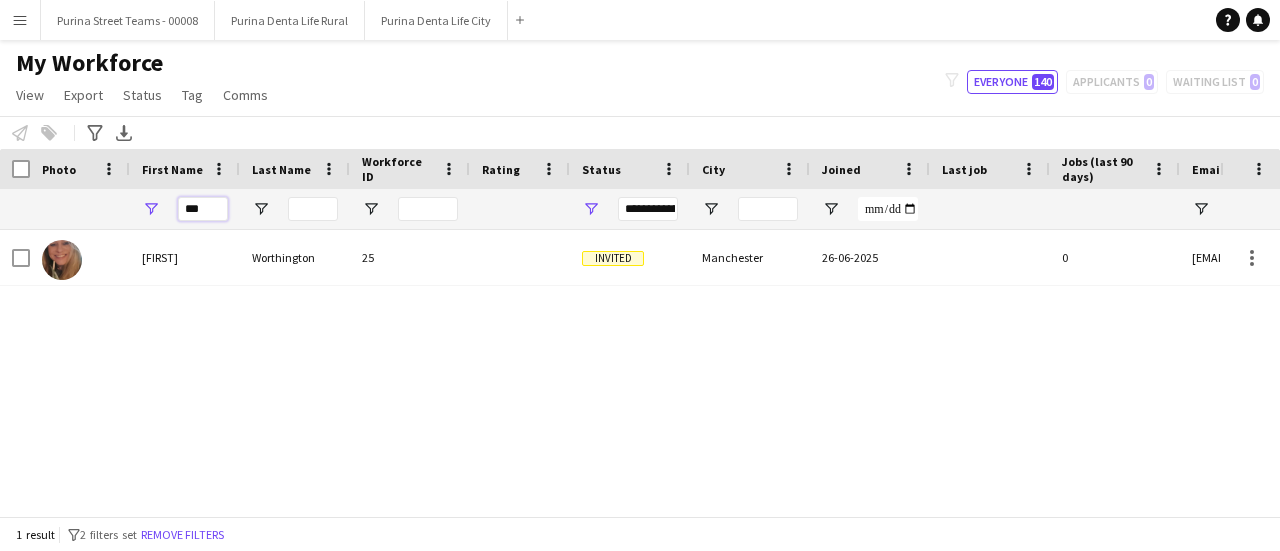 drag, startPoint x: 212, startPoint y: 210, endPoint x: 131, endPoint y: 198, distance: 81.88406 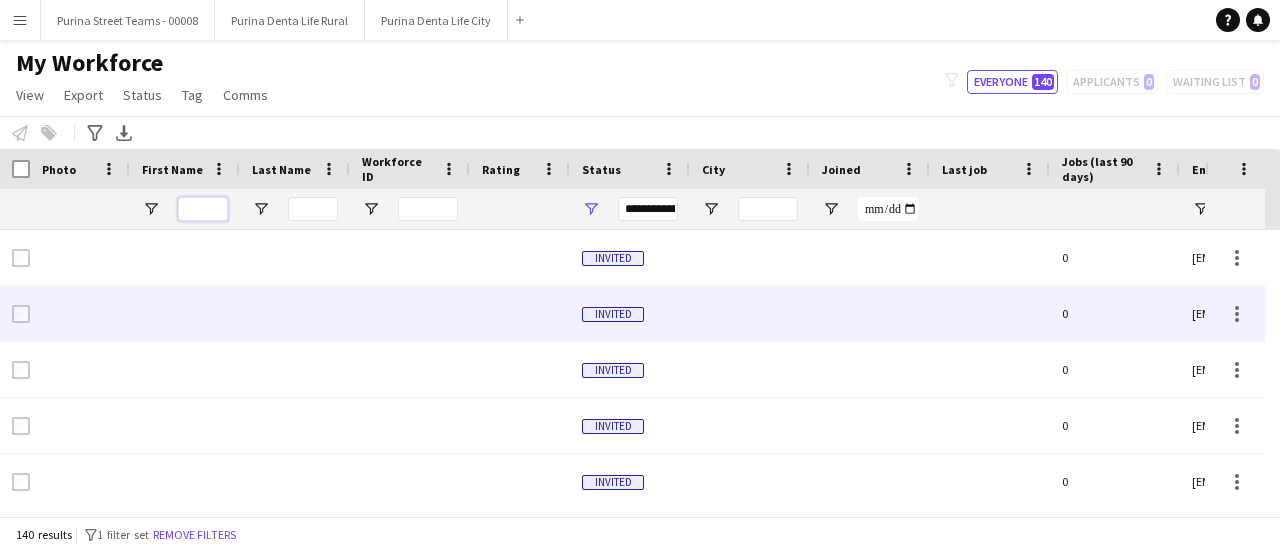 scroll, scrollTop: 89, scrollLeft: 0, axis: vertical 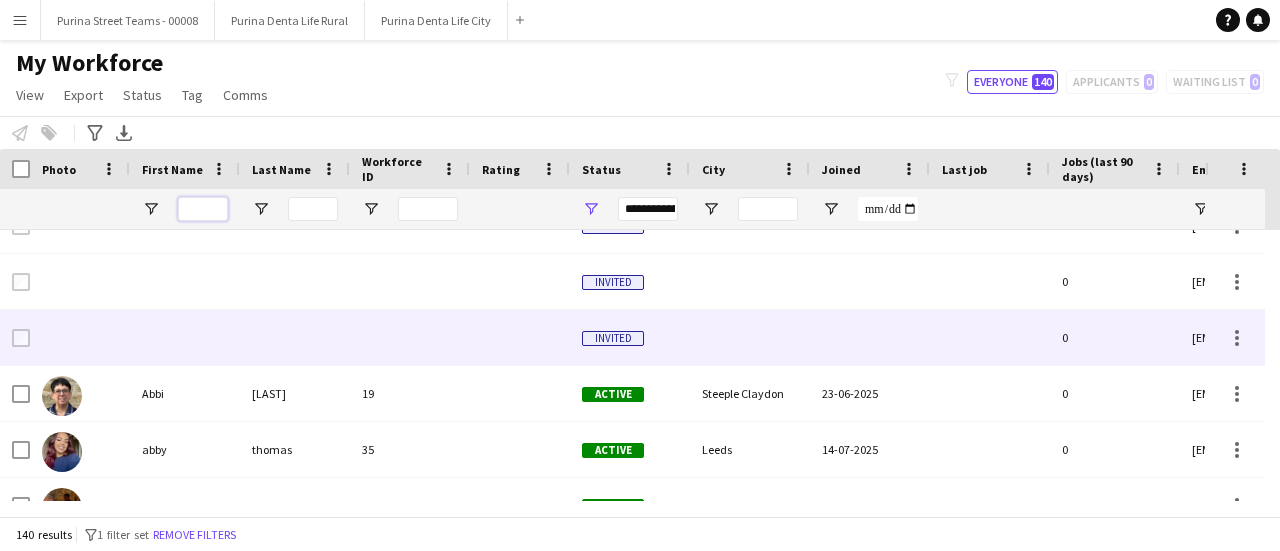 type 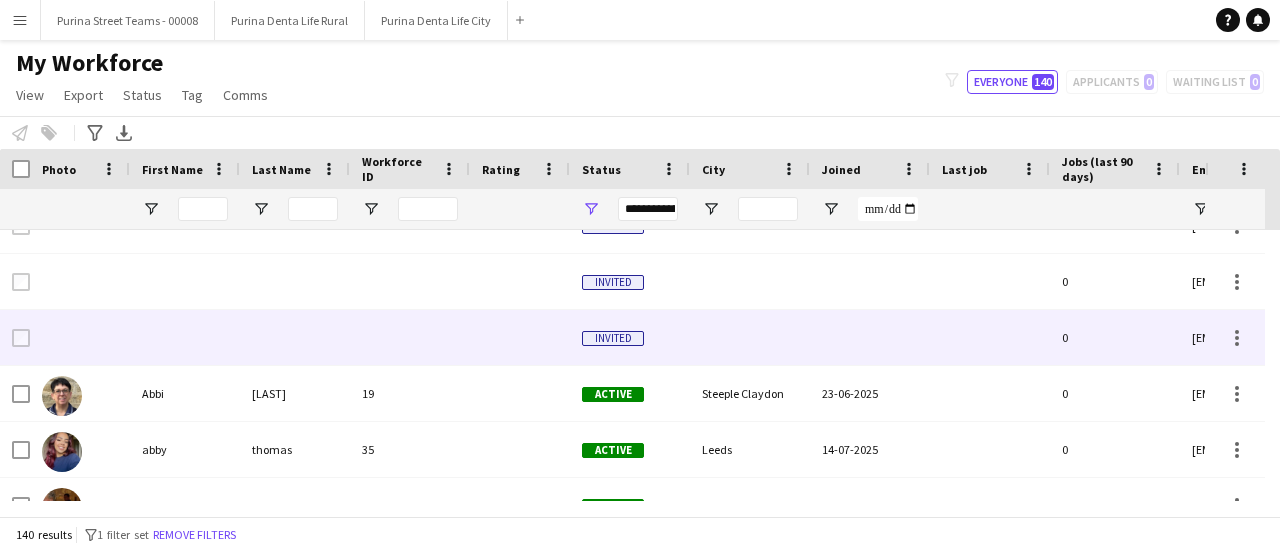 click at bounding box center [185, 337] 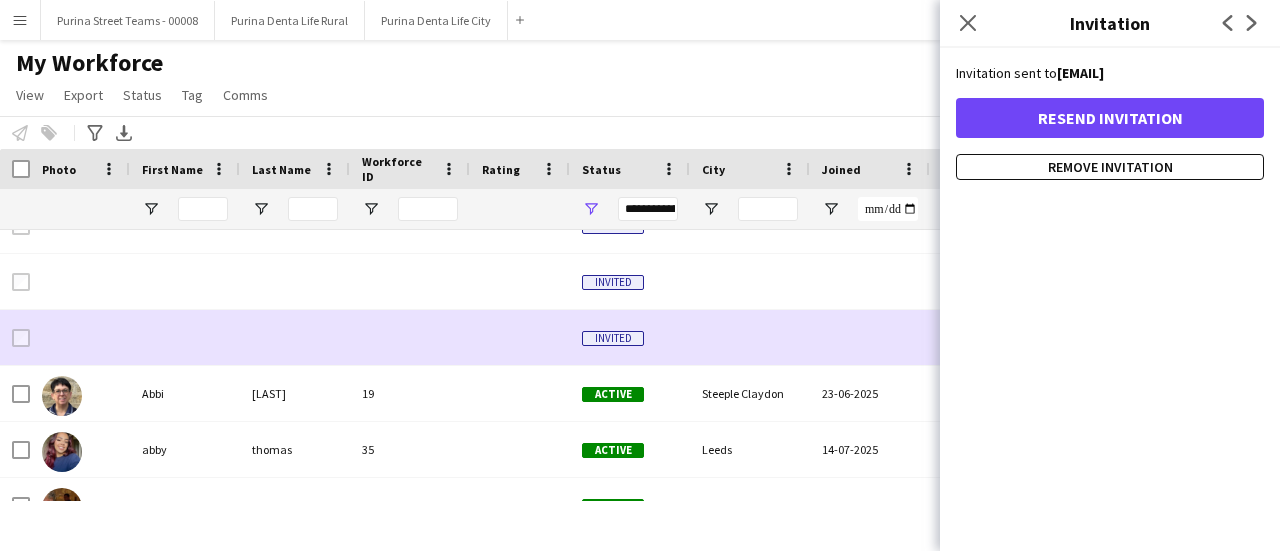 click at bounding box center (185, 281) 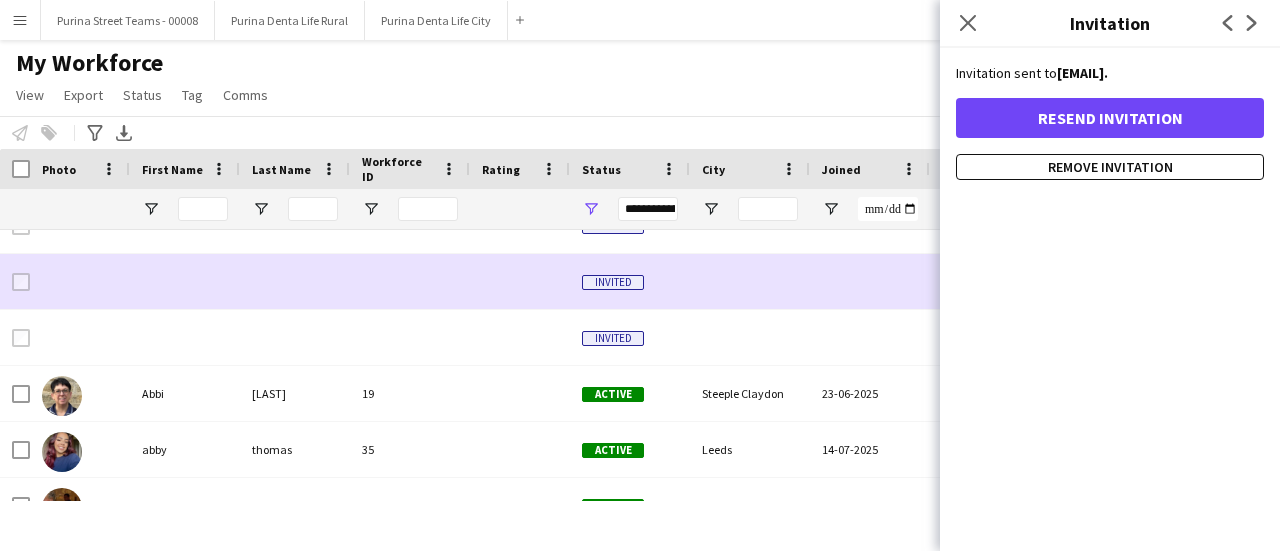 scroll, scrollTop: 126, scrollLeft: 0, axis: vertical 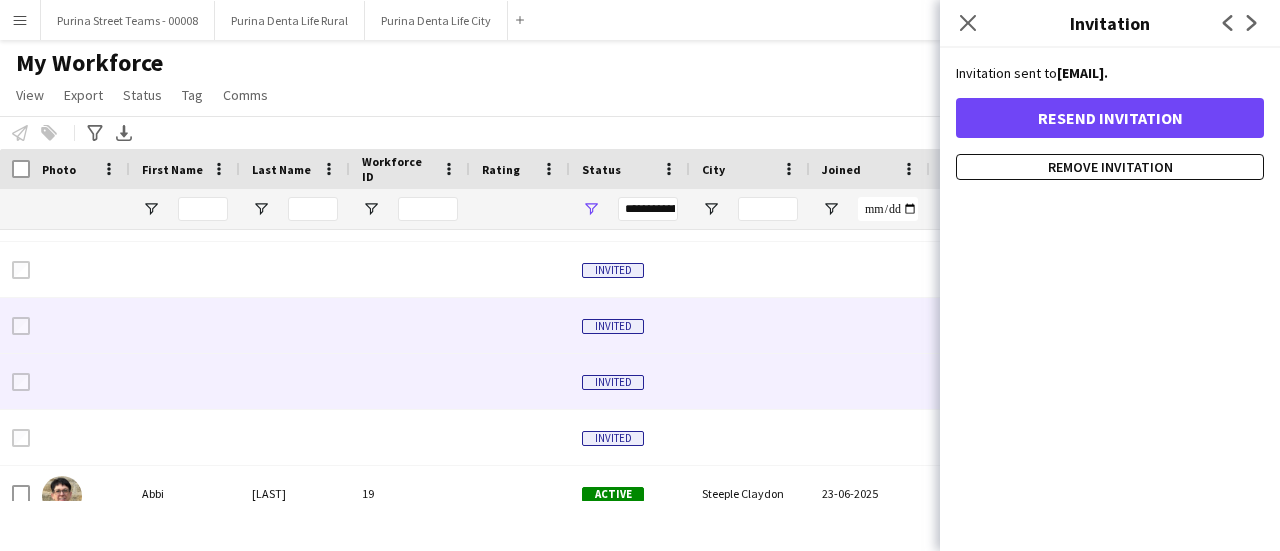 click at bounding box center (185, 325) 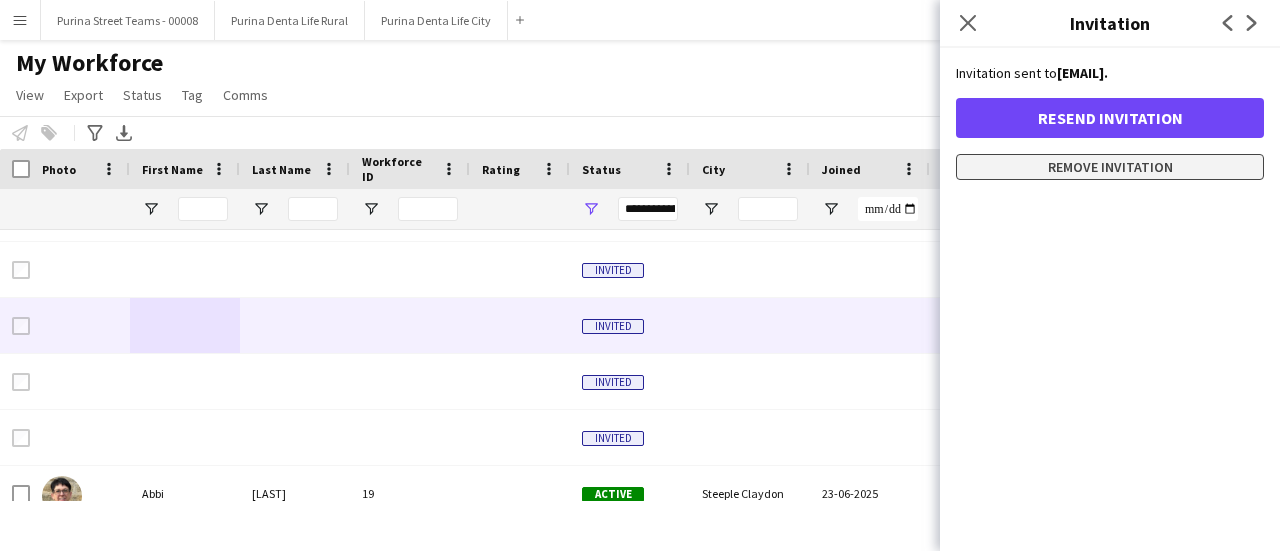 click on "Remove invitation" 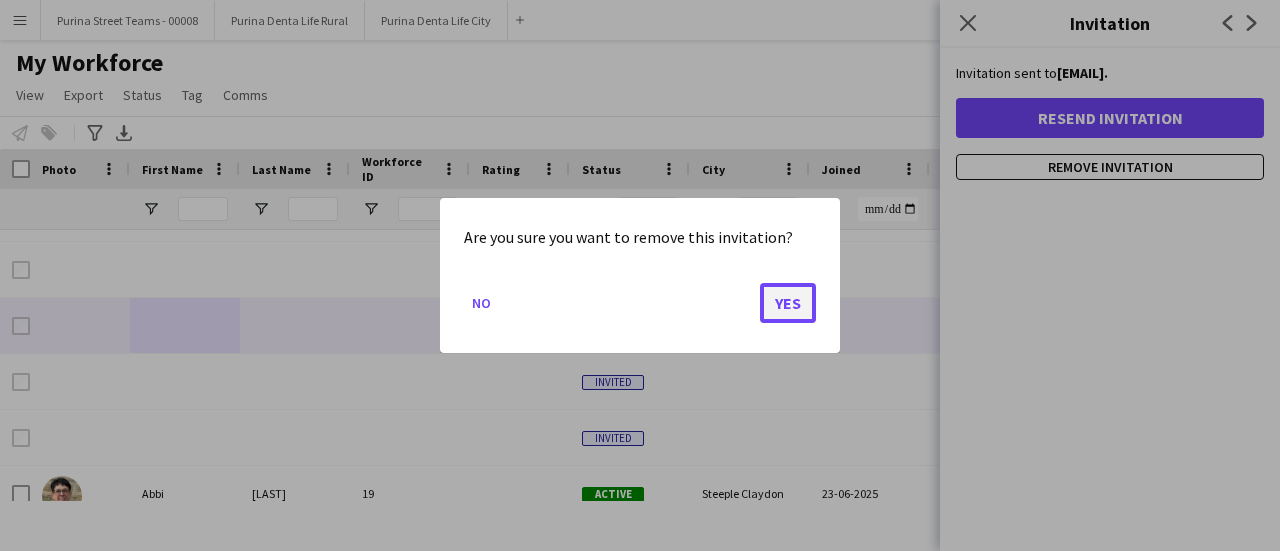 click on "Yes" 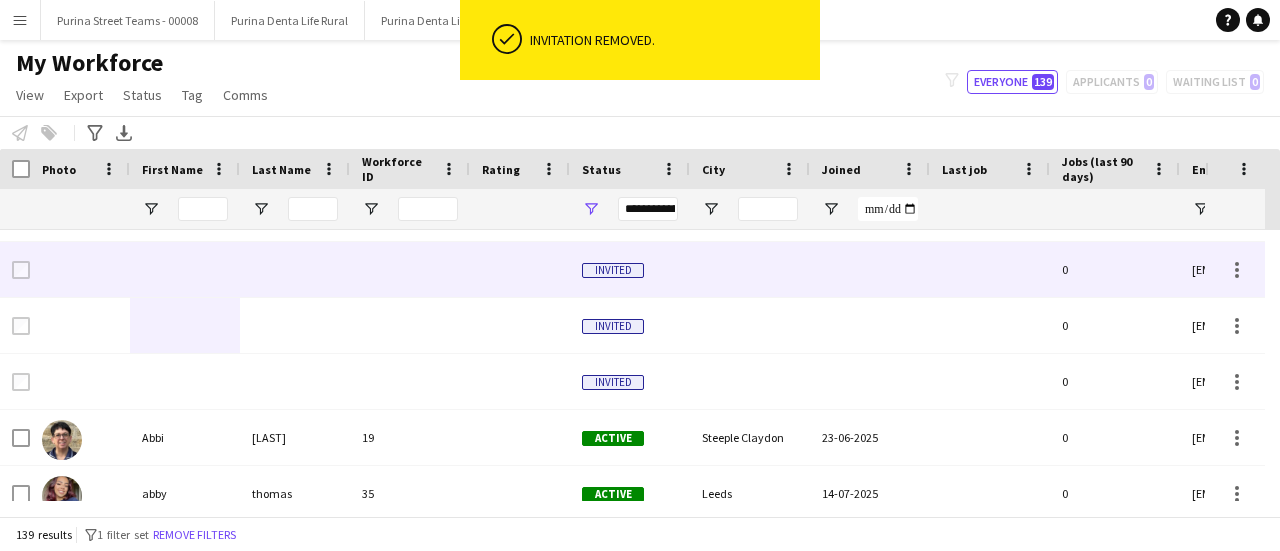 click at bounding box center [185, 269] 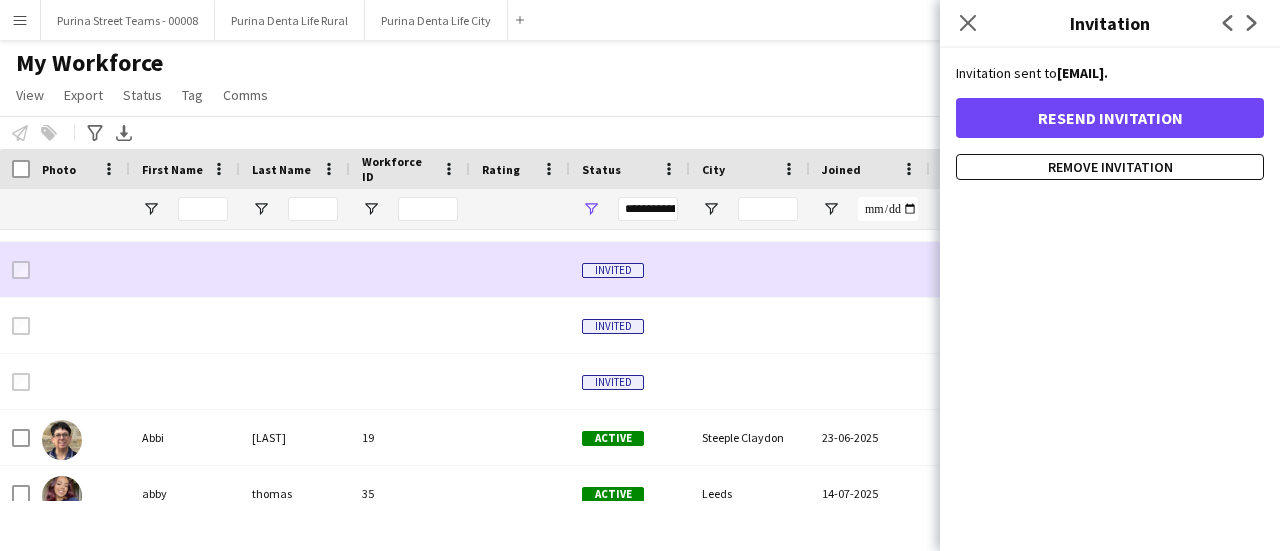 scroll, scrollTop: 30, scrollLeft: 0, axis: vertical 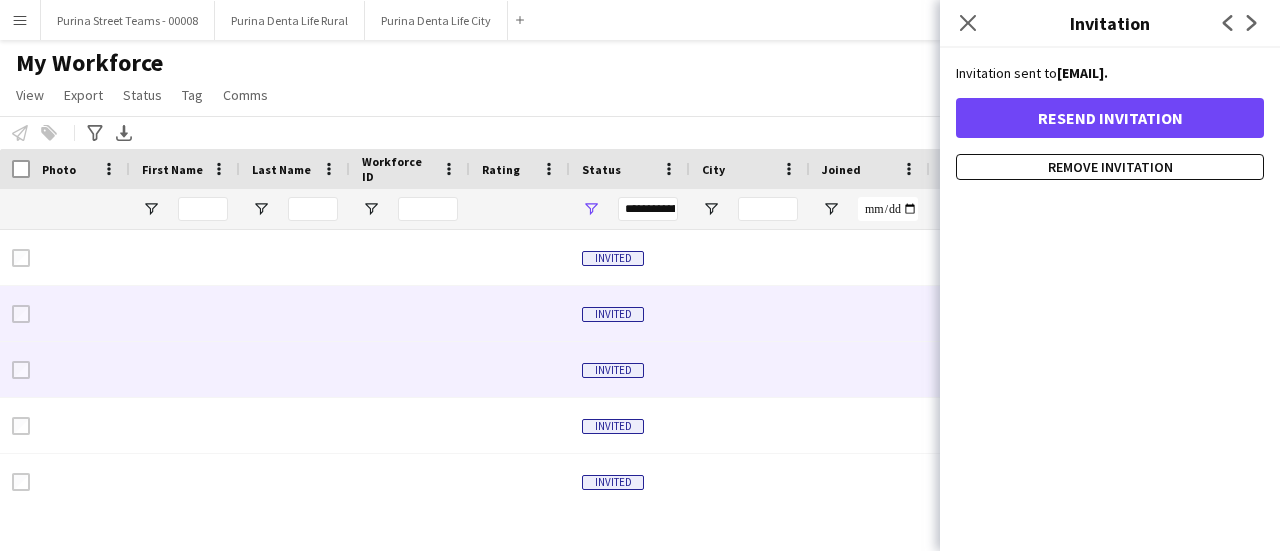 click at bounding box center (185, 313) 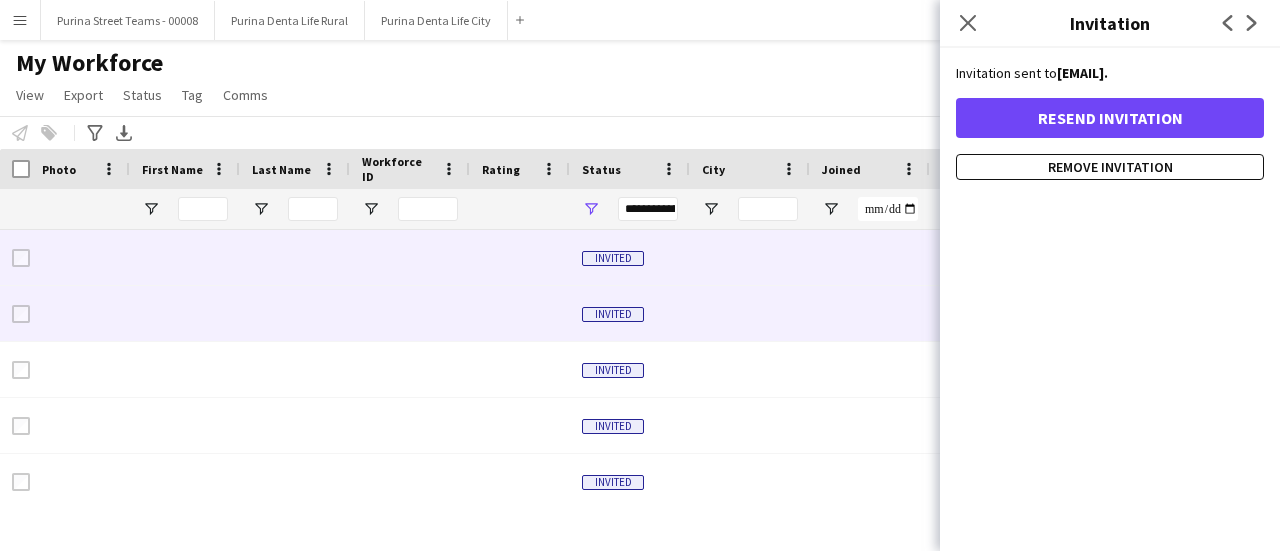 click at bounding box center (185, 257) 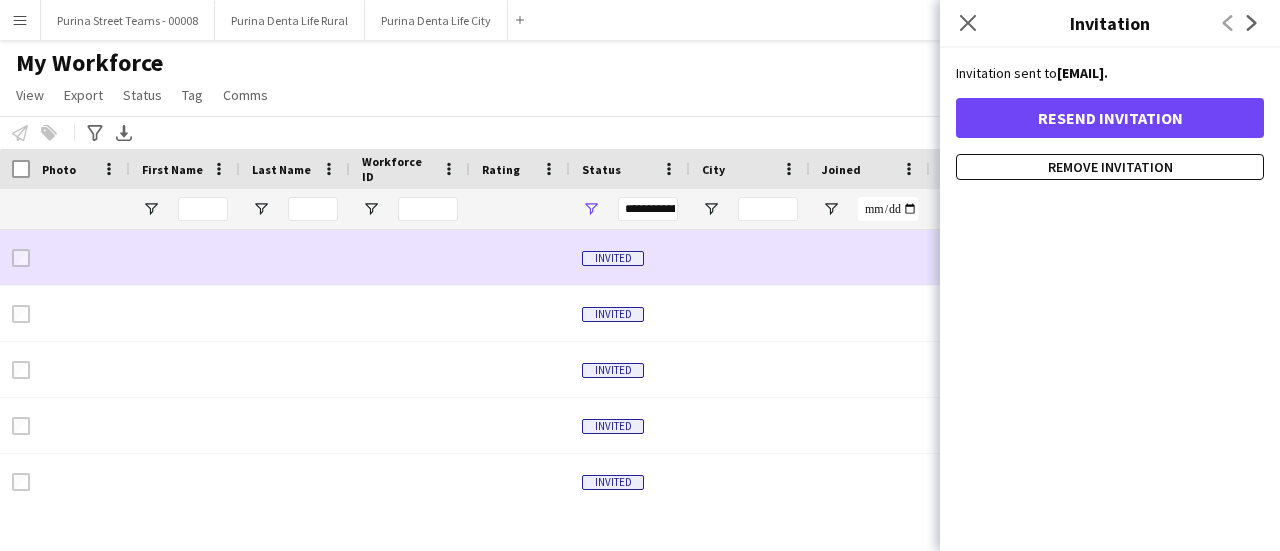 scroll, scrollTop: 78, scrollLeft: 0, axis: vertical 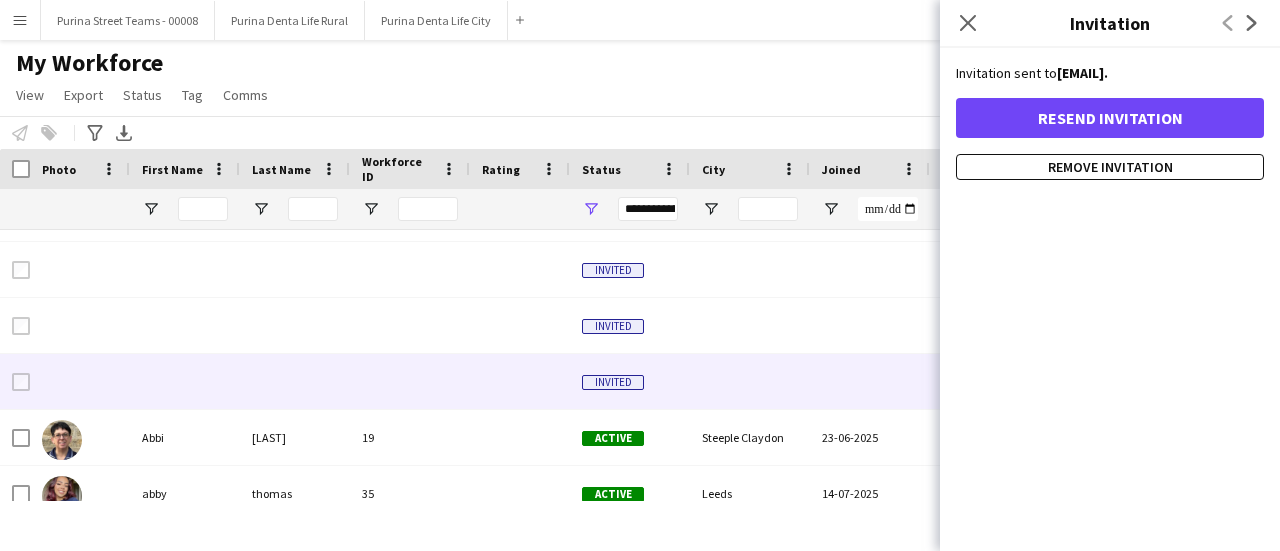 click at bounding box center (185, 381) 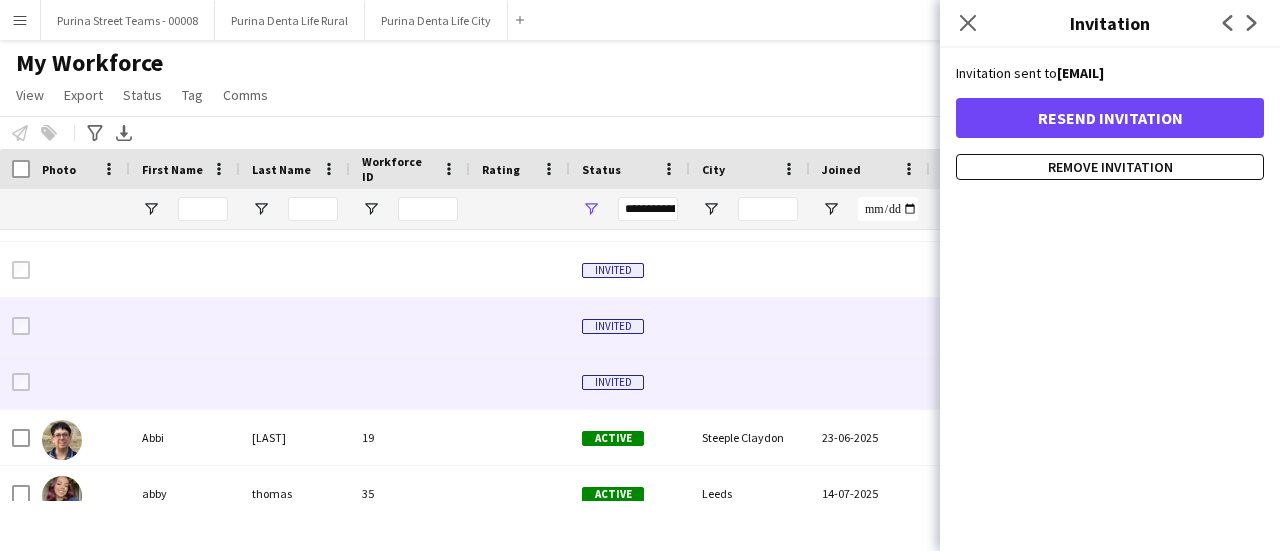 click at bounding box center [185, 325] 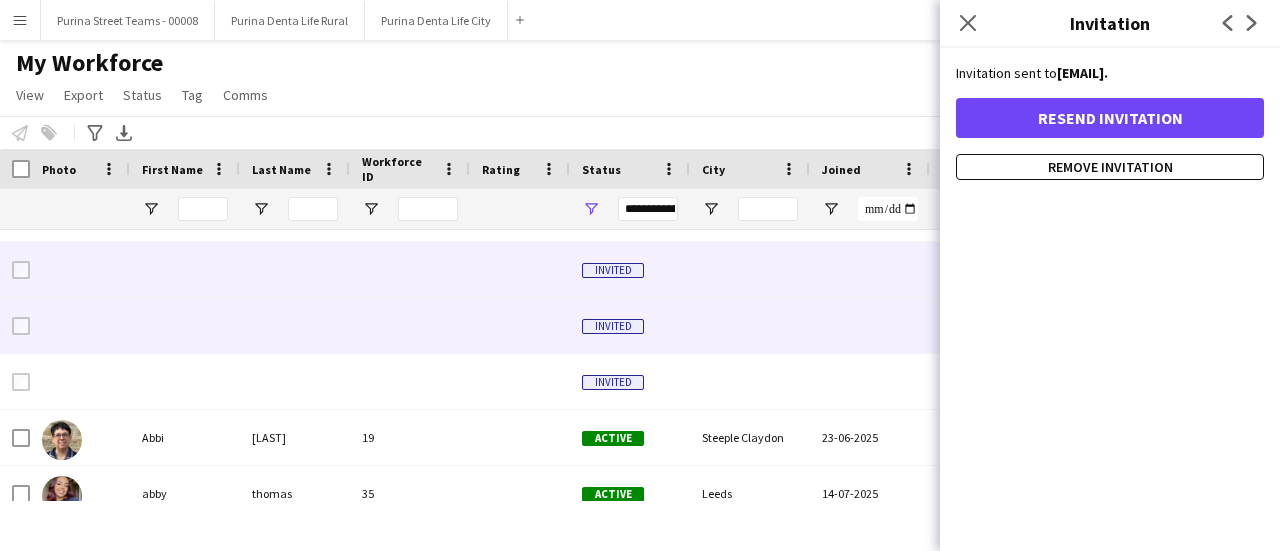 click at bounding box center [185, 269] 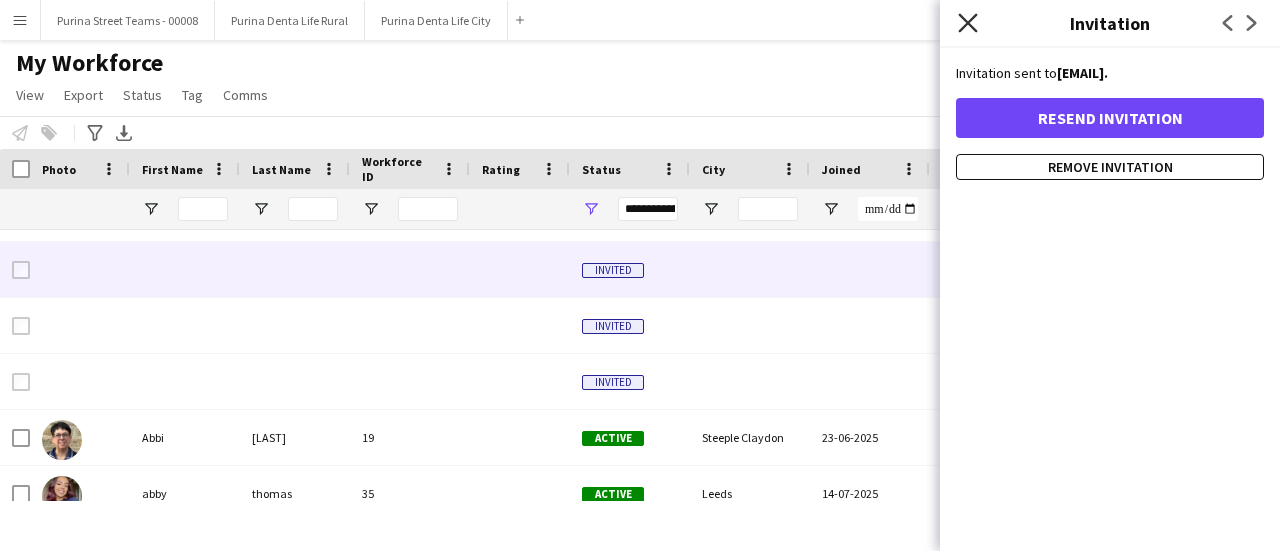 click on "Close pop-in" 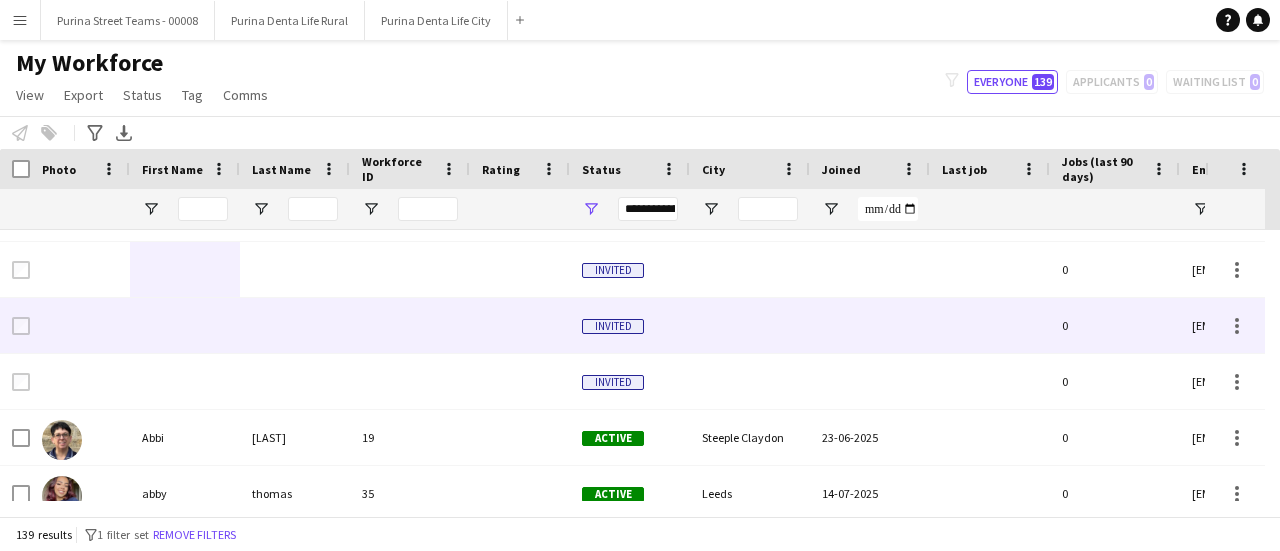 scroll, scrollTop: 185, scrollLeft: 0, axis: vertical 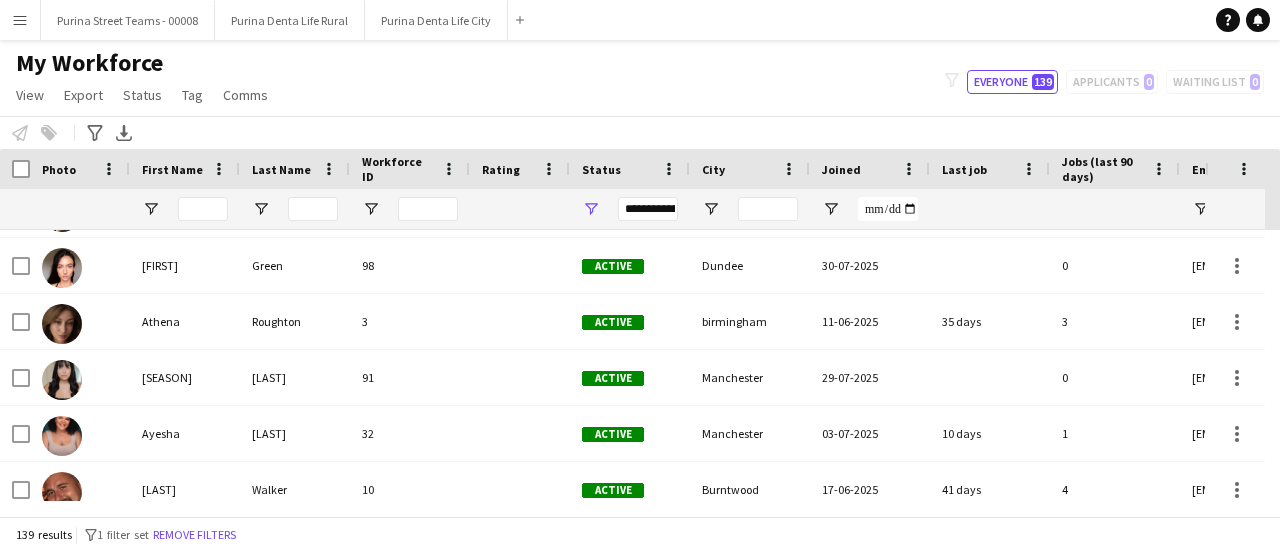 click on "Notify workforce
Add to tag
Select at least one crew to tag him or her.
Advanced filters
Advanced filters   Availability   Start Time   End Time   Skills   Role types   Worked with these clients...   Address
Address
Distance from address (km)   Clear   View results
Export XLSX" 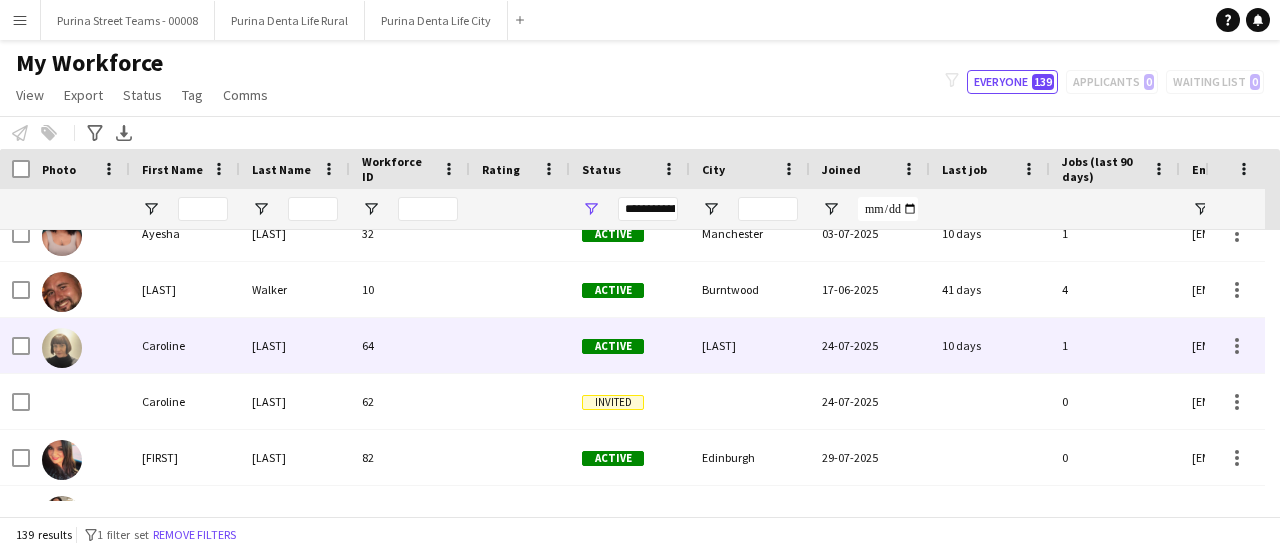 scroll, scrollTop: 1200, scrollLeft: 0, axis: vertical 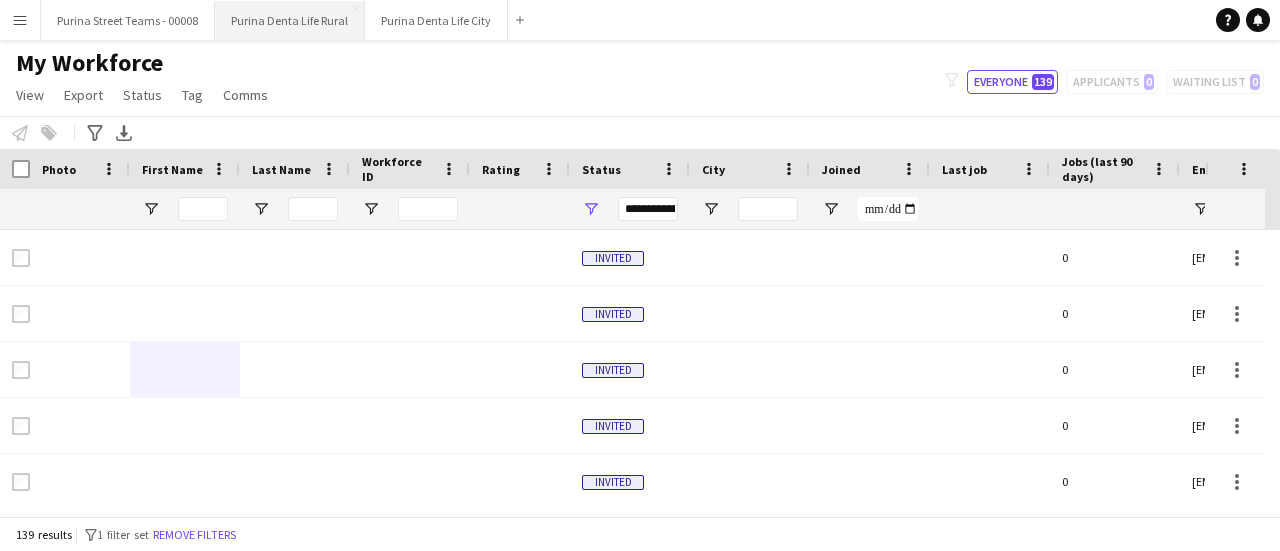 click on "[BRAND] [BRAND] [BRAND]
Close" at bounding box center (290, 20) 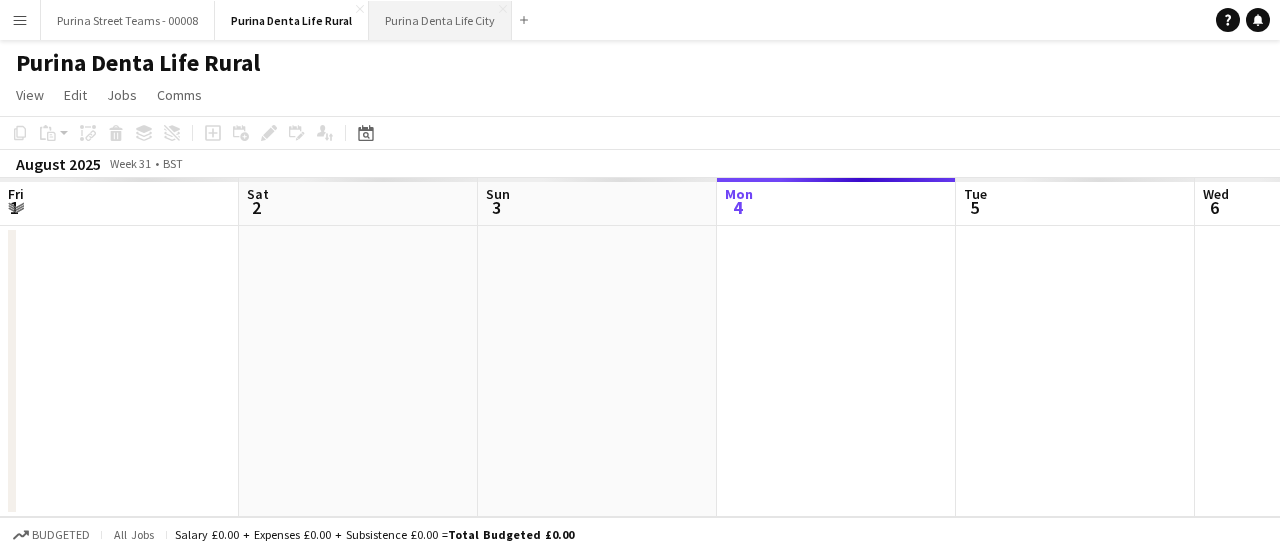 scroll, scrollTop: 0, scrollLeft: 478, axis: horizontal 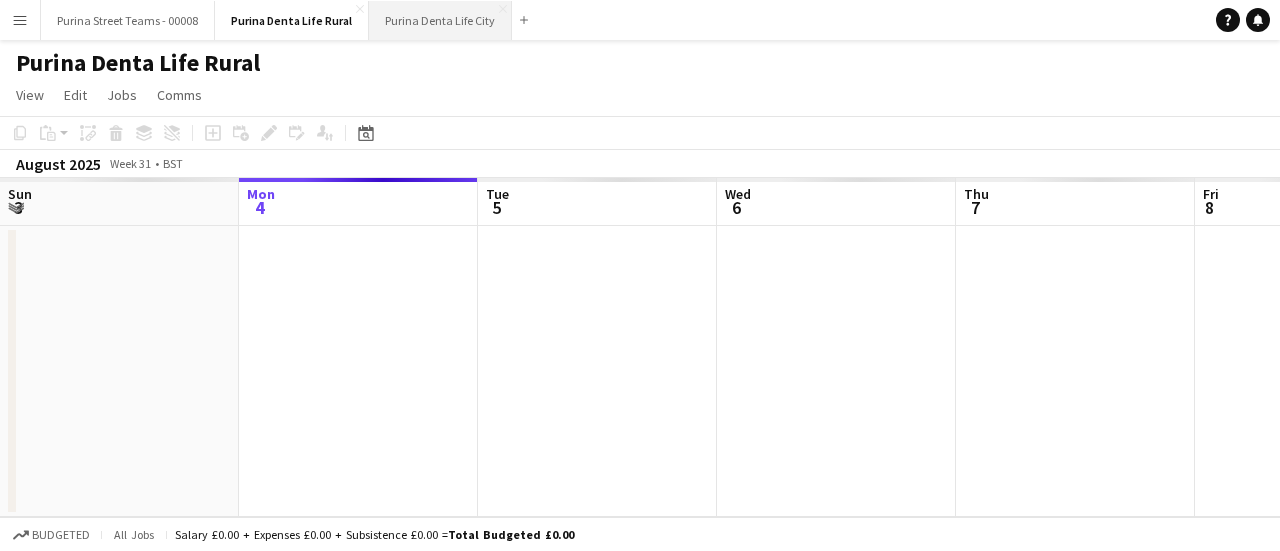 click on "[BRAND] [BRAND] [BRAND]
Close" at bounding box center (440, 20) 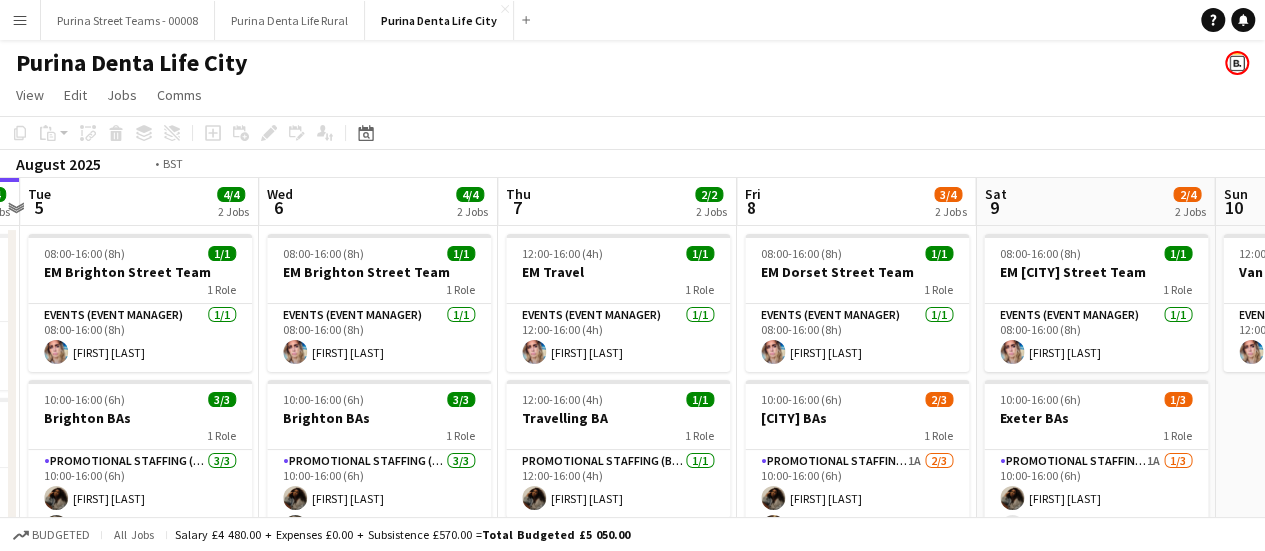 scroll, scrollTop: 0, scrollLeft: 612, axis: horizontal 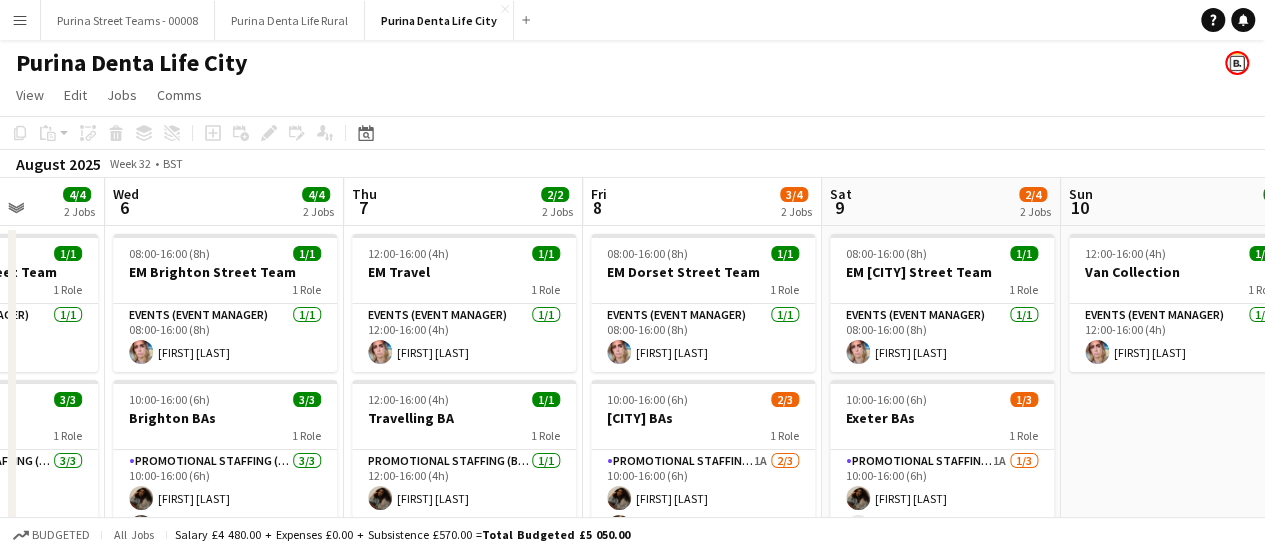 drag, startPoint x: 314, startPoint y: 363, endPoint x: 296, endPoint y: 365, distance: 18.110771 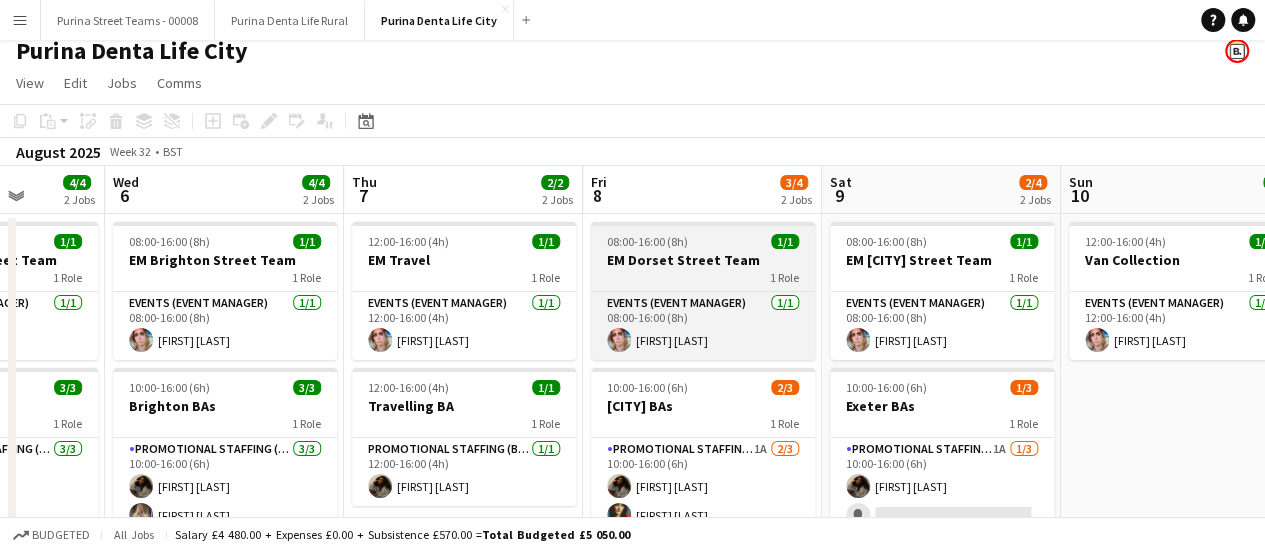 scroll, scrollTop: 0, scrollLeft: 0, axis: both 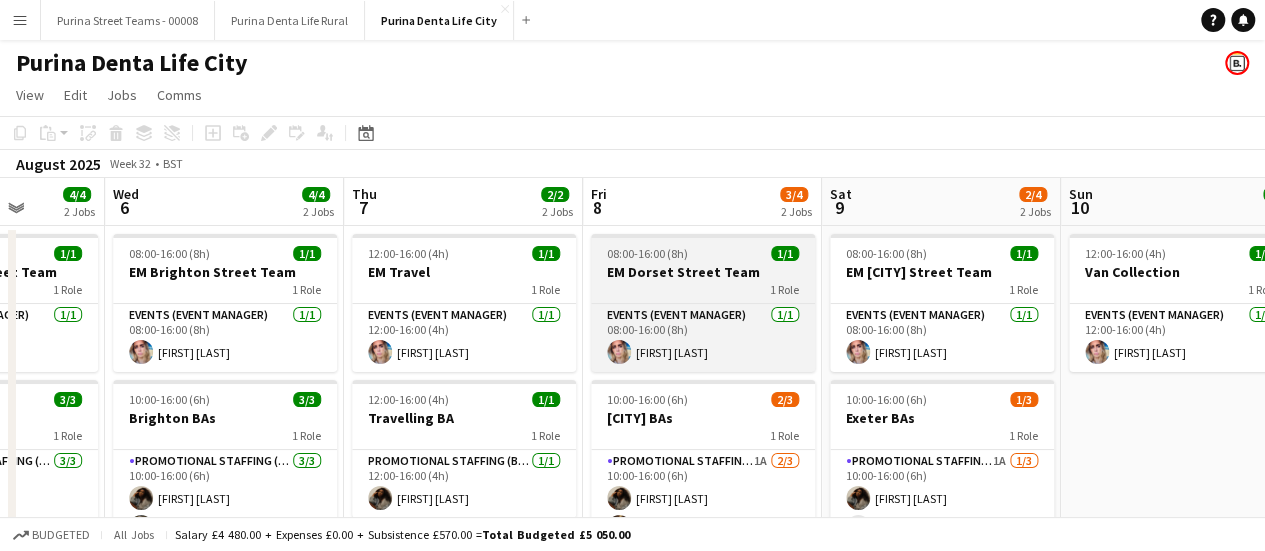 click on "EM Dorset Street Team" at bounding box center [703, 272] 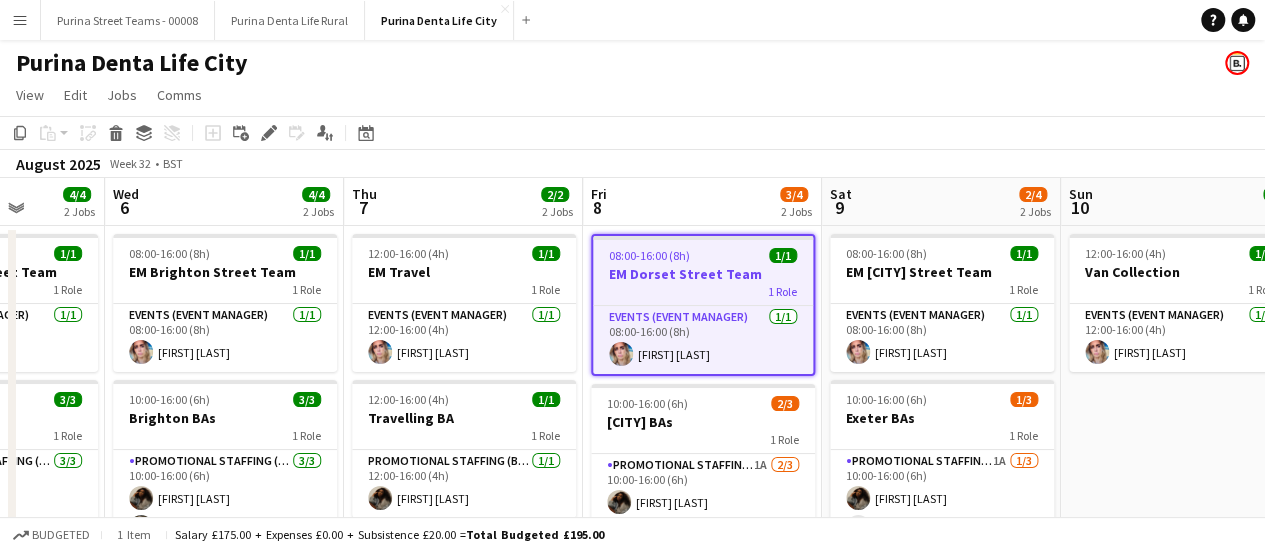 click on "EM Dorset Street Team" at bounding box center (703, 274) 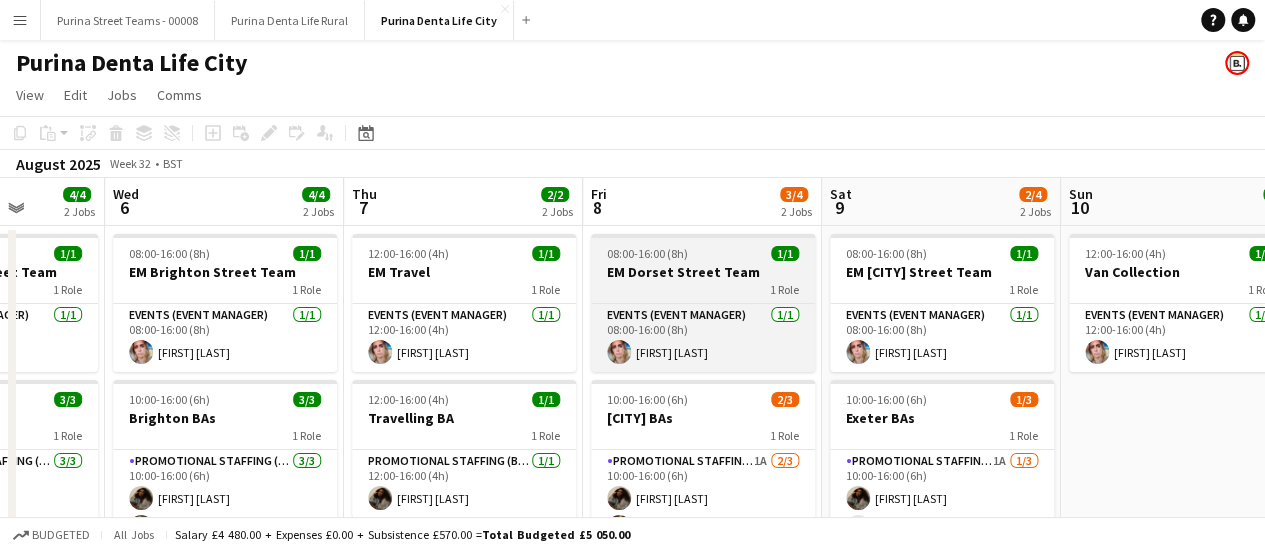 click on "EM Dorset Street Team" at bounding box center (703, 272) 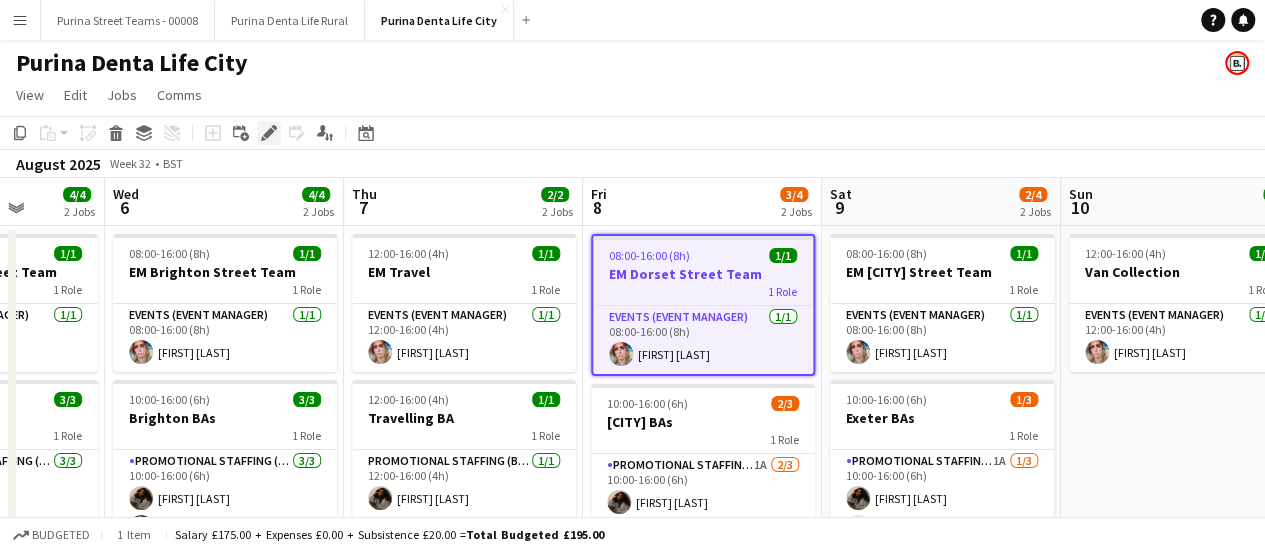 click on "Edit" 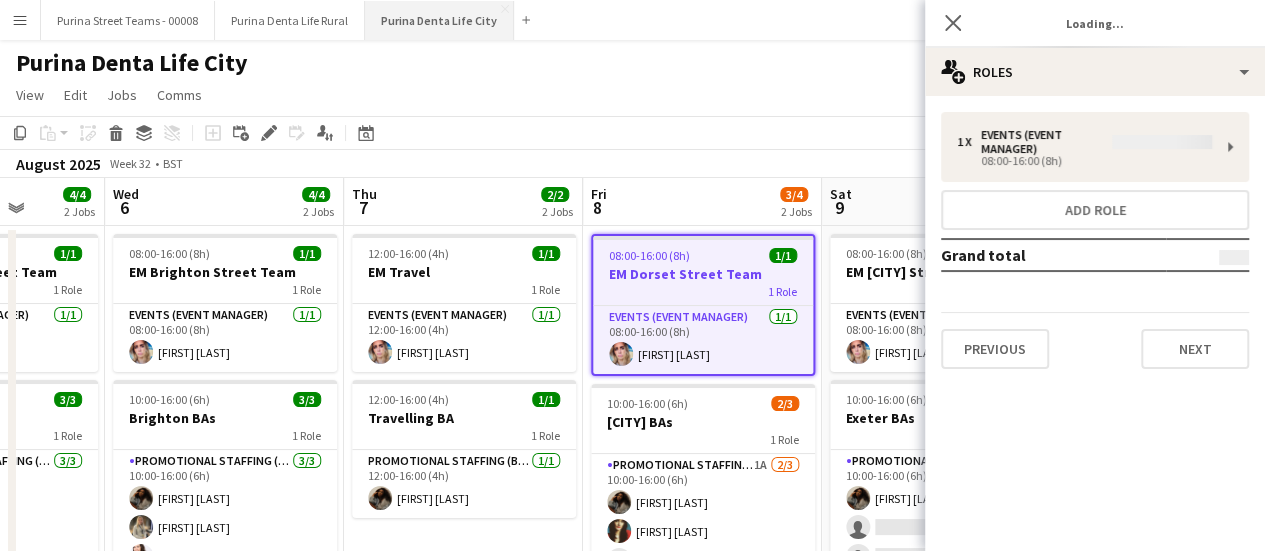 type on "*******" 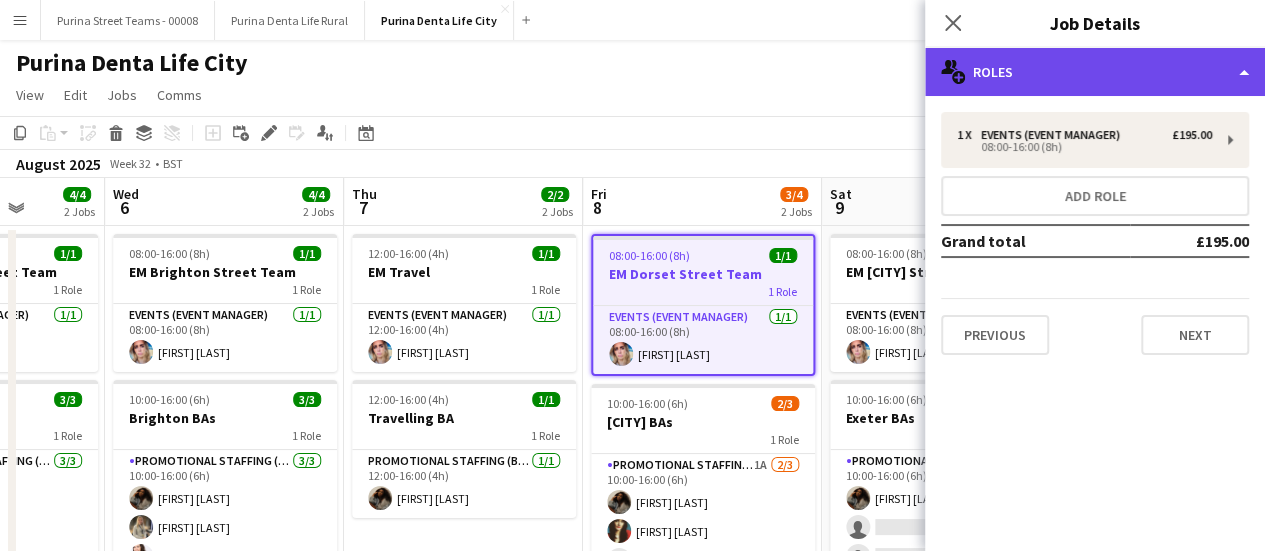 click on "multiple-users-add
Roles" 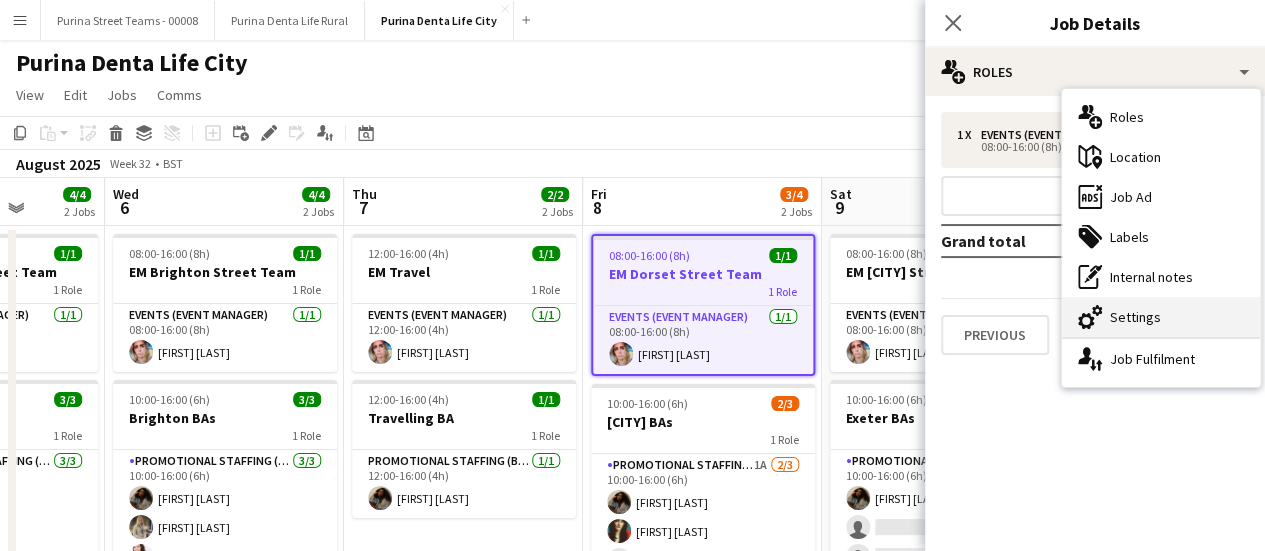 click on "cog-double-3
Settings" at bounding box center (1161, 317) 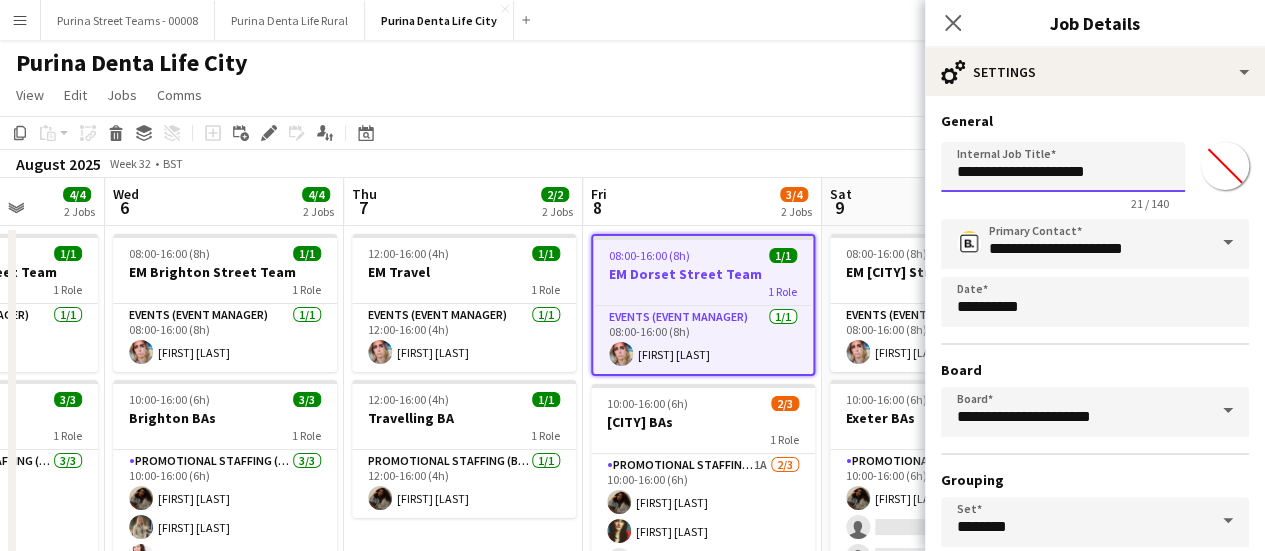 click on "**********" at bounding box center [1063, 167] 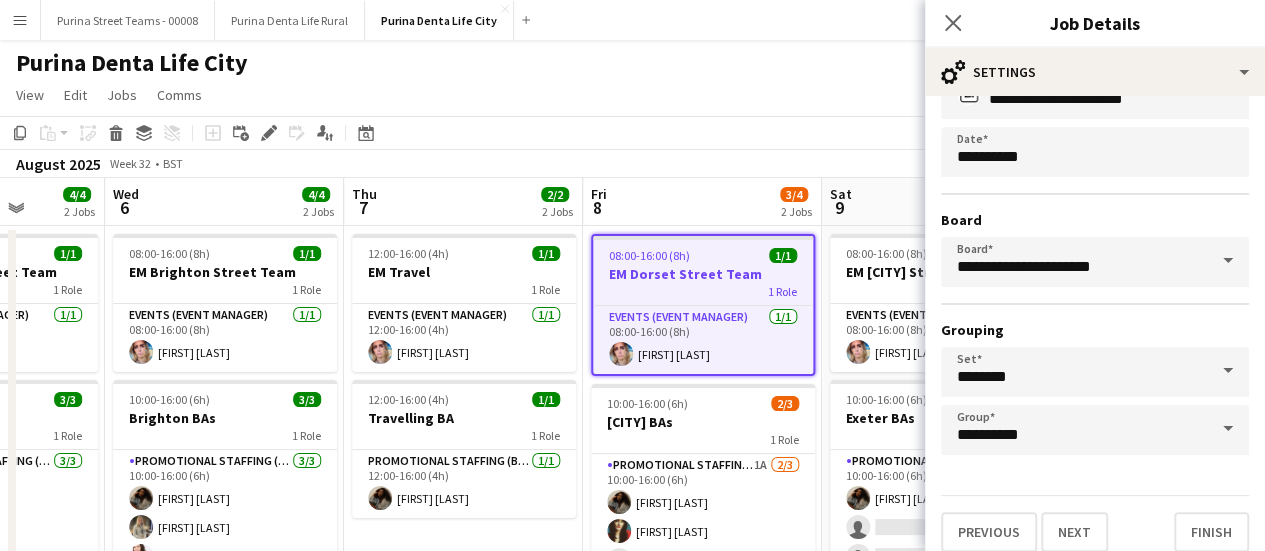 scroll, scrollTop: 166, scrollLeft: 0, axis: vertical 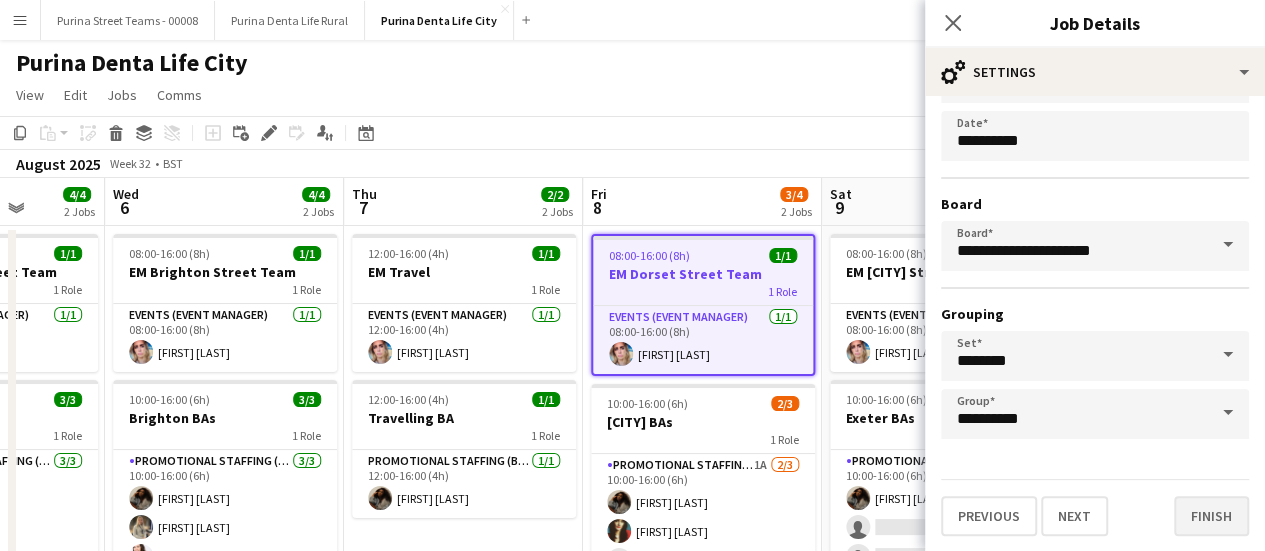 type on "**********" 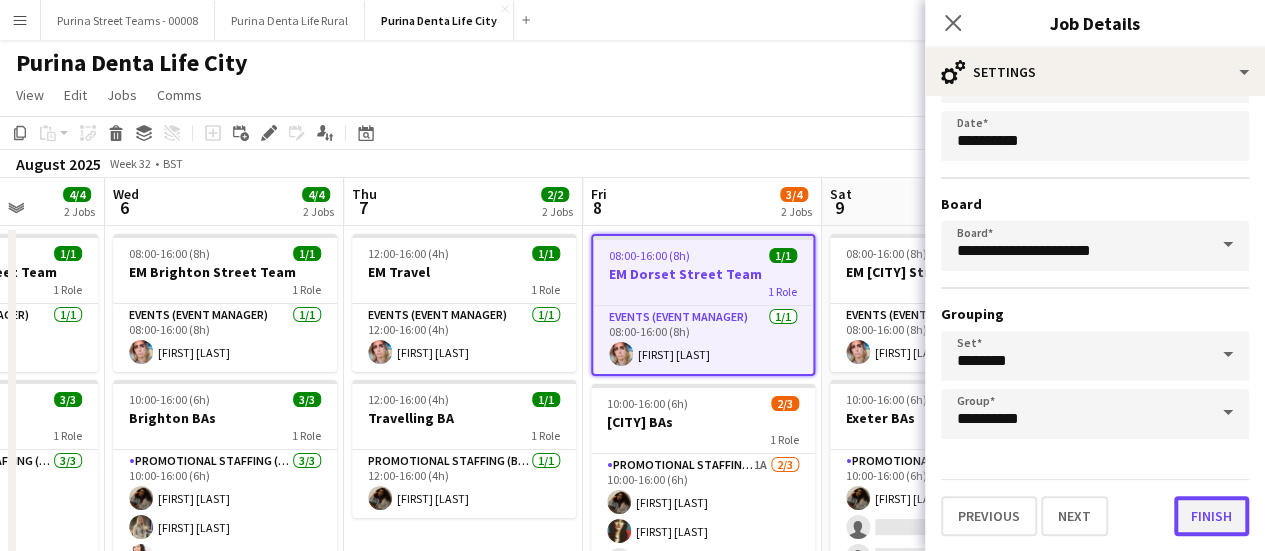 click on "Finish" at bounding box center (1211, 516) 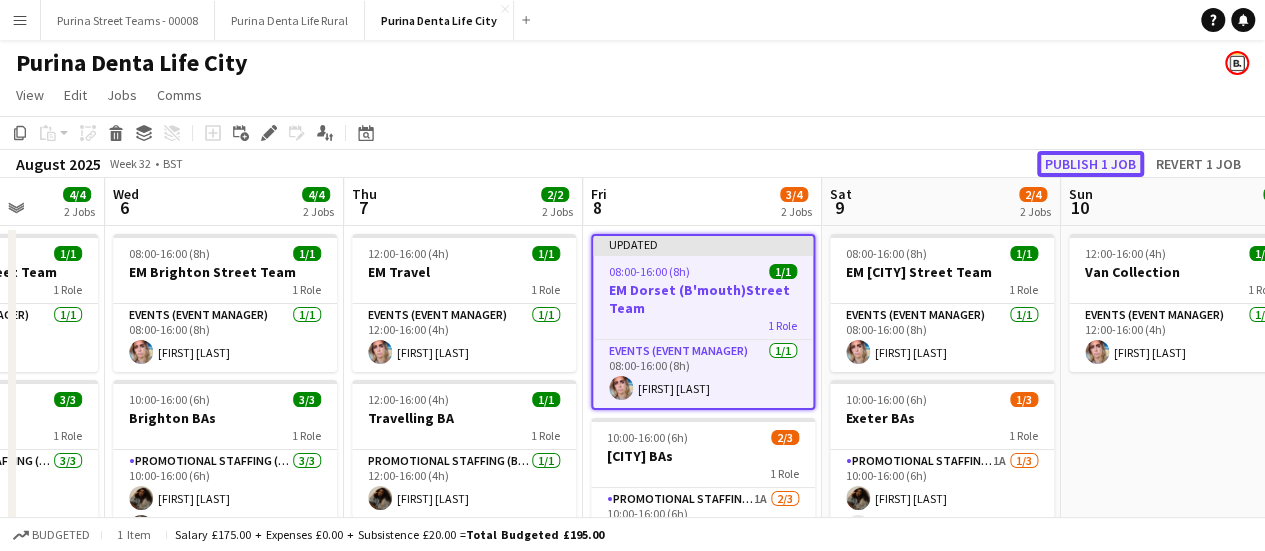 click on "Publish 1 job" 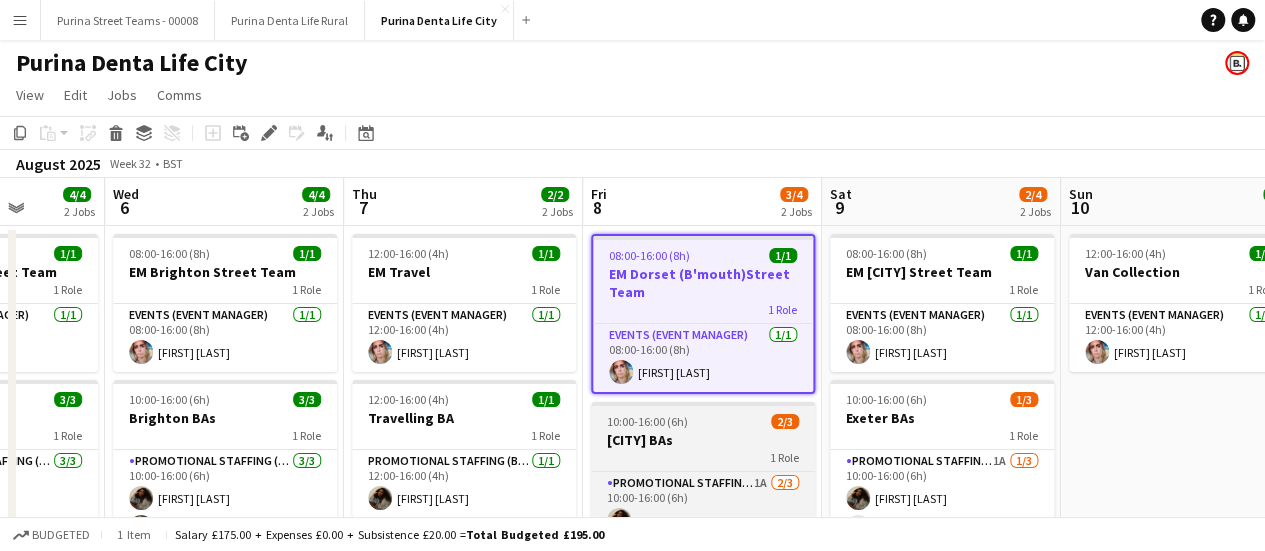 click on "1 Role" at bounding box center (703, 457) 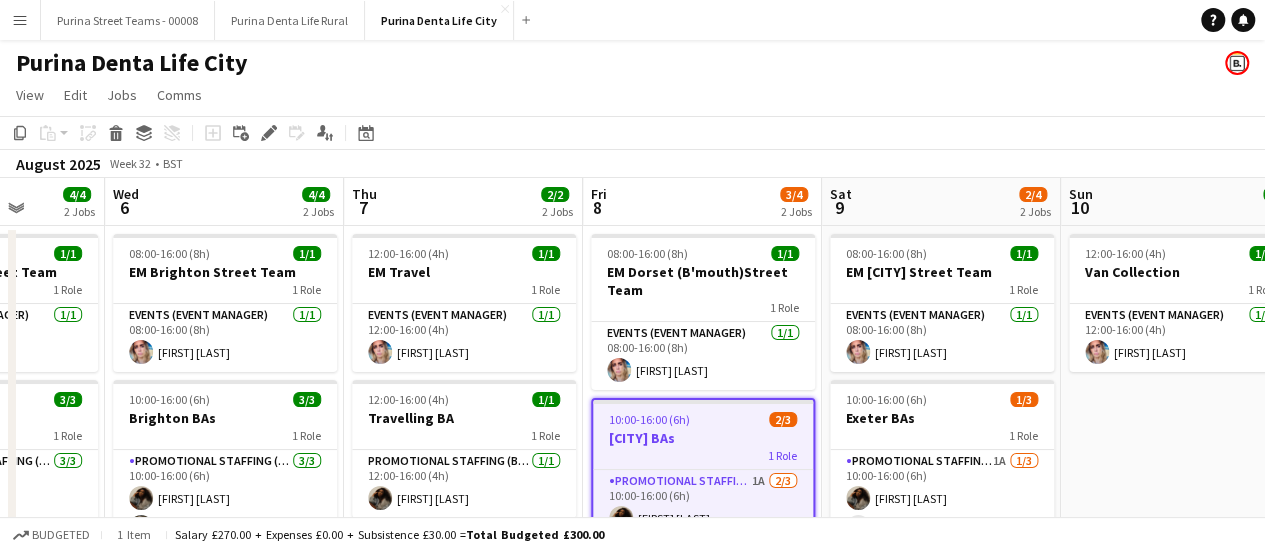 click on "[CITY] BAs" at bounding box center [703, 438] 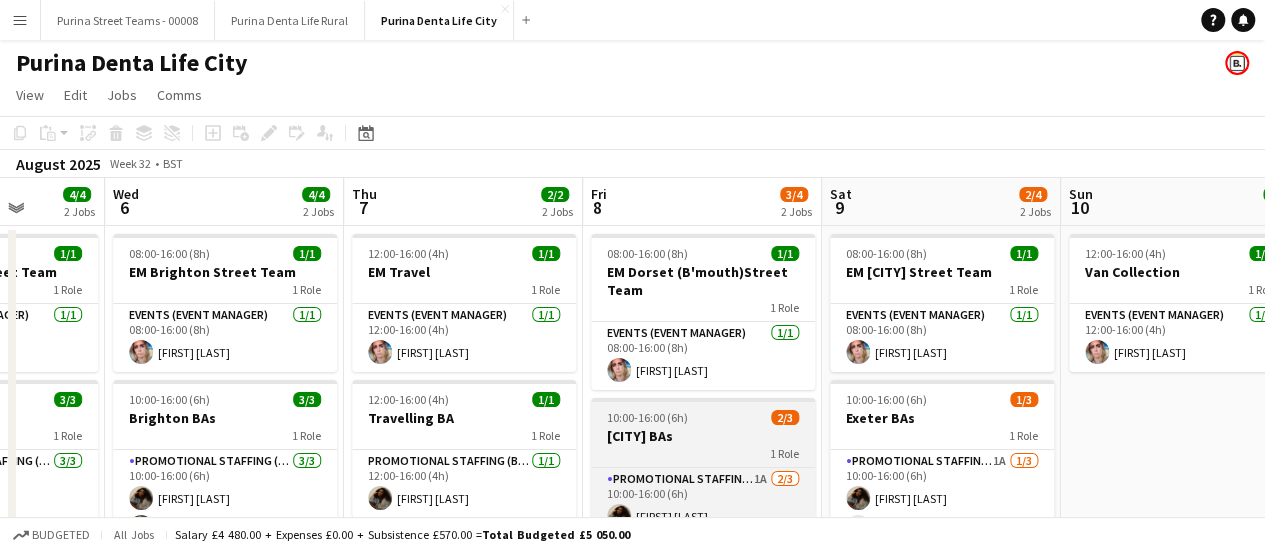 click on "[CITY] BAs" at bounding box center [703, 436] 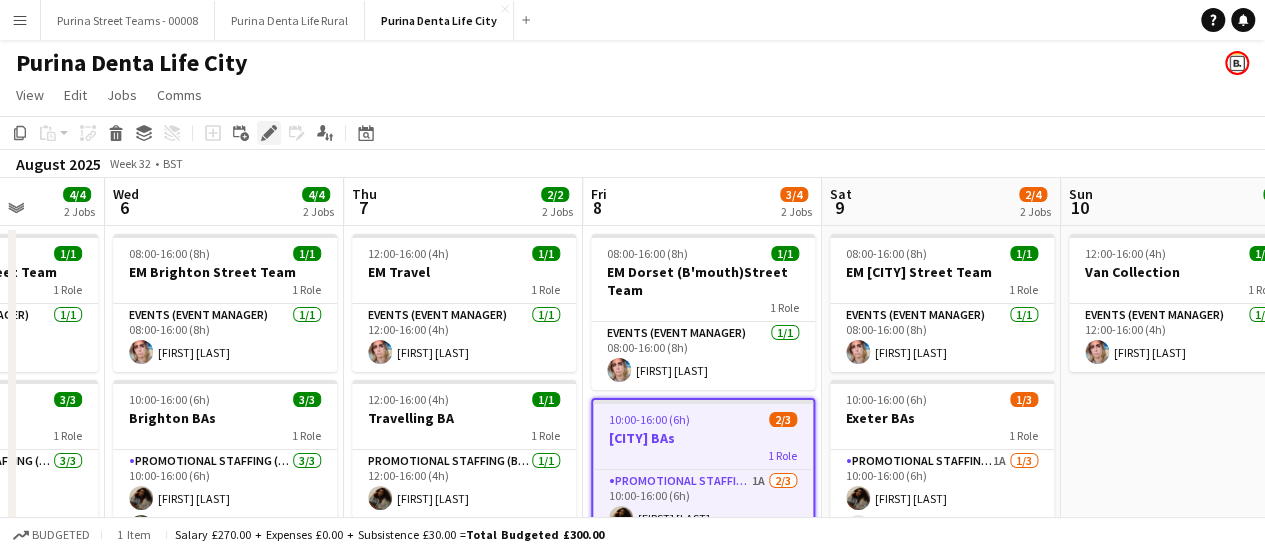 click on "Edit" 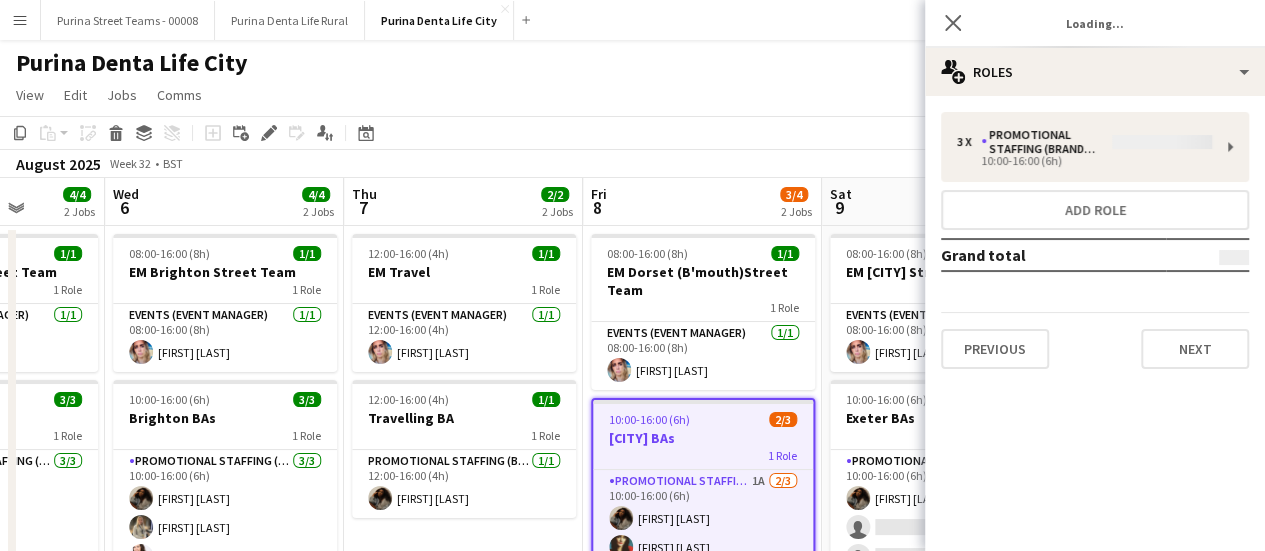 type on "*******" 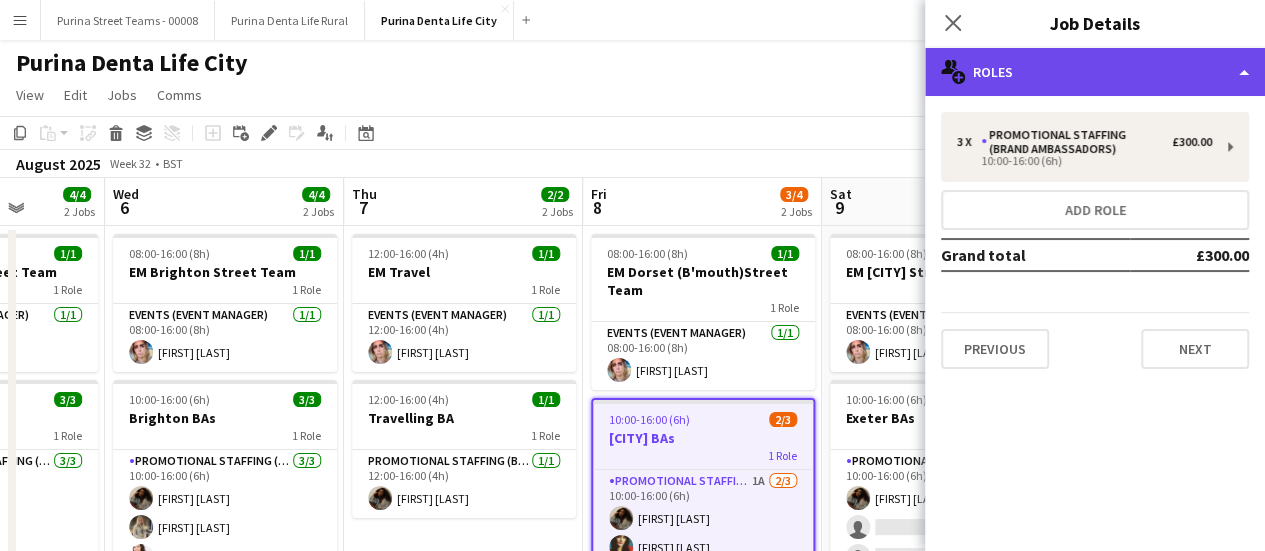 click on "multiple-users-add
Roles" 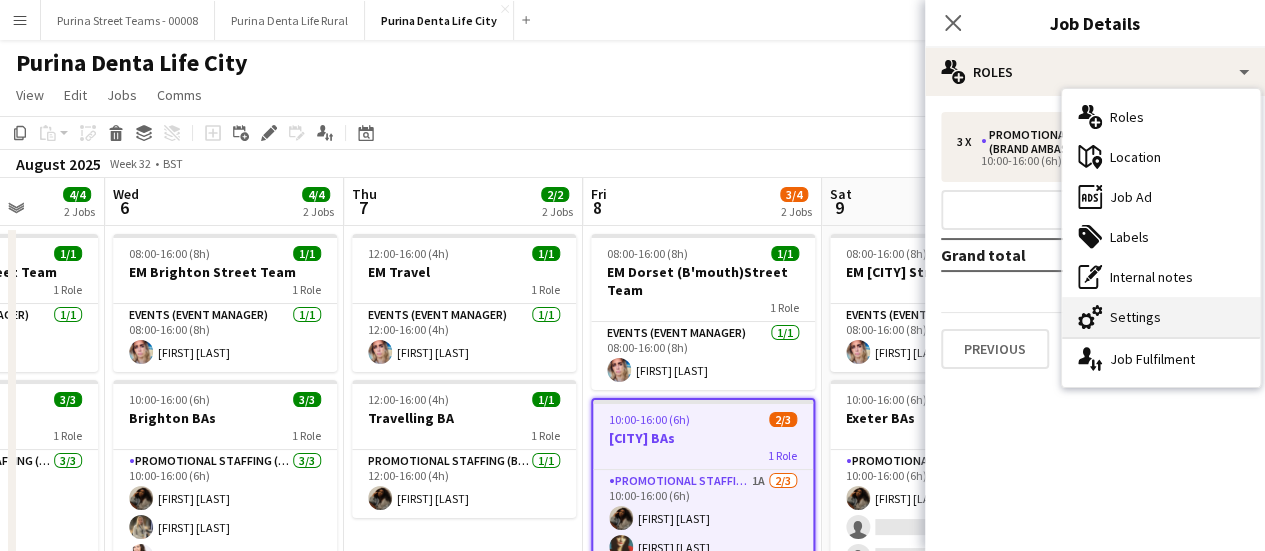 click on "cog-double-3
Settings" at bounding box center (1161, 317) 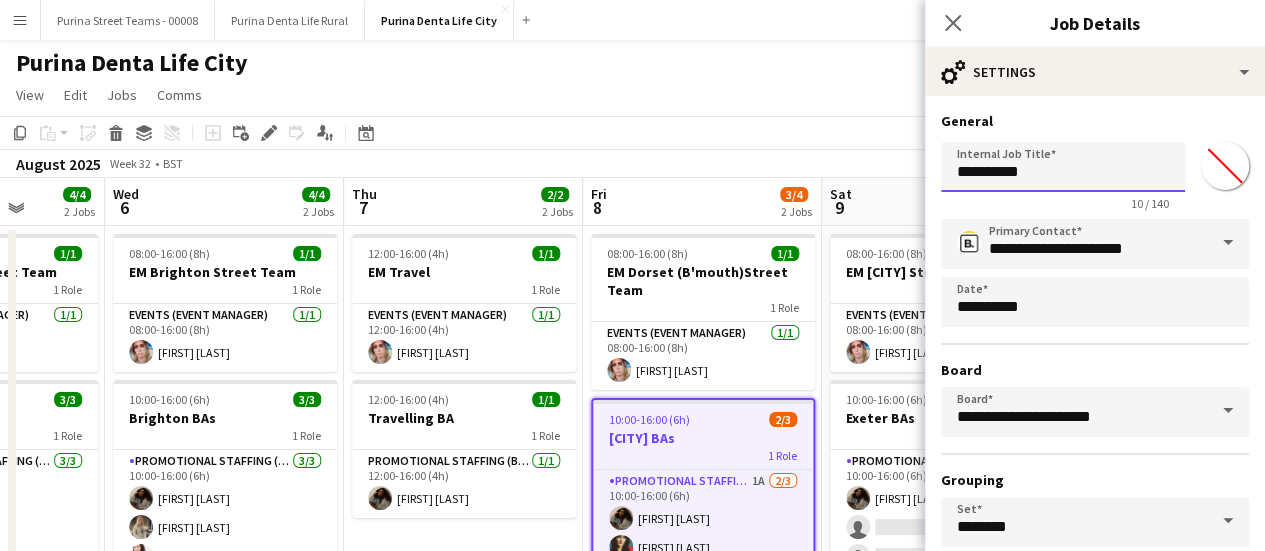 click on "**********" at bounding box center [1063, 167] 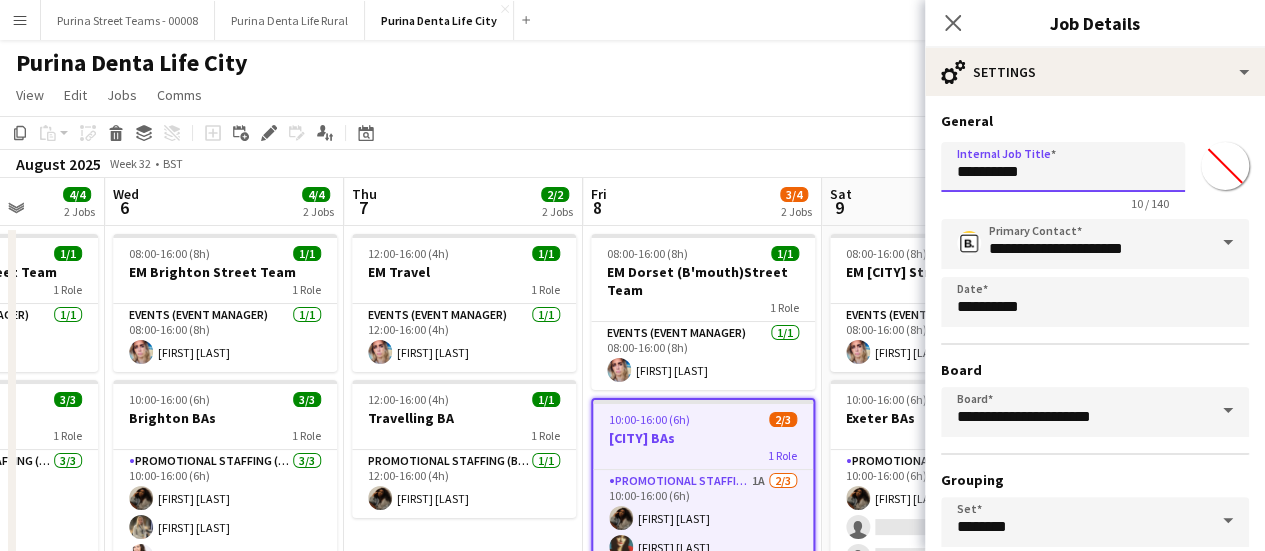 click on "**********" at bounding box center (1063, 167) 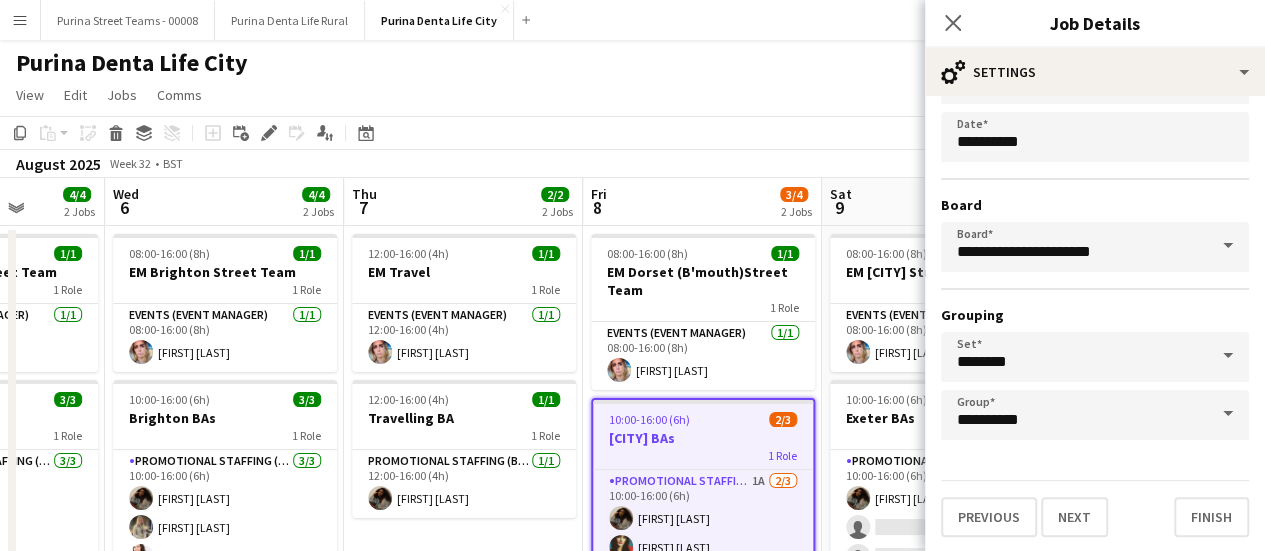 scroll, scrollTop: 166, scrollLeft: 0, axis: vertical 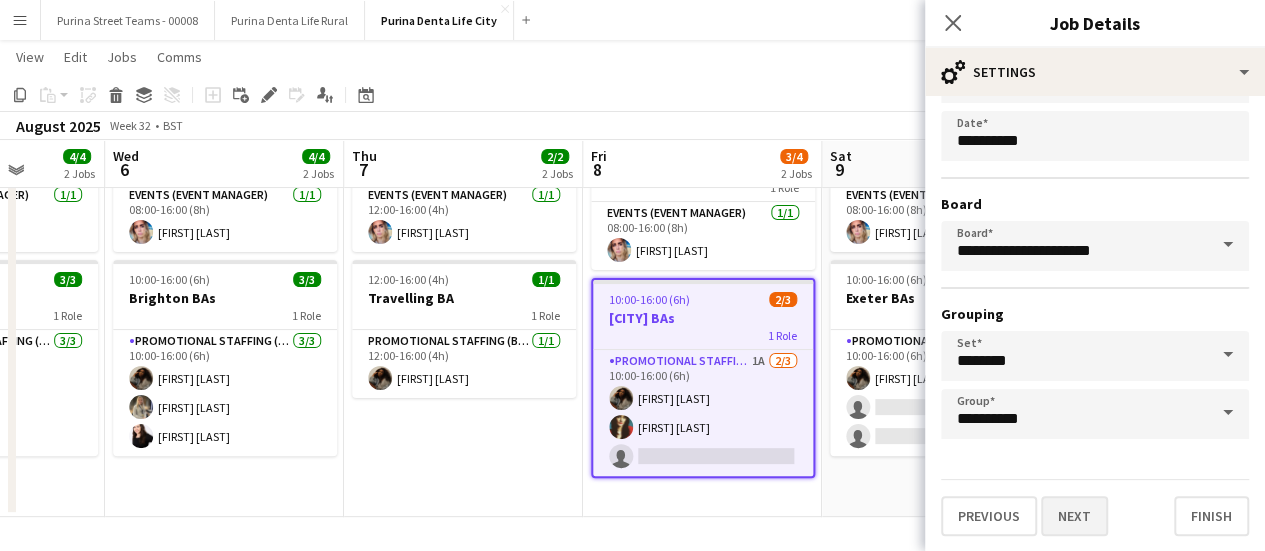 type on "**********" 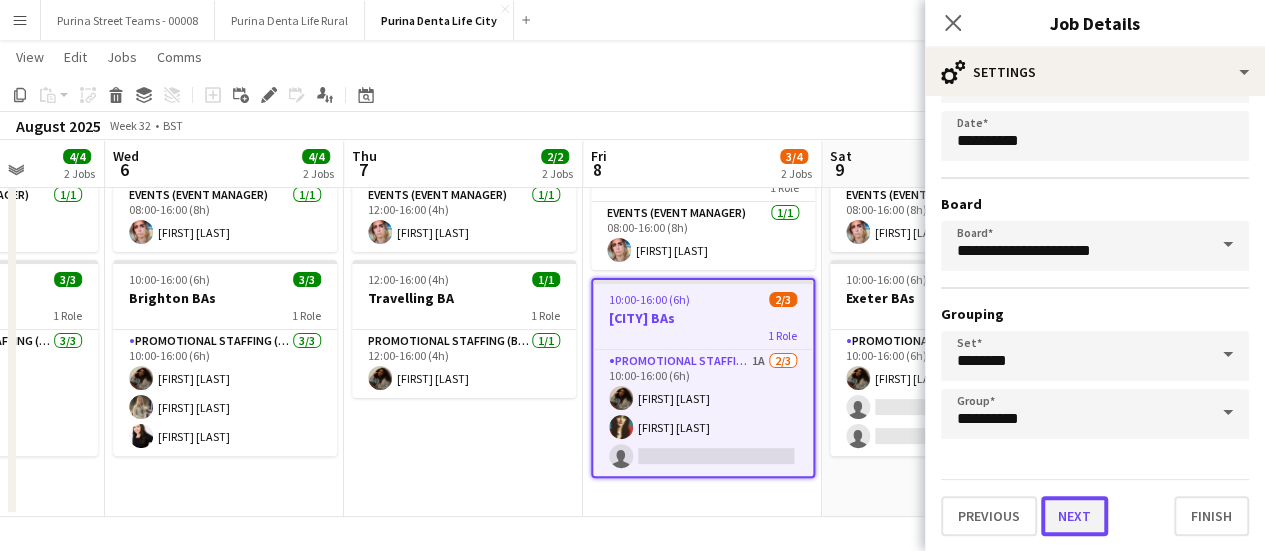 click on "Next" at bounding box center (1074, 516) 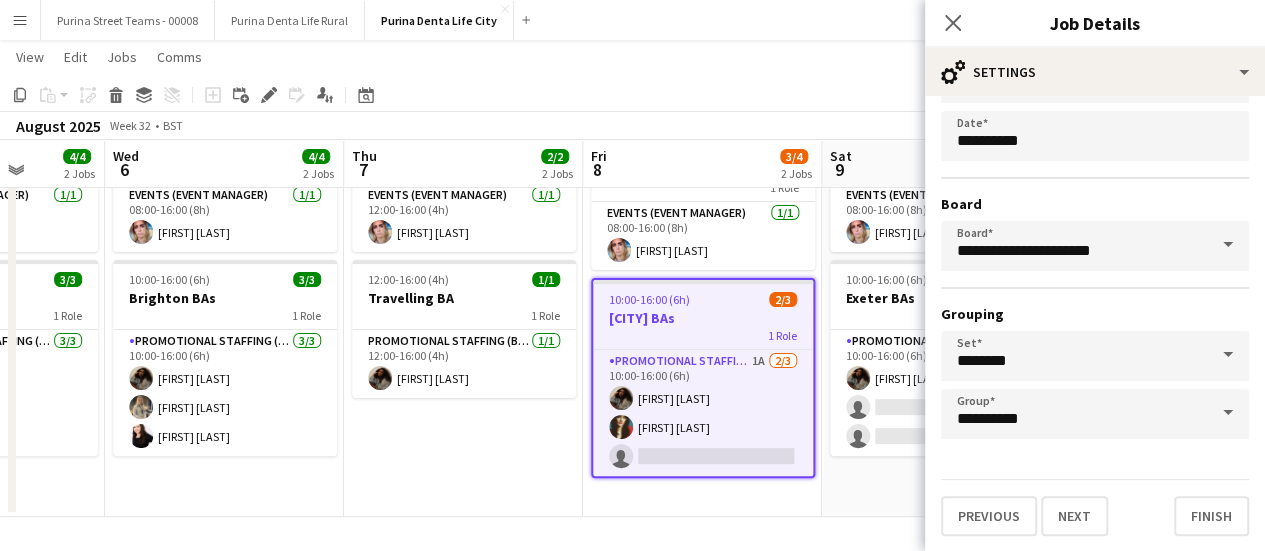 scroll, scrollTop: 0, scrollLeft: 0, axis: both 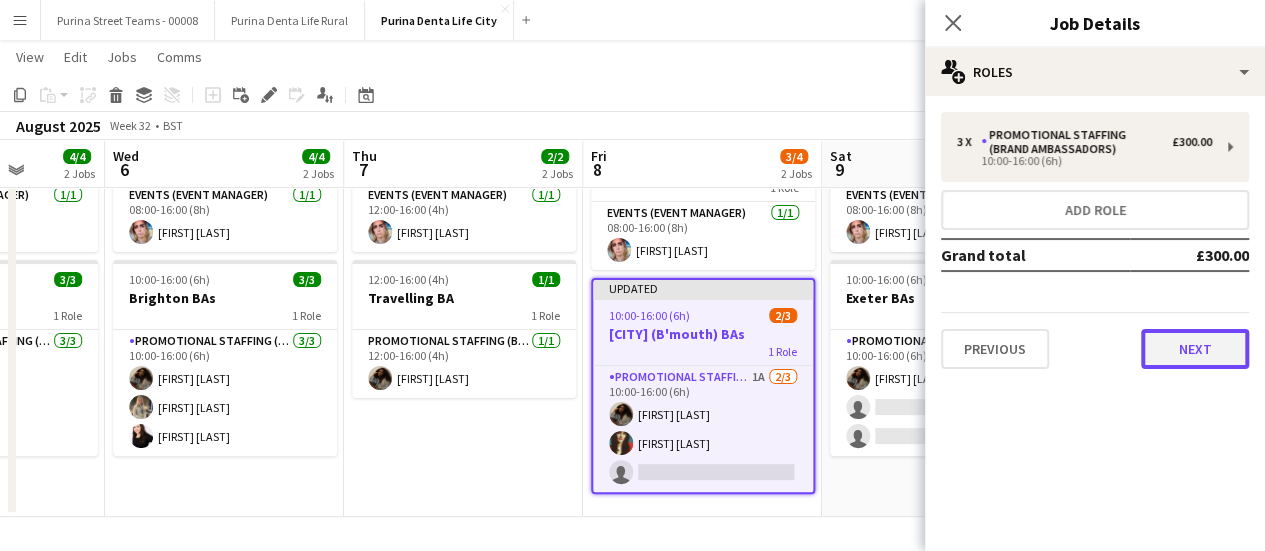 click on "Next" at bounding box center (1195, 349) 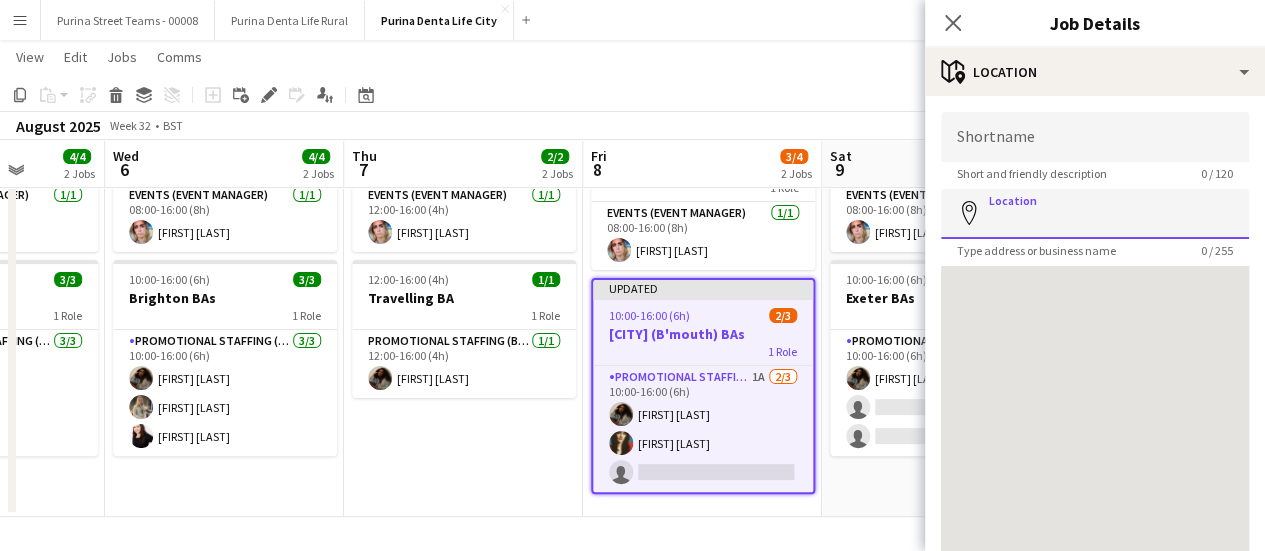 click on "Location" at bounding box center (1095, 214) 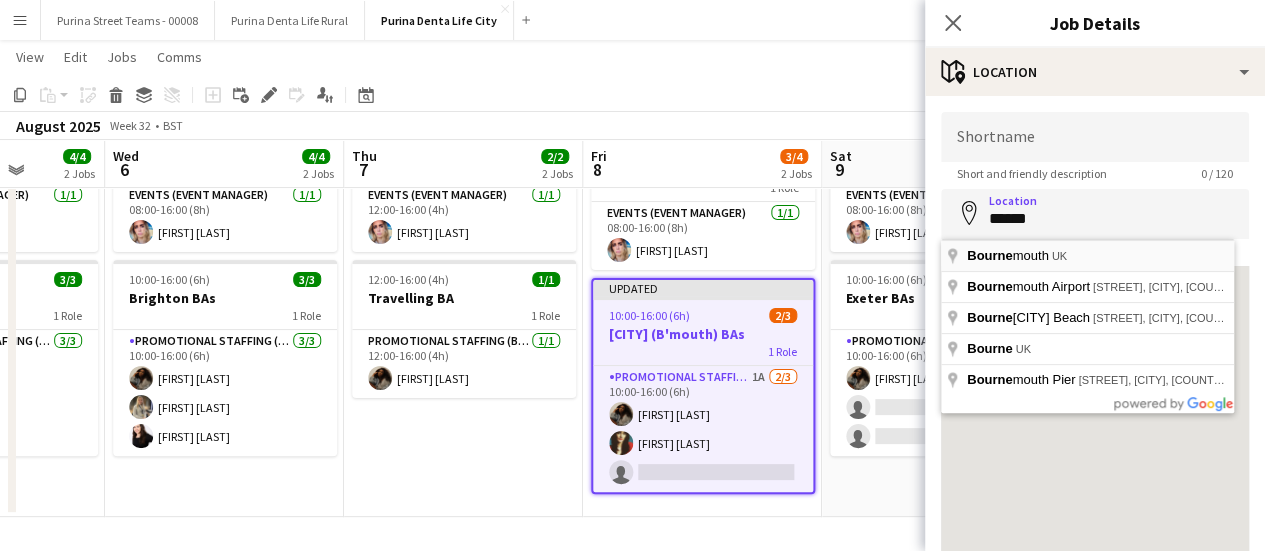 type on "**********" 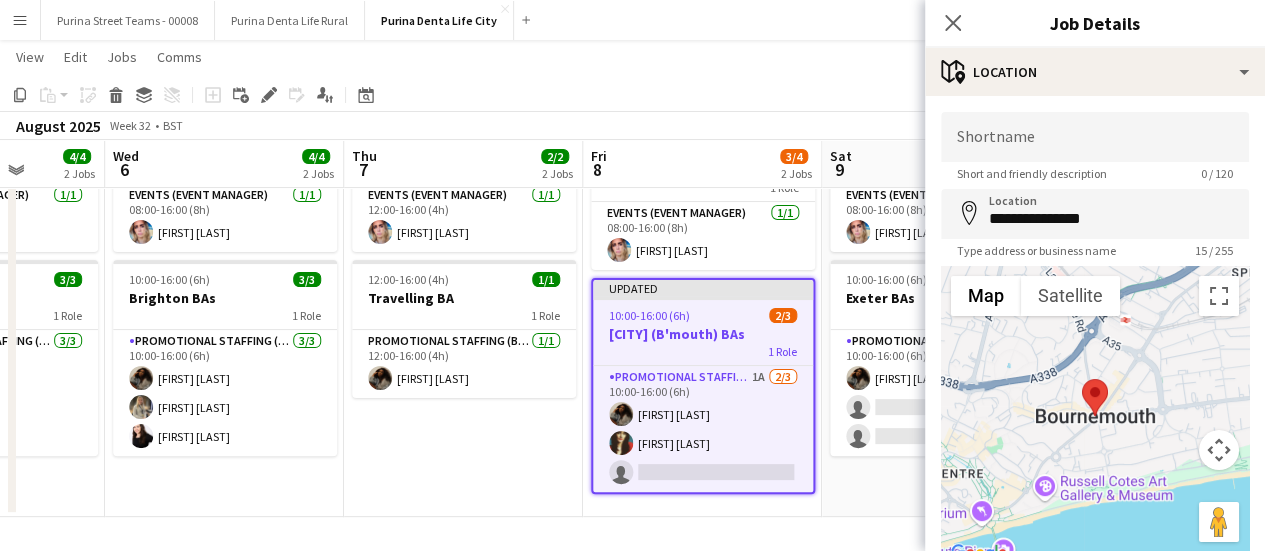 scroll, scrollTop: 155, scrollLeft: 0, axis: vertical 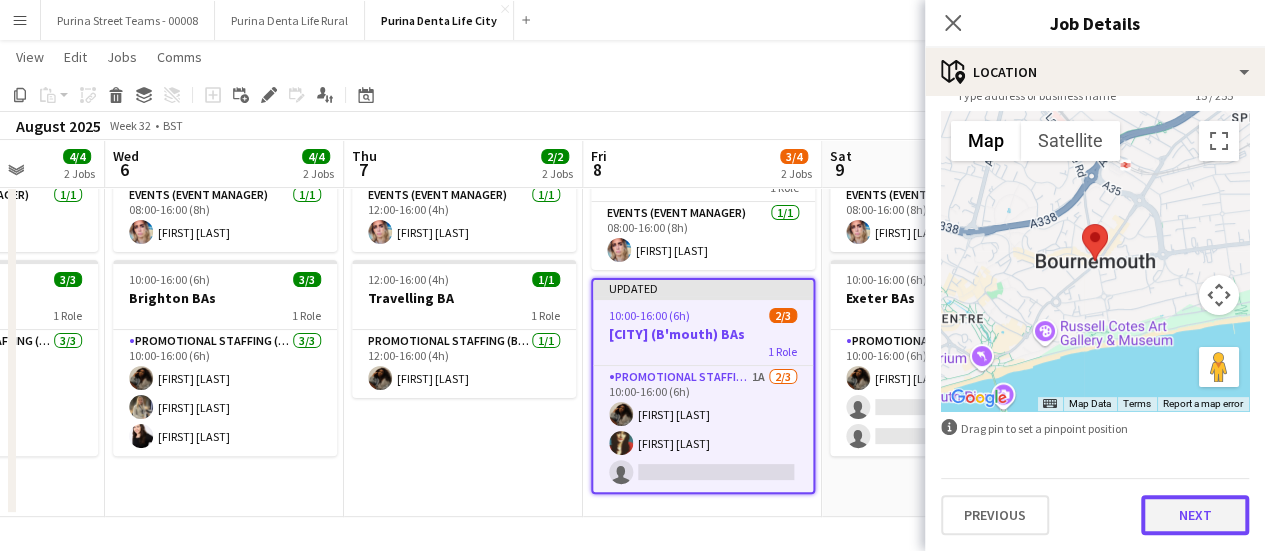 click on "Next" at bounding box center [1195, 515] 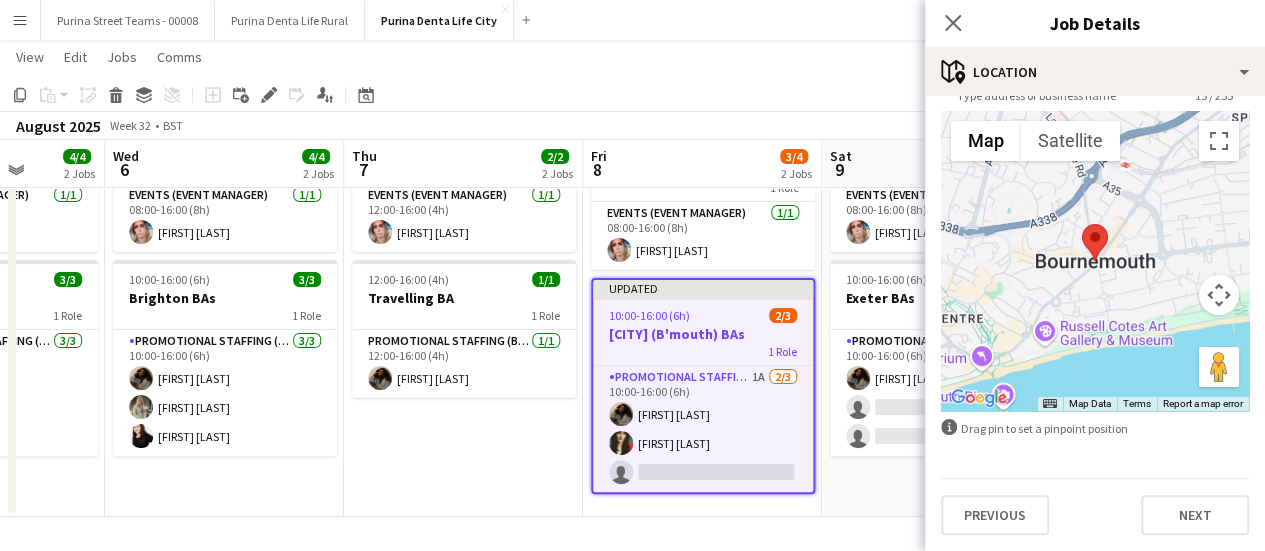 scroll, scrollTop: 0, scrollLeft: 0, axis: both 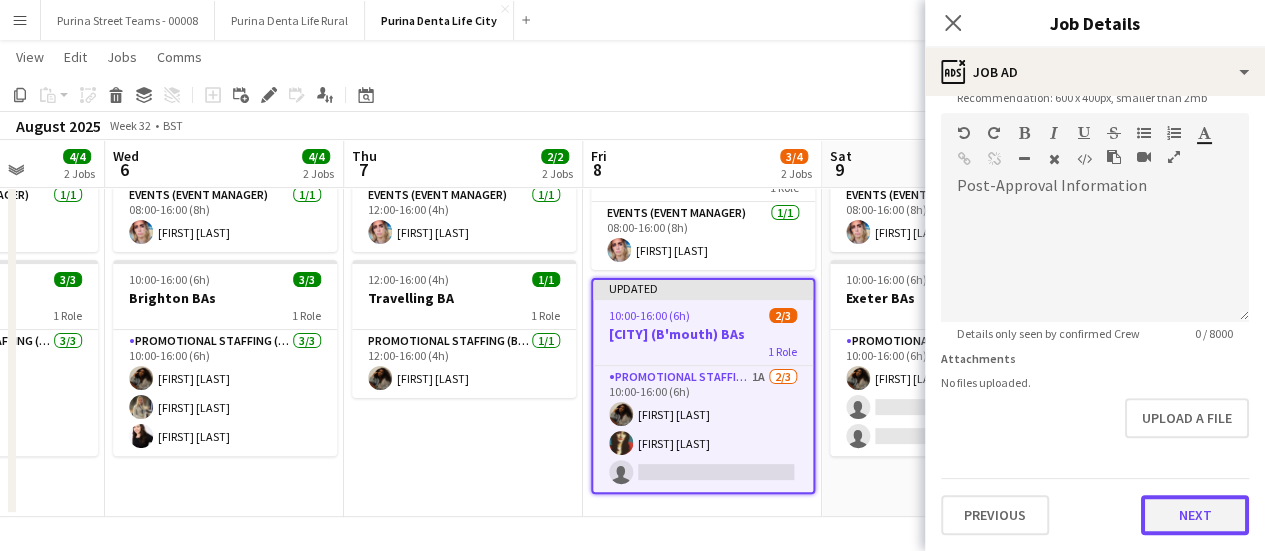 click on "**********" at bounding box center (1095, 104) 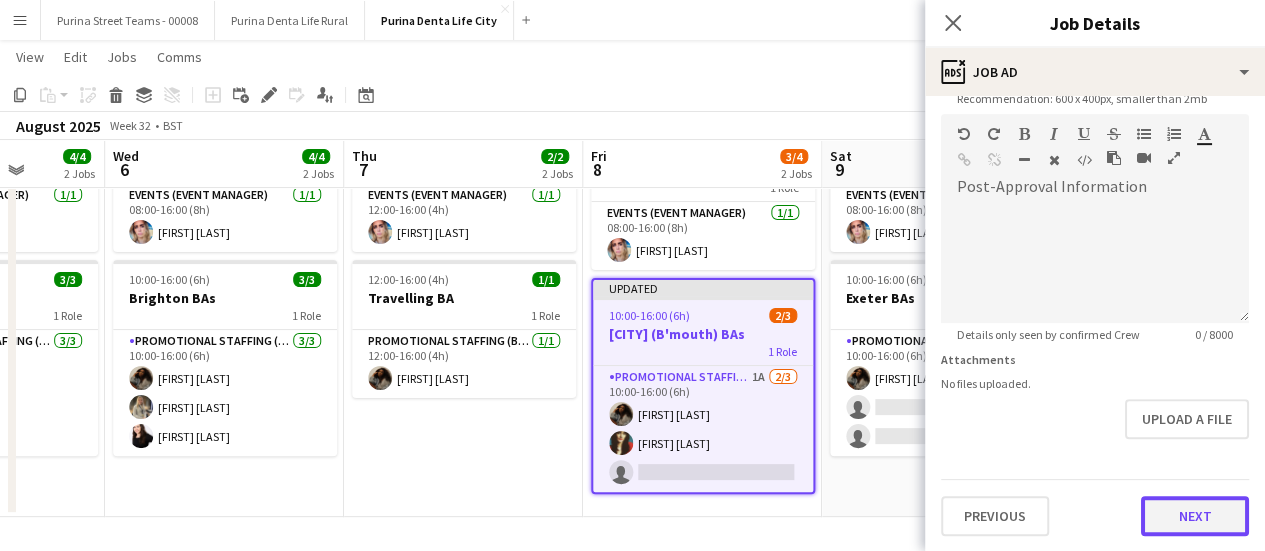 click on "Next" at bounding box center [1195, 516] 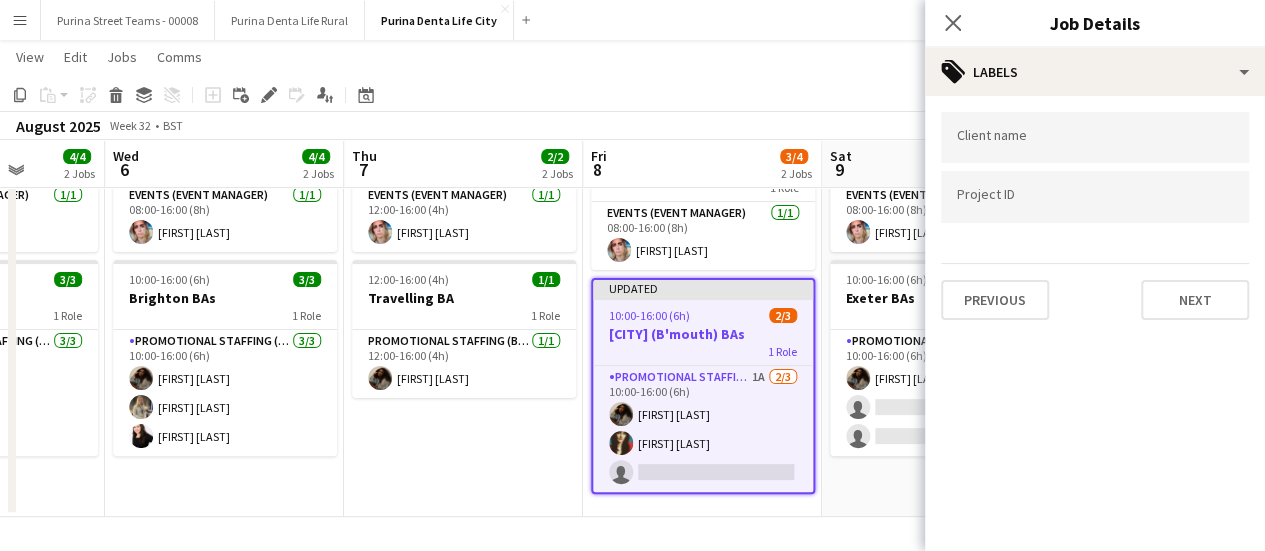 scroll, scrollTop: 0, scrollLeft: 0, axis: both 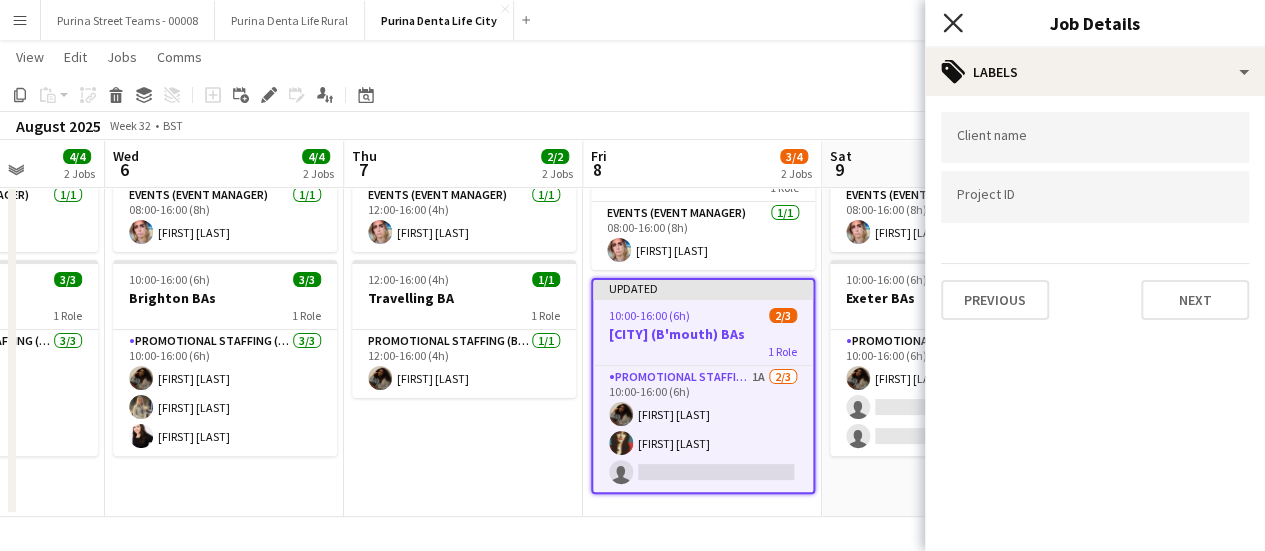 click 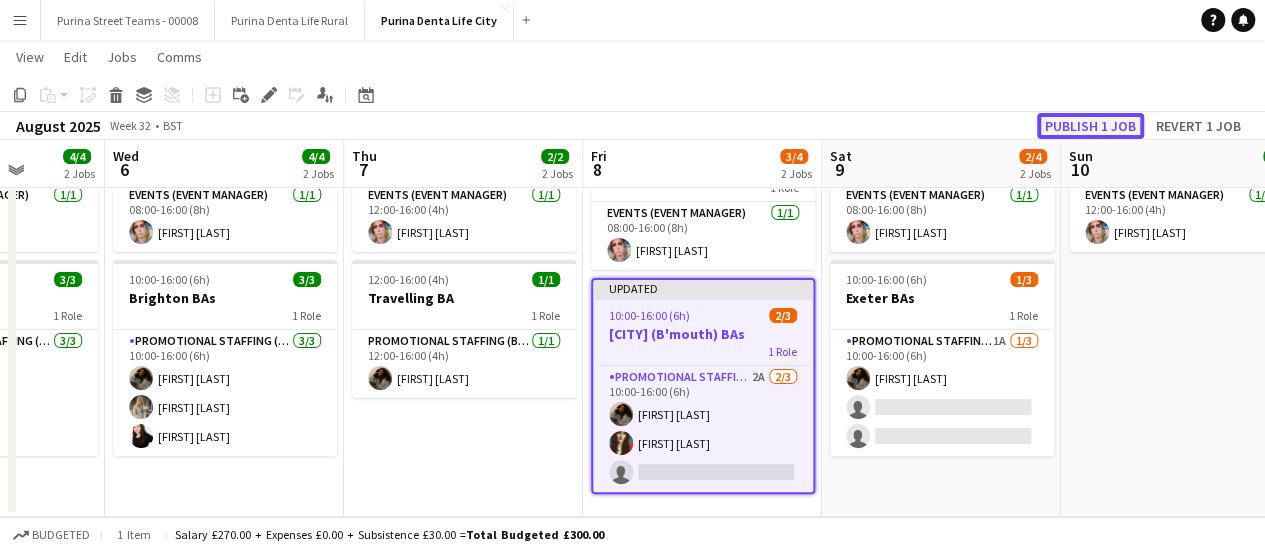 click on "Publish 1 job" 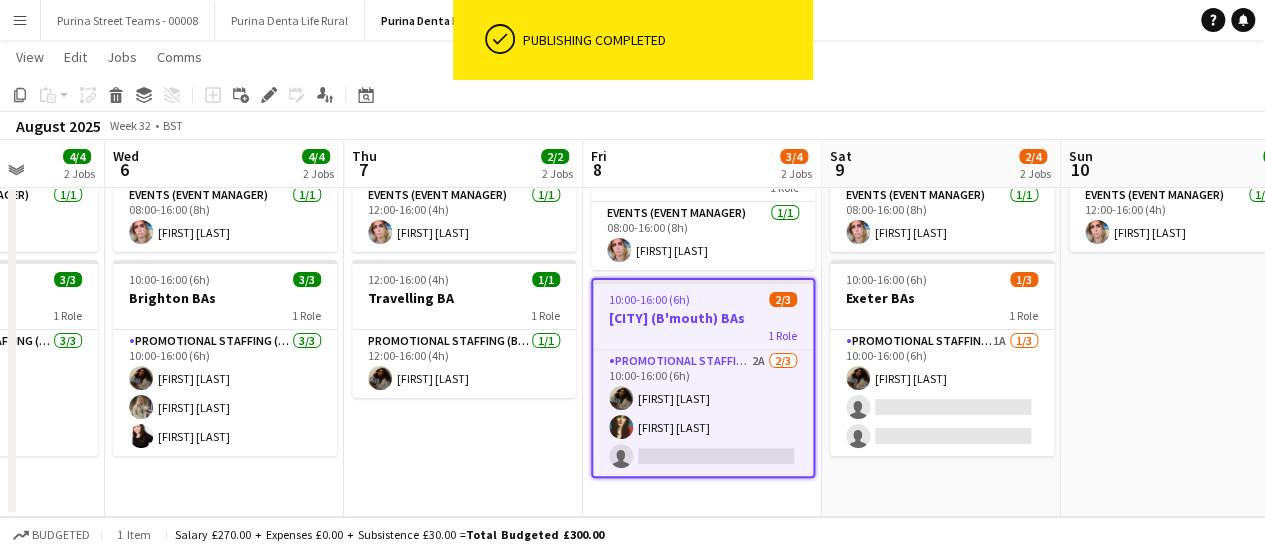 click on "12:00-16:00 (4h)    1/1   Stock Collection    1 Role   Events (Event Manager)   1/1   12:00-16:00 (4h)
[FIRST] [LAST]" at bounding box center [1180, 311] 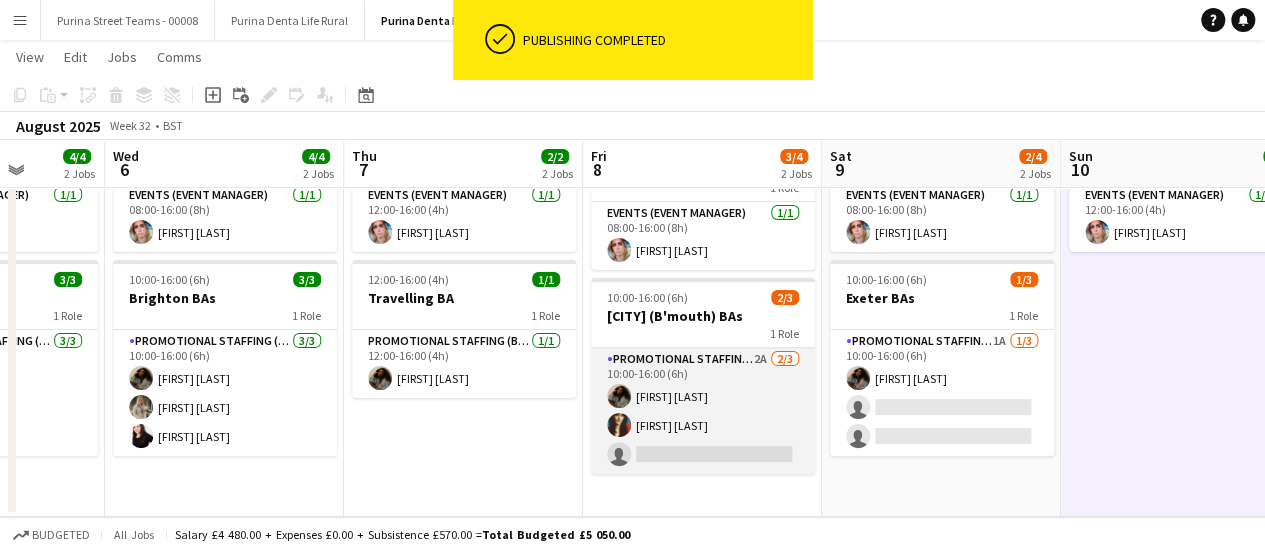 click on "Promotional Staffing (Brand Ambassadors)   2A   2/3   10:00-16:00 (6h)
[FIRST] [LAST] [FIRST] [LAST]
single-neutral-actions" at bounding box center [703, 411] 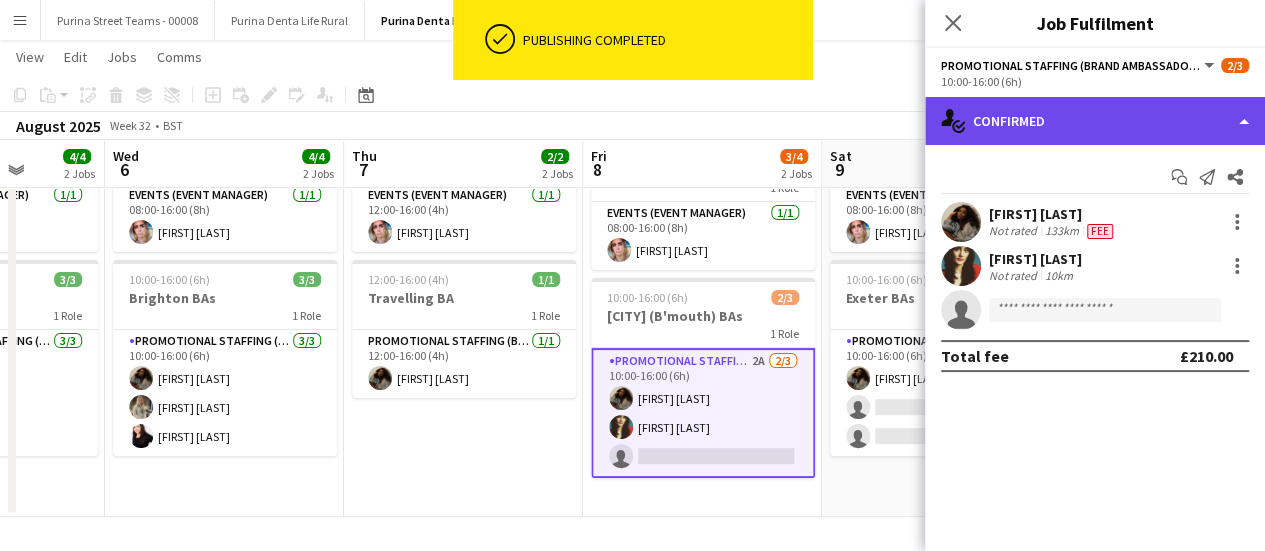 click on "single-neutral-actions-check-2
Confirmed" 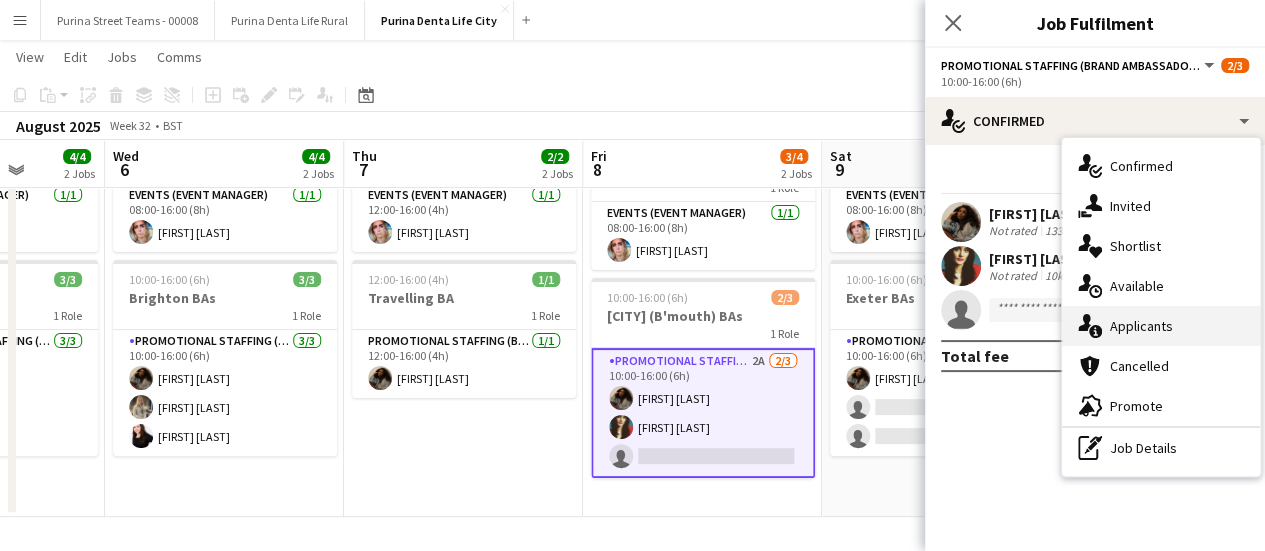 click on "single-neutral-actions-information
Applicants" at bounding box center [1161, 326] 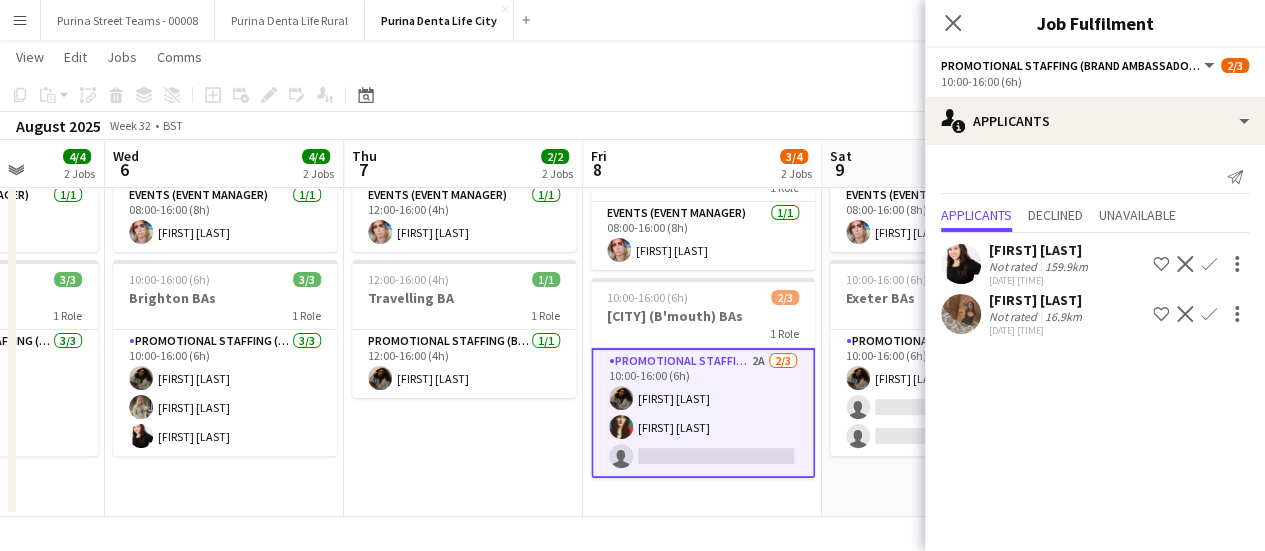 click on "Confirm" 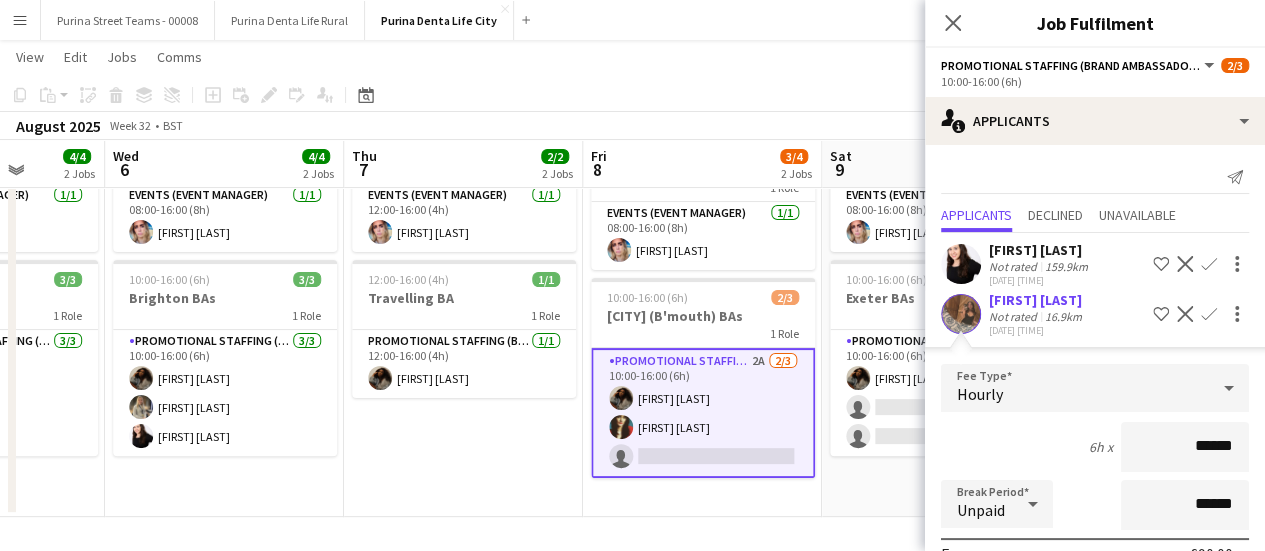 scroll, scrollTop: 200, scrollLeft: 0, axis: vertical 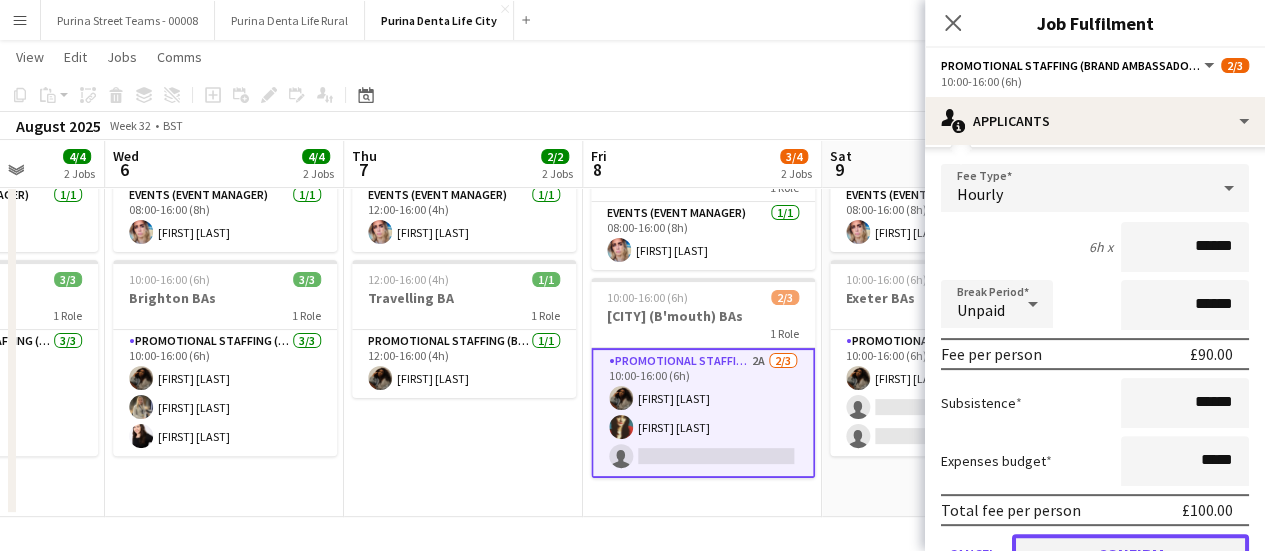 click on "Confirm" 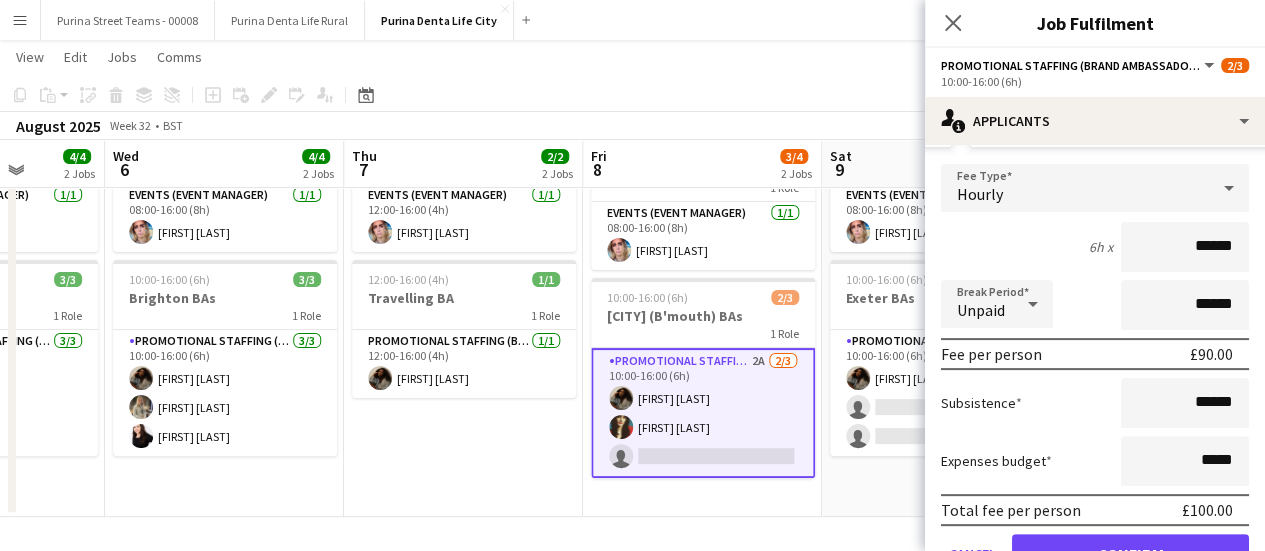 scroll, scrollTop: 0, scrollLeft: 0, axis: both 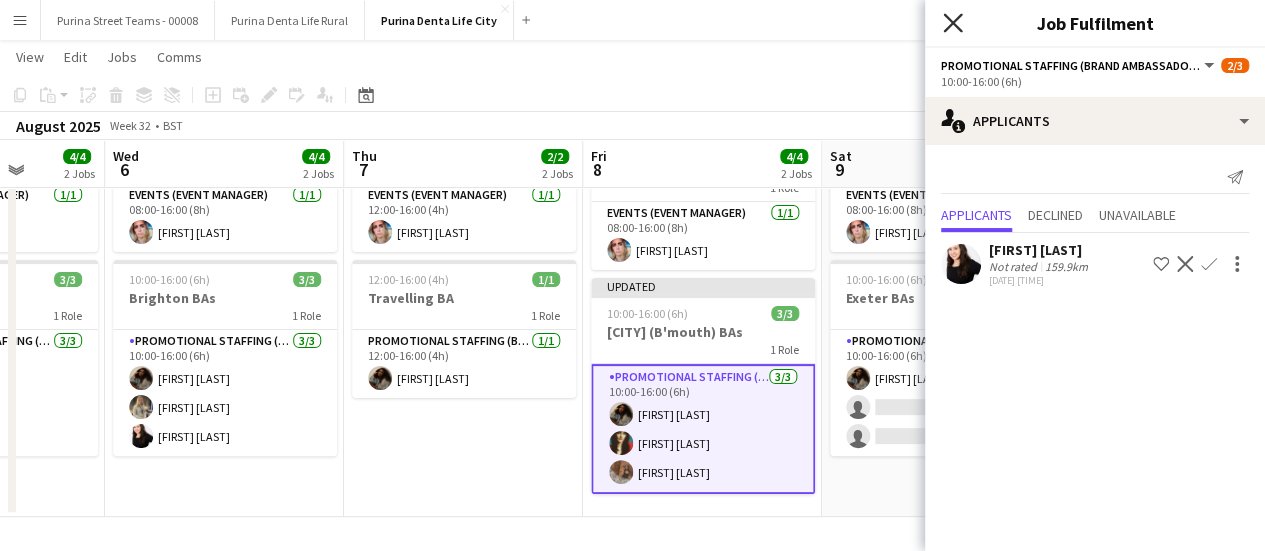 click 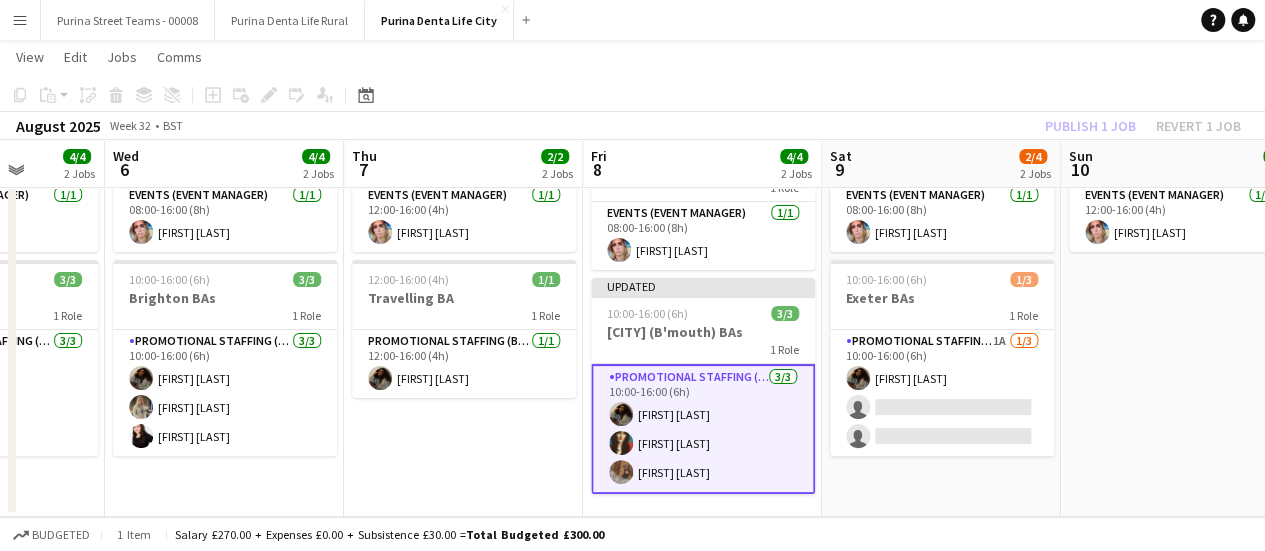 click on "12:00-16:00 (4h)    1/1   Stock Collection    1 Role   Events (Event Manager)   1/1   12:00-16:00 (4h)
[FIRST] [LAST]" at bounding box center [1180, 311] 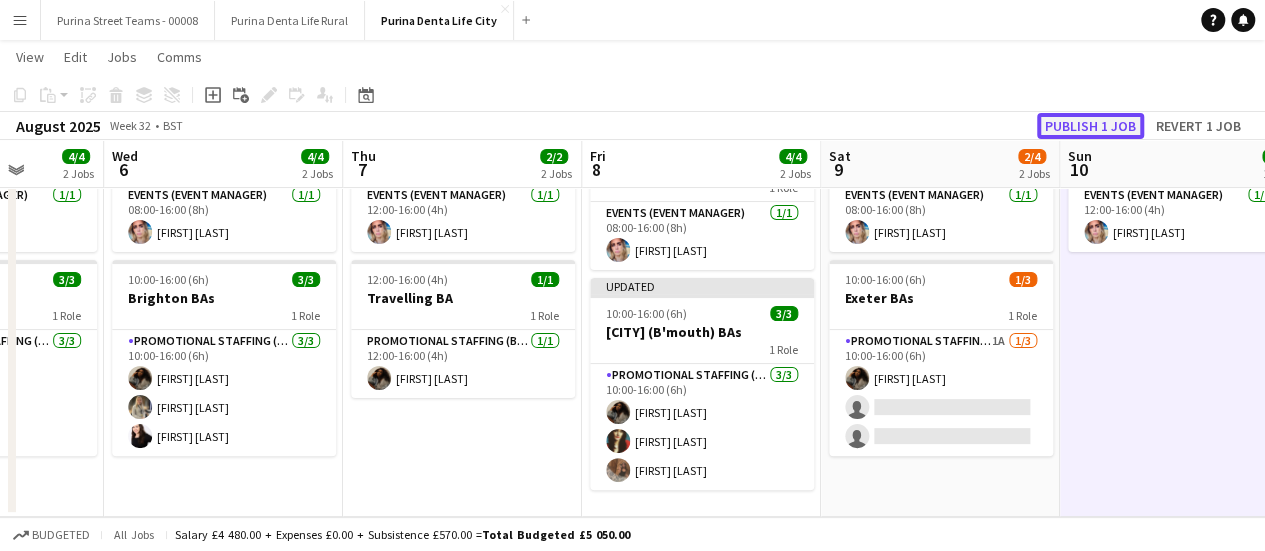 click on "Publish 1 job" 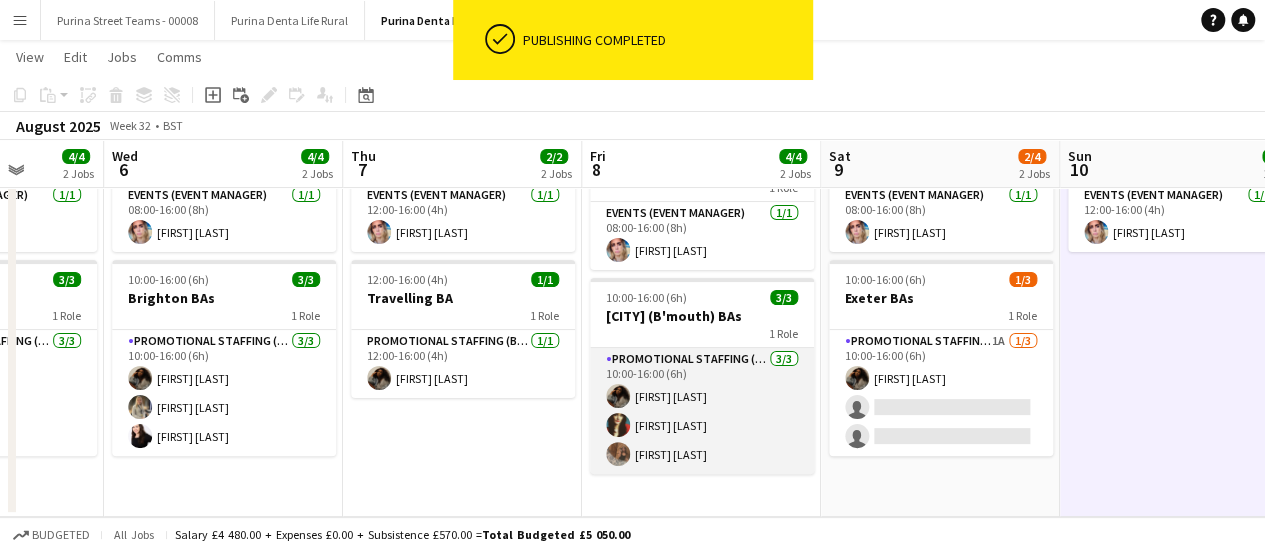 click on "Promotional Staffing (Brand Ambassadors)   3/3   10:00-16:00 (6h)
[FIRST] [LAST] [FIRST] [LAST] [FIRST] [LAST]" at bounding box center [702, 411] 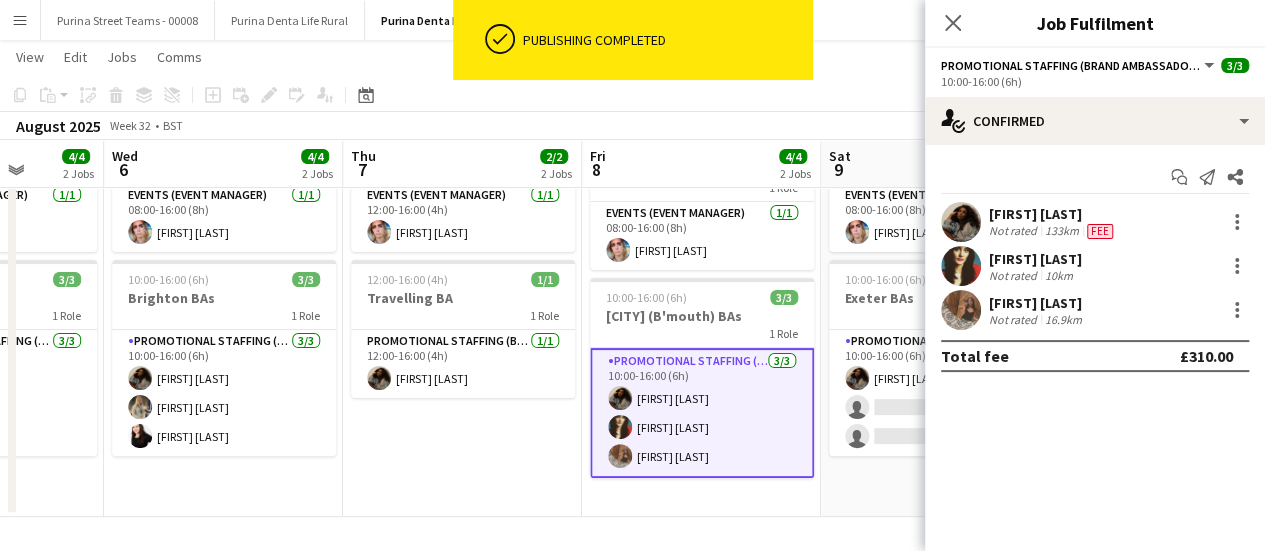 click at bounding box center (961, 310) 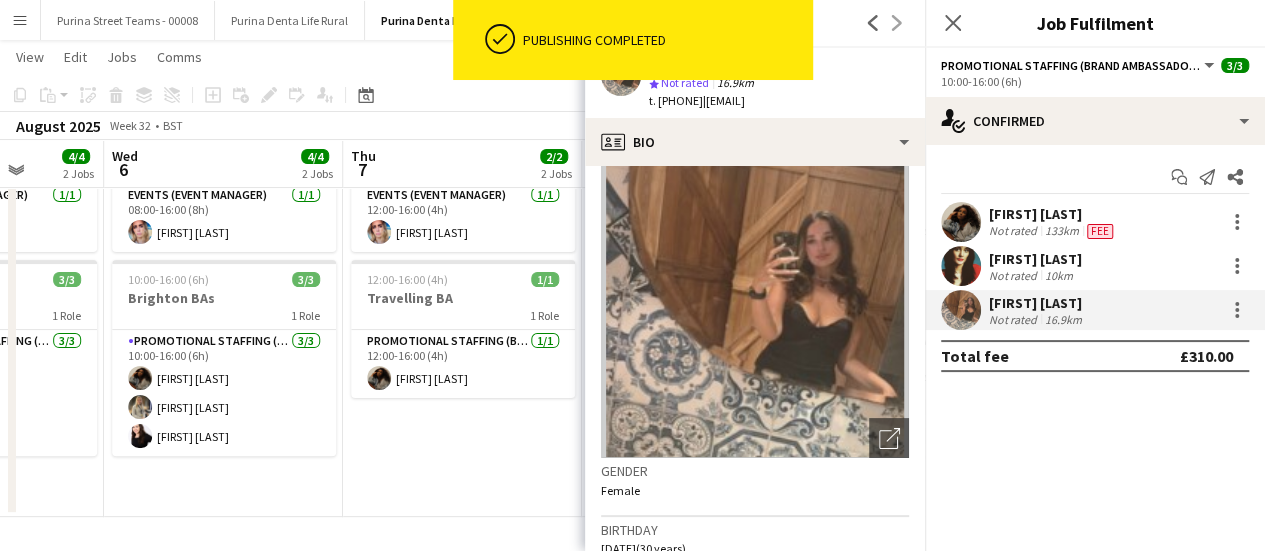 scroll, scrollTop: 0, scrollLeft: 0, axis: both 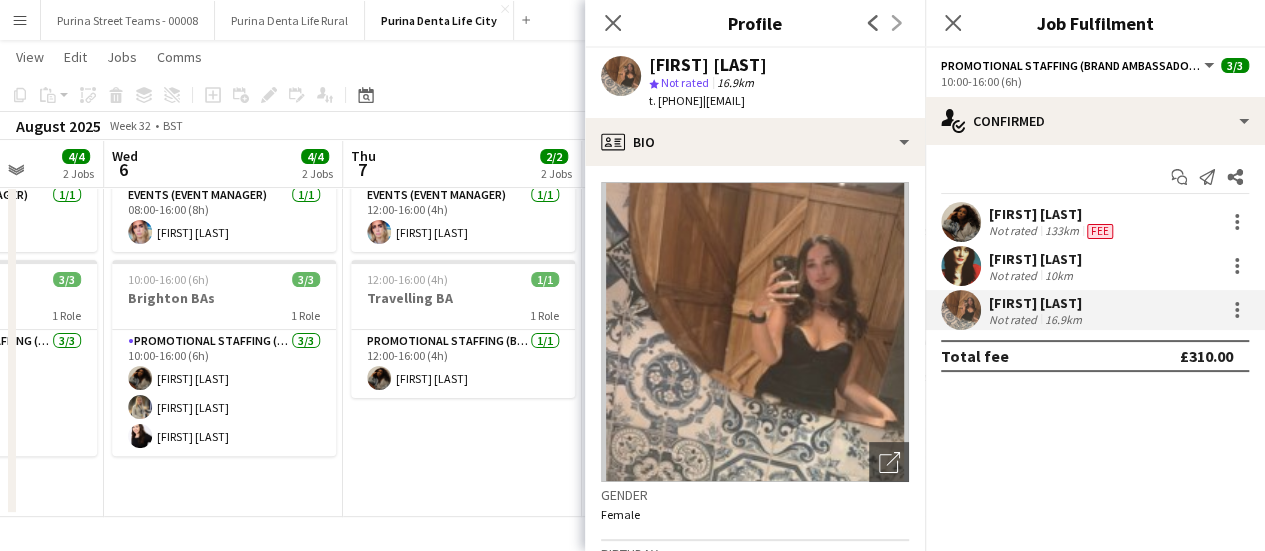 click on "[FIRST] [LAST]" at bounding box center [1037, 303] 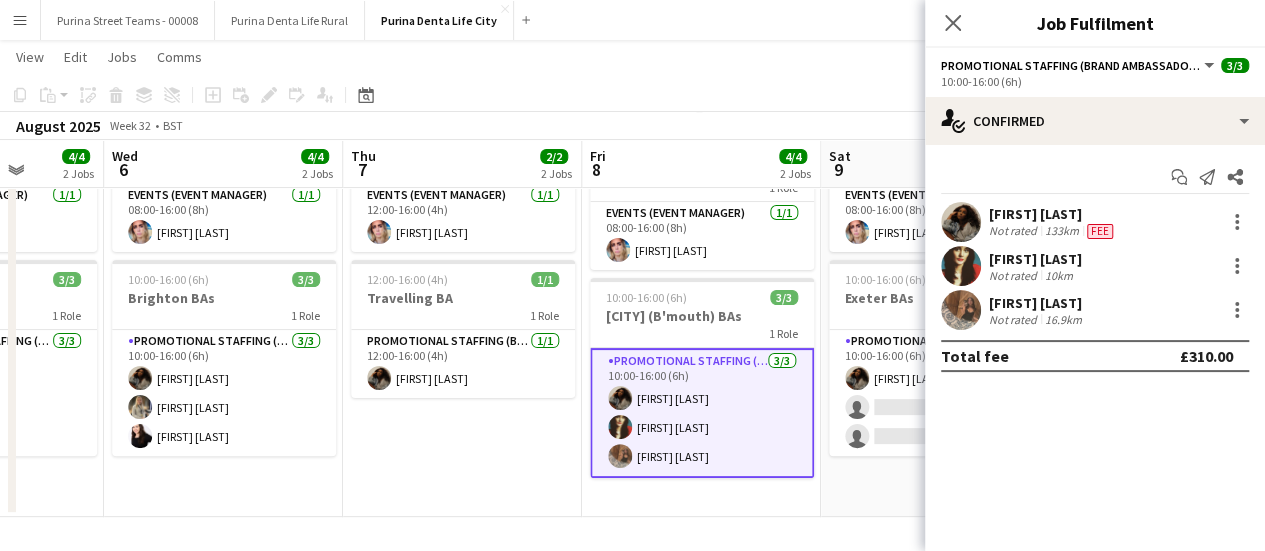 click on "[FIRST] [LAST]" at bounding box center (1037, 303) 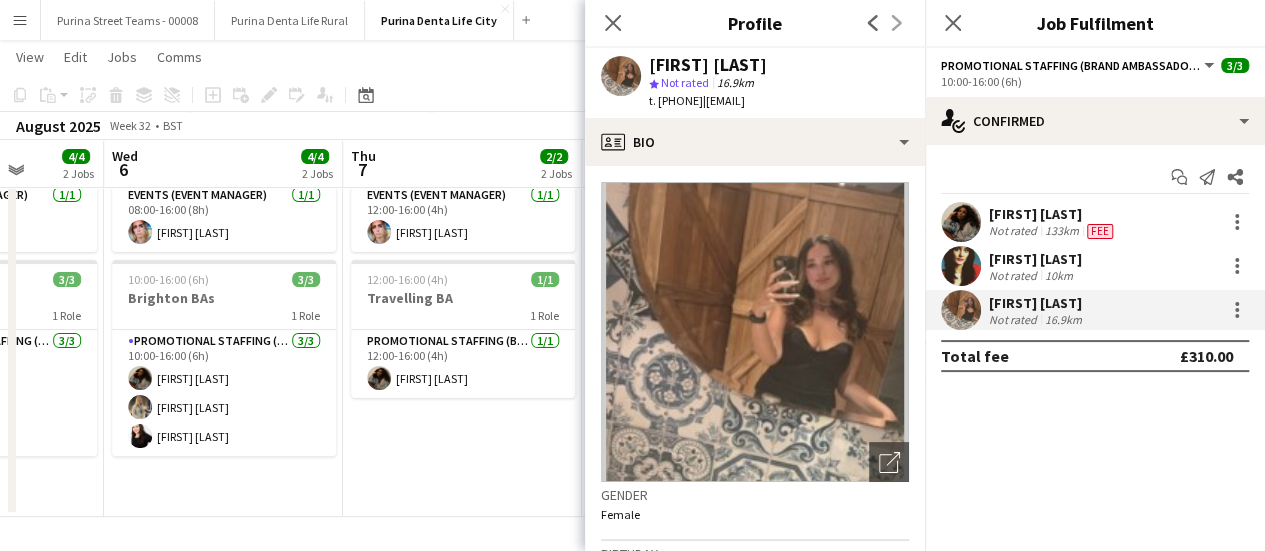 drag, startPoint x: 894, startPoint y: 108, endPoint x: 649, endPoint y: 67, distance: 248.40692 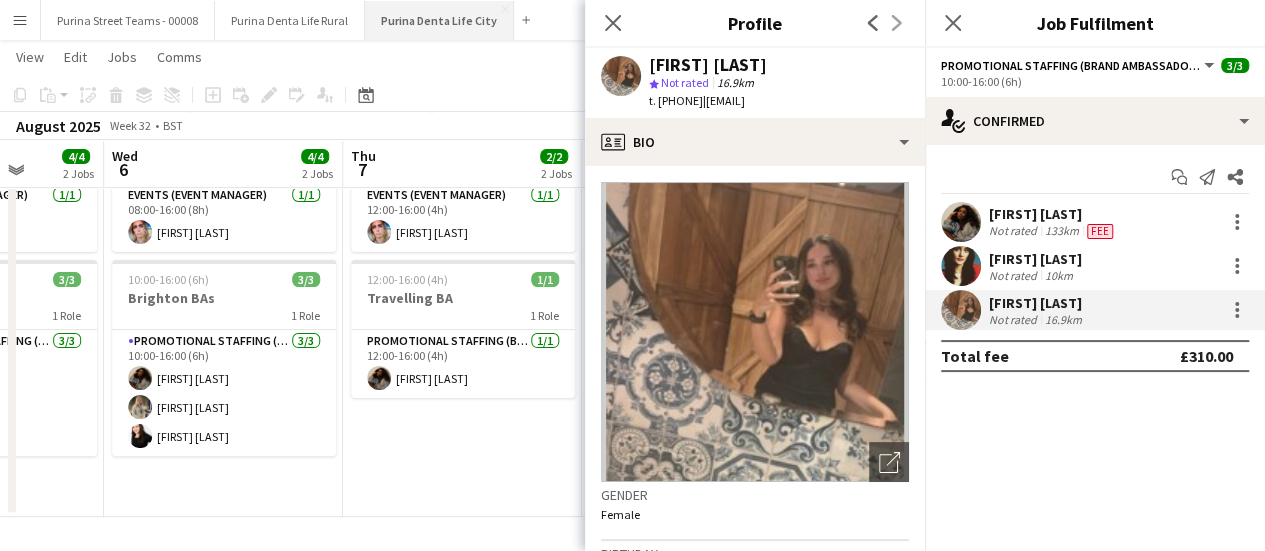 copy on "[FIRST] [LAST]
star
Not rated   16.9km   t. [PHONE]   |   [EMAIL]" 